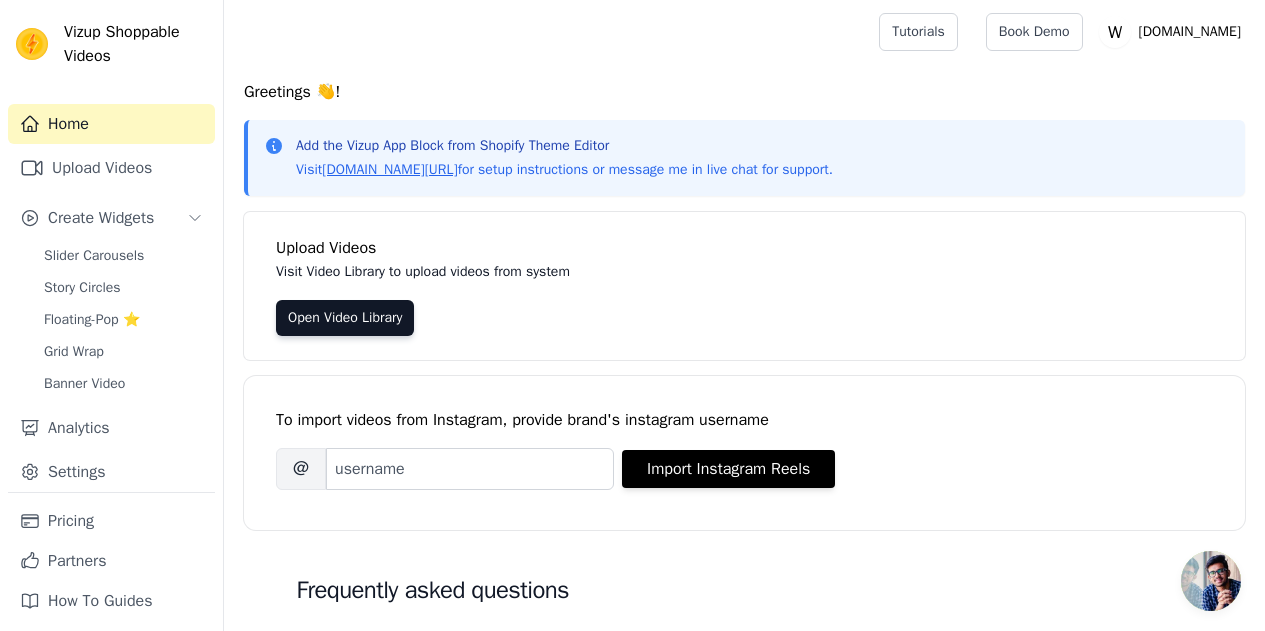 scroll, scrollTop: 0, scrollLeft: 0, axis: both 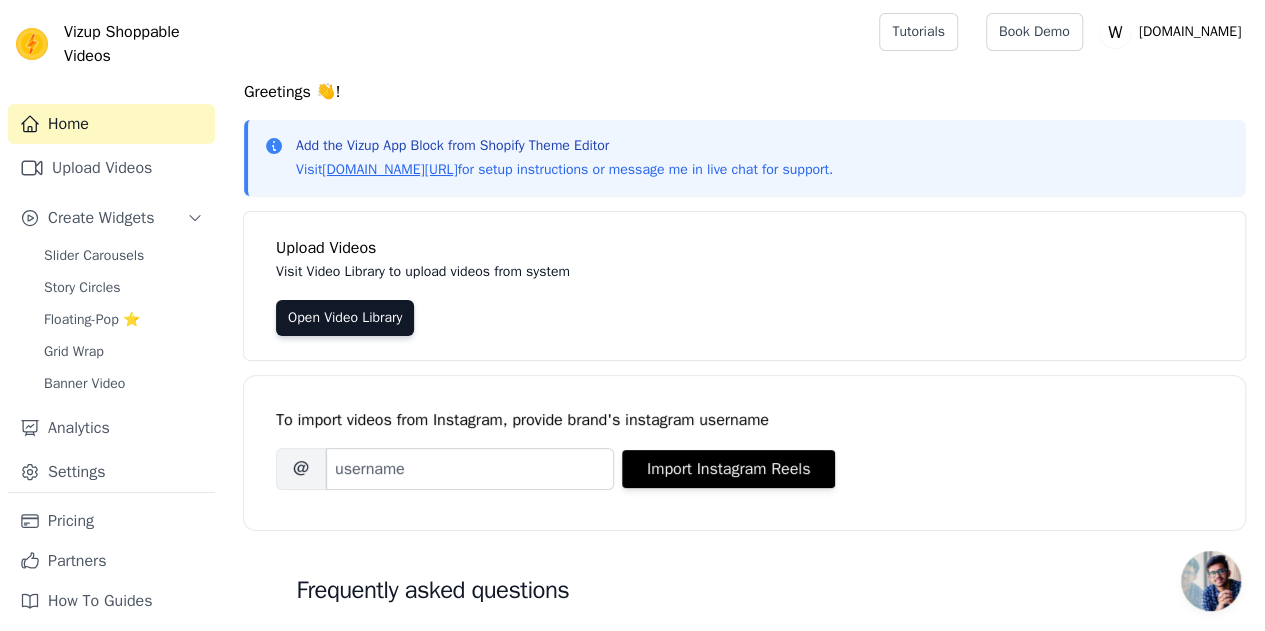 click on "vizupcommerce.com/docs" at bounding box center (389, 169) 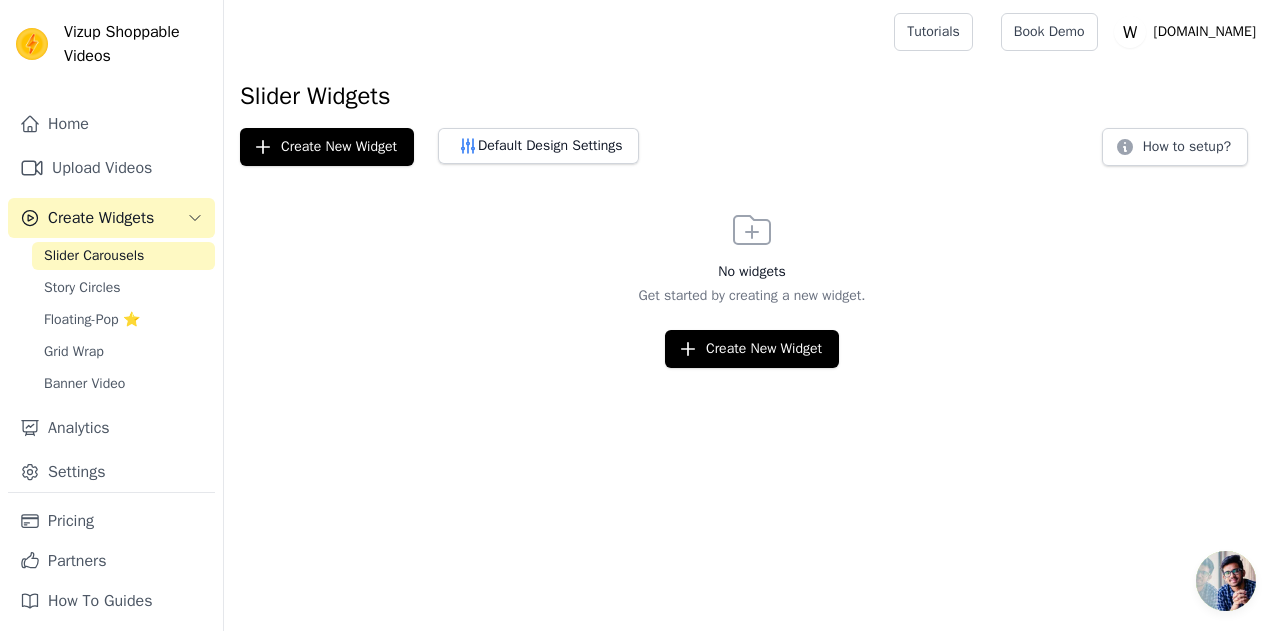 scroll, scrollTop: 0, scrollLeft: 0, axis: both 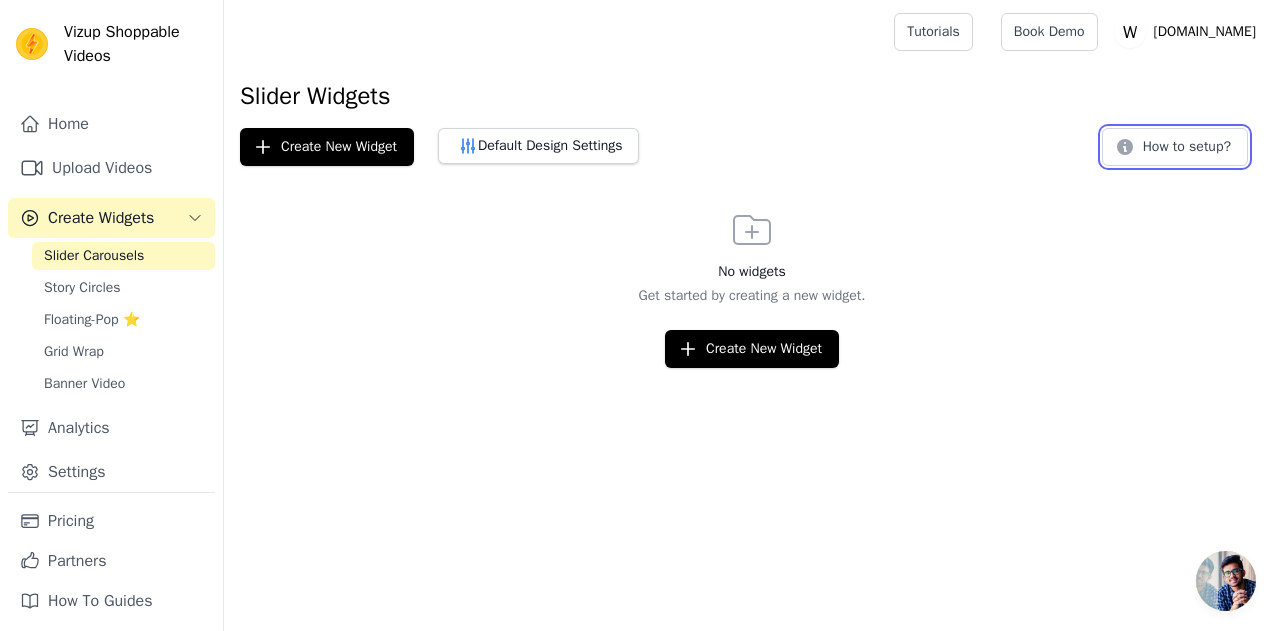 click on "How to setup?" at bounding box center (1175, 147) 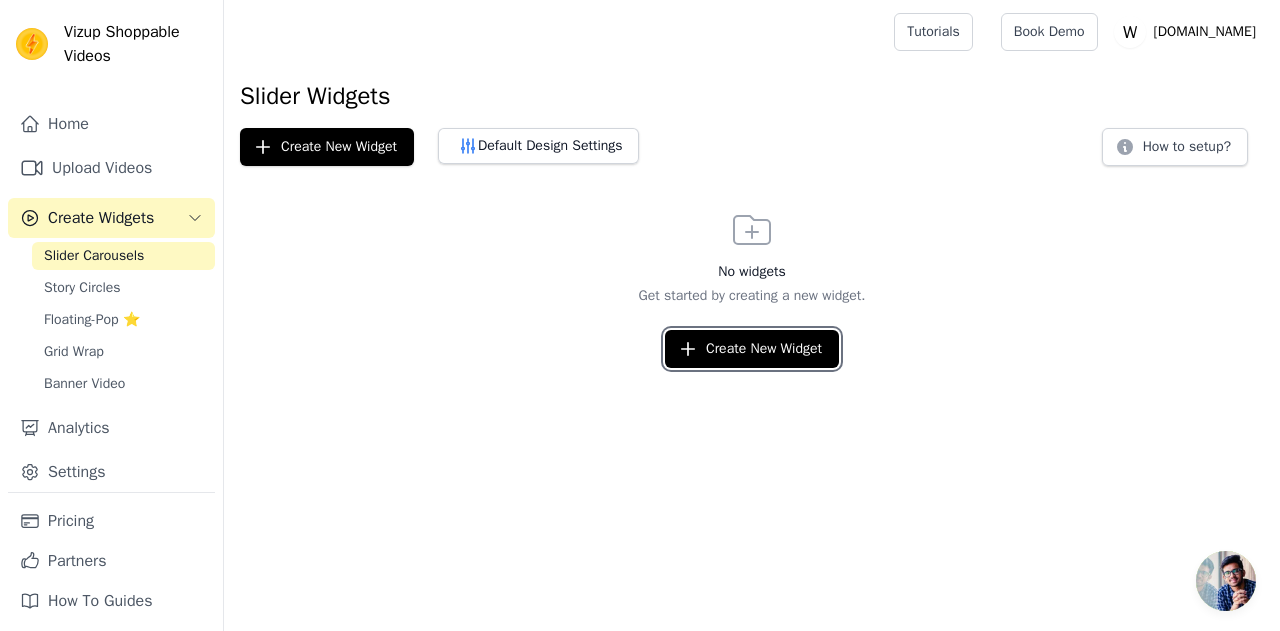 click on "Create New Widget" at bounding box center [752, 349] 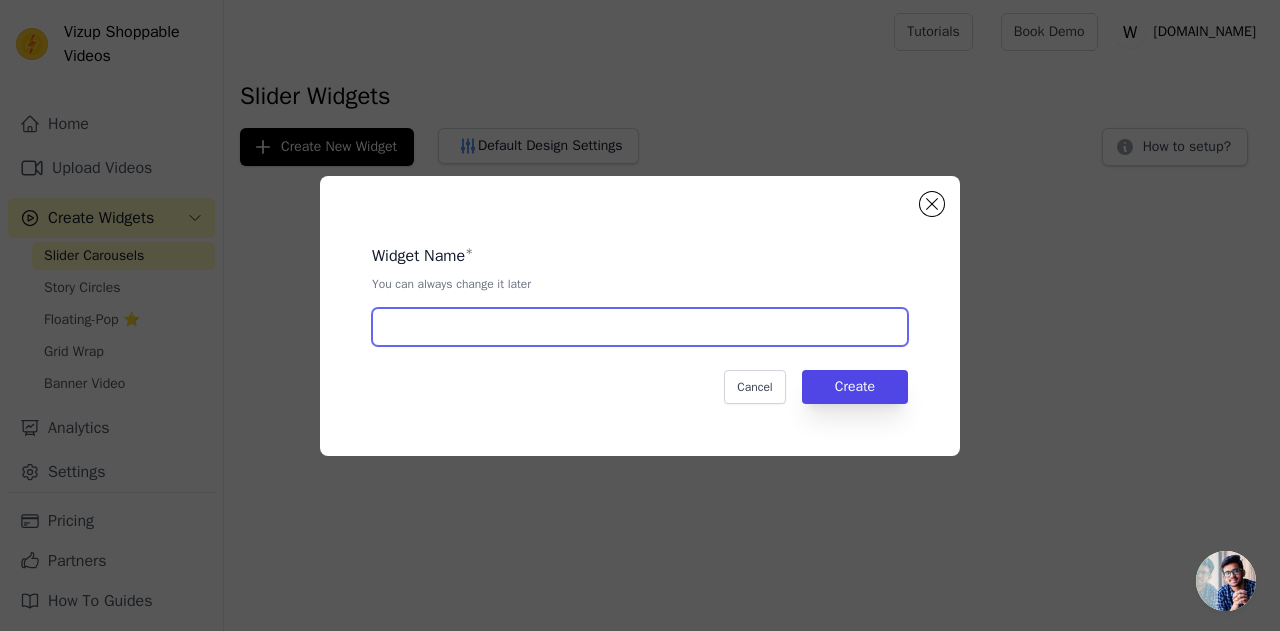 click at bounding box center [640, 327] 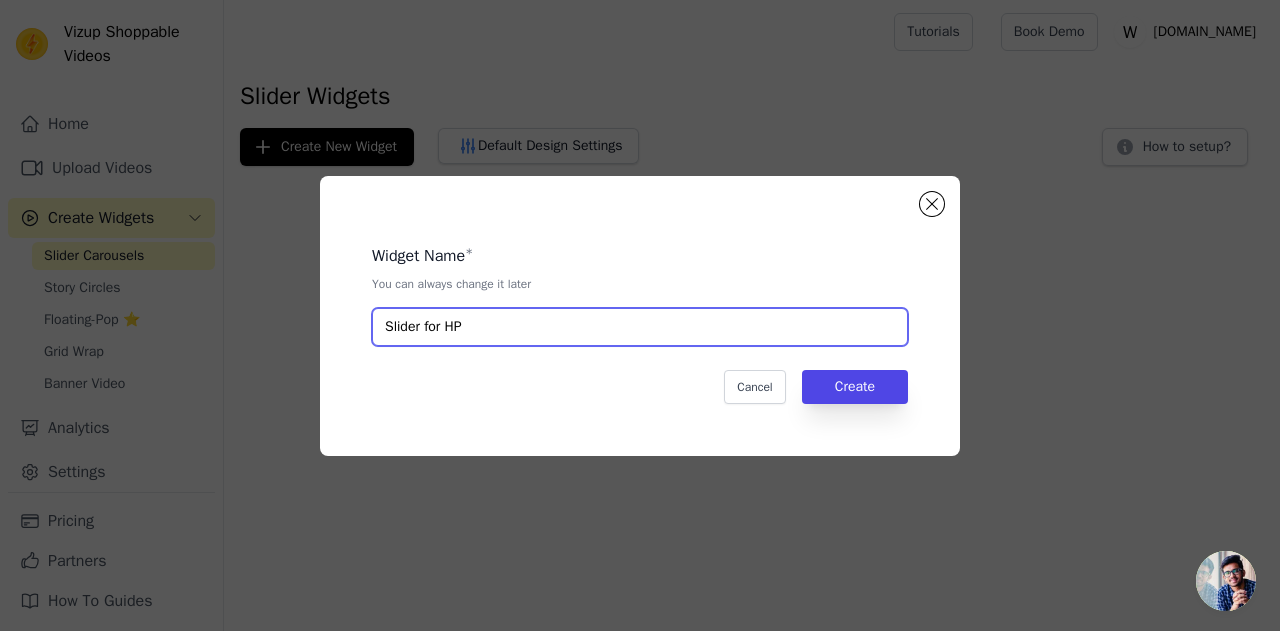 type on "Slider for HP" 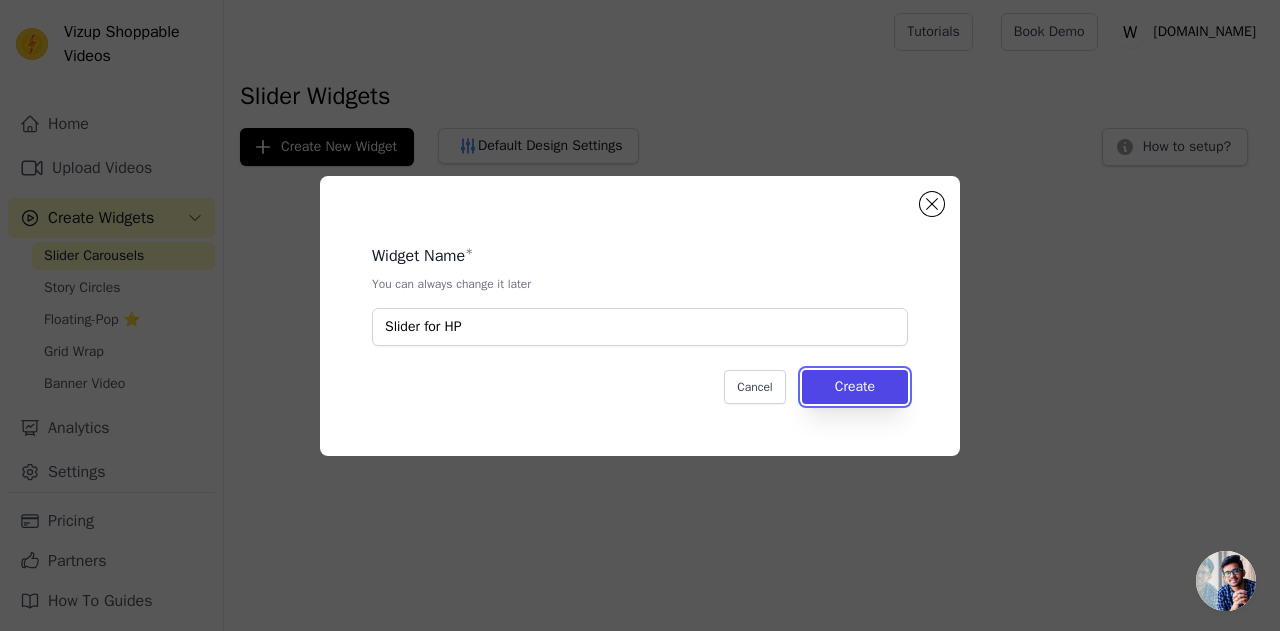 click on "Create" at bounding box center [855, 387] 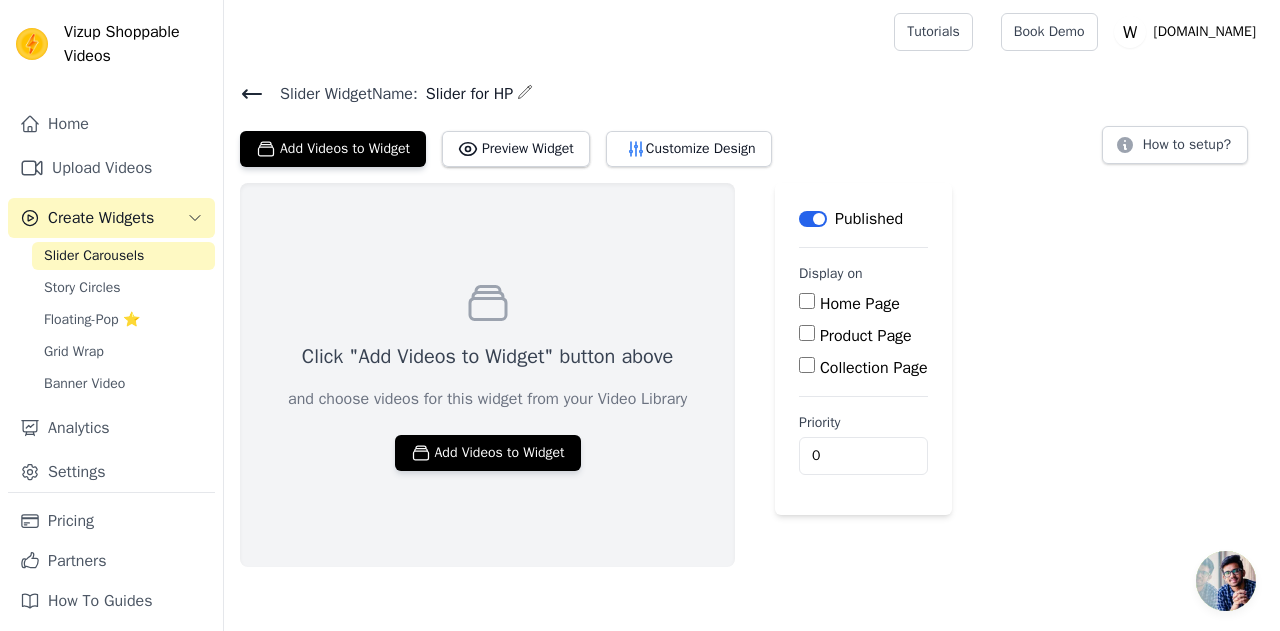 click on "Home Page" at bounding box center (807, 301) 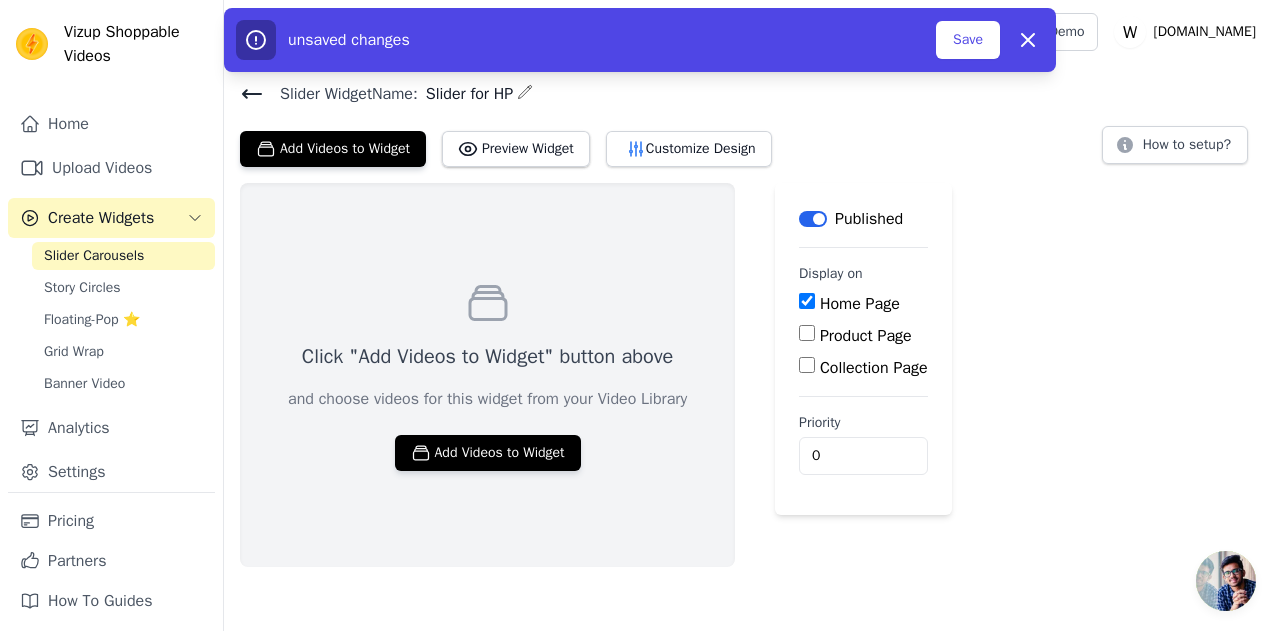 click on "Add Videos to Widget" at bounding box center [488, 453] 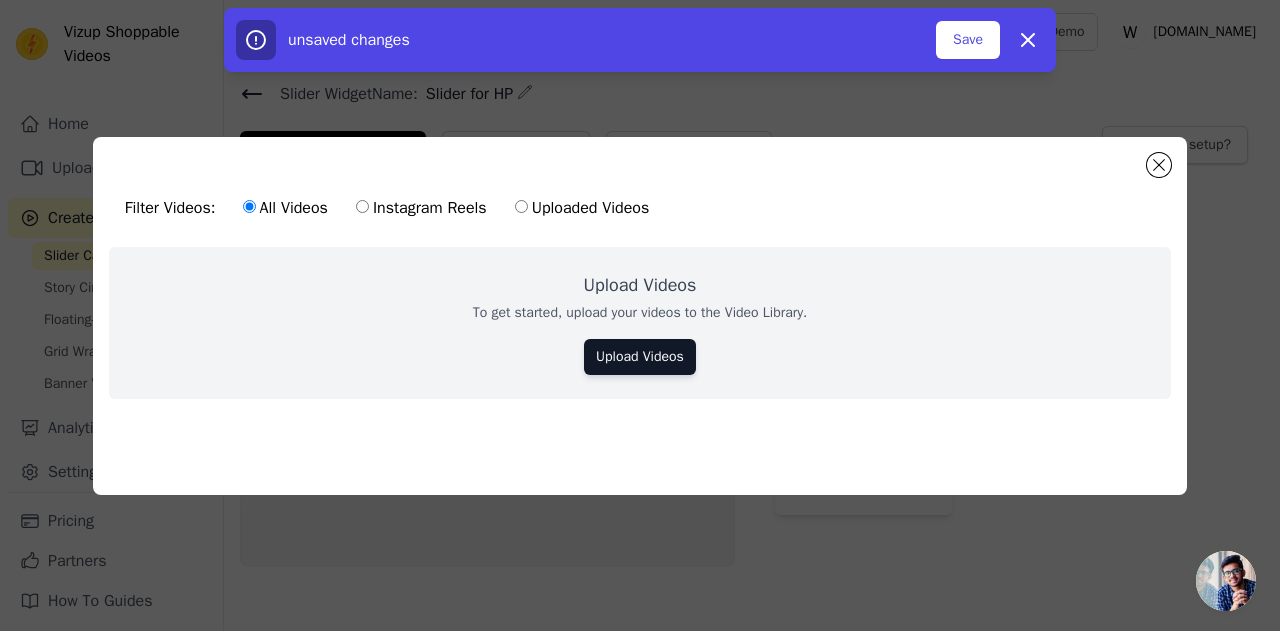 click on "Instagram Reels" at bounding box center [362, 206] 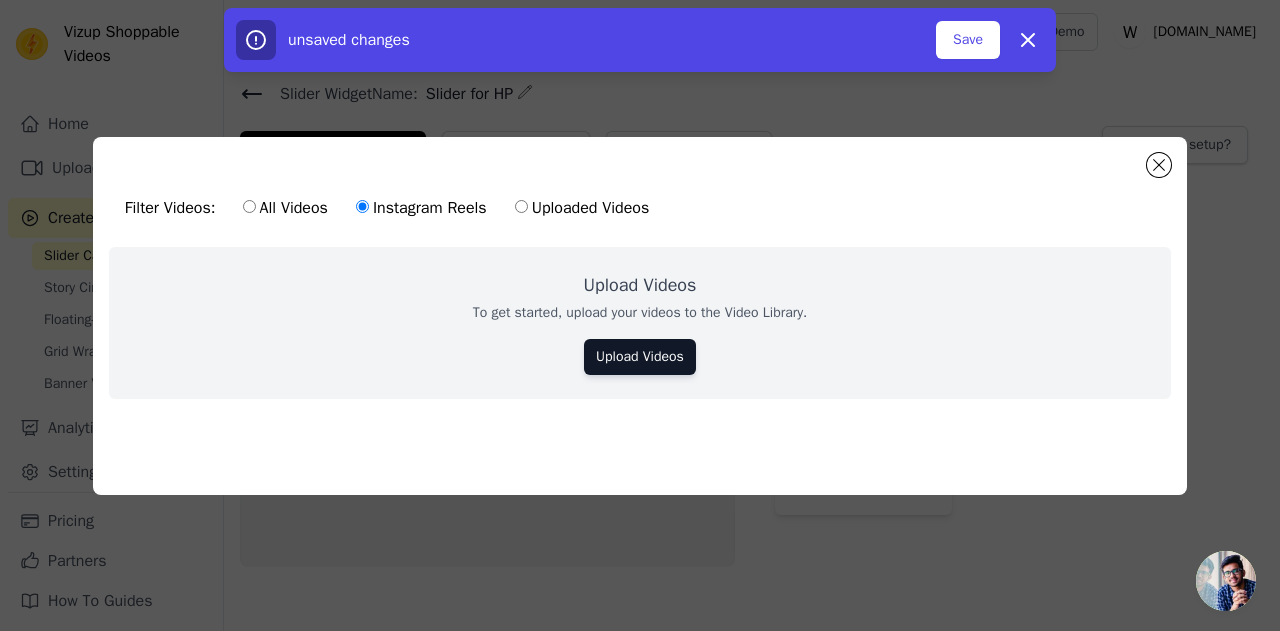 click on "Upload Videos" at bounding box center (640, 357) 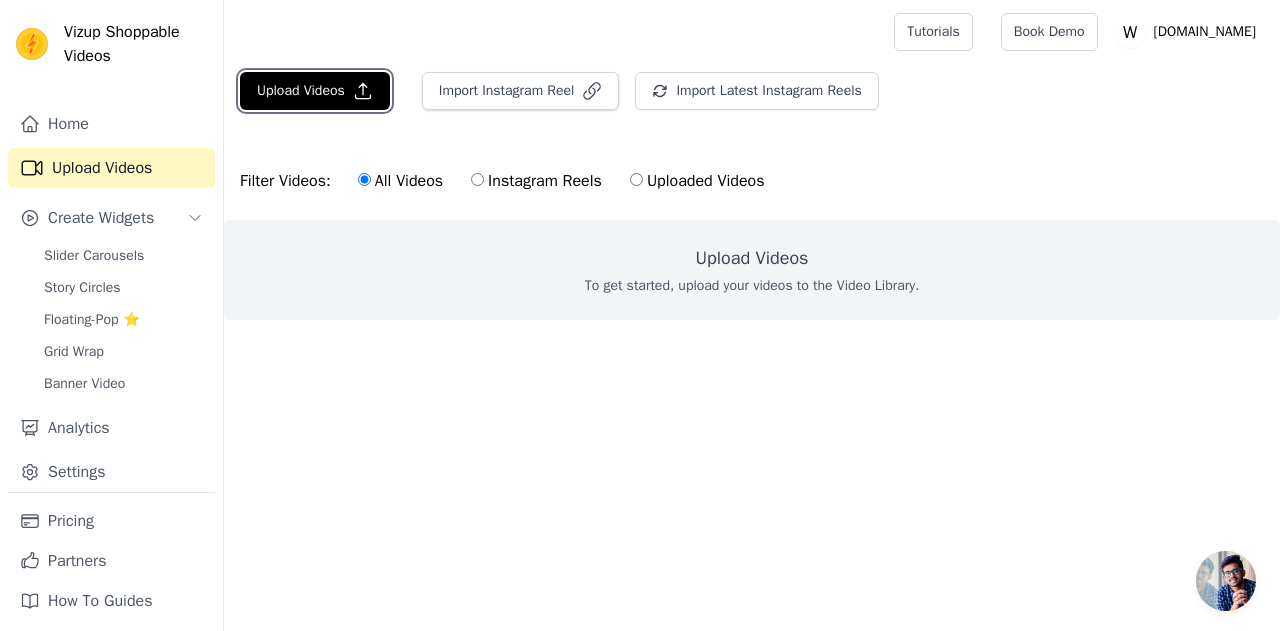 click 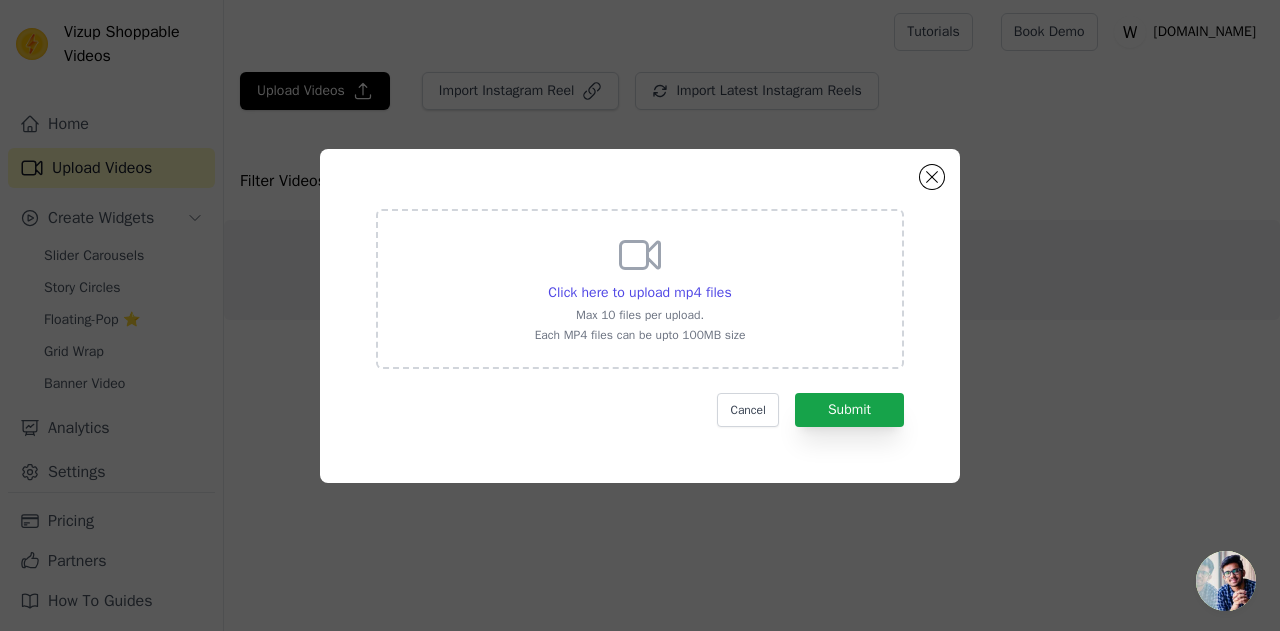 click on "Click here to upload mp4 files" at bounding box center [639, 292] 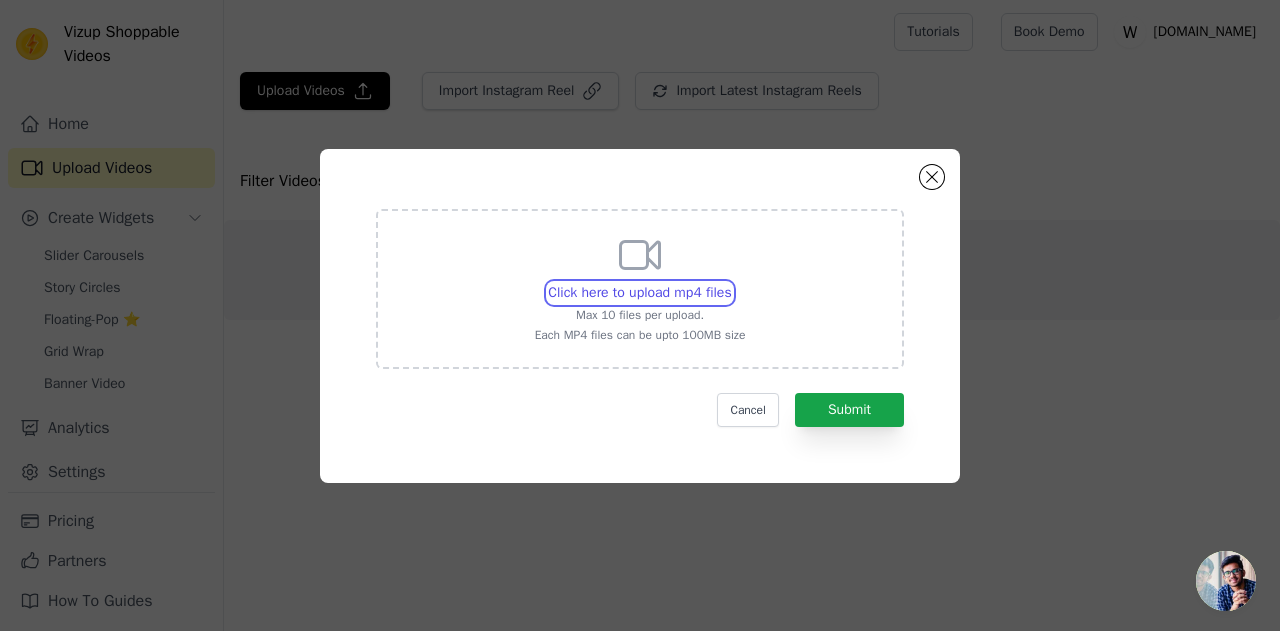 click on "Click here to upload mp4 files     Max 10 files per upload.   Each MP4 files can be upto 100MB size" at bounding box center [731, 282] 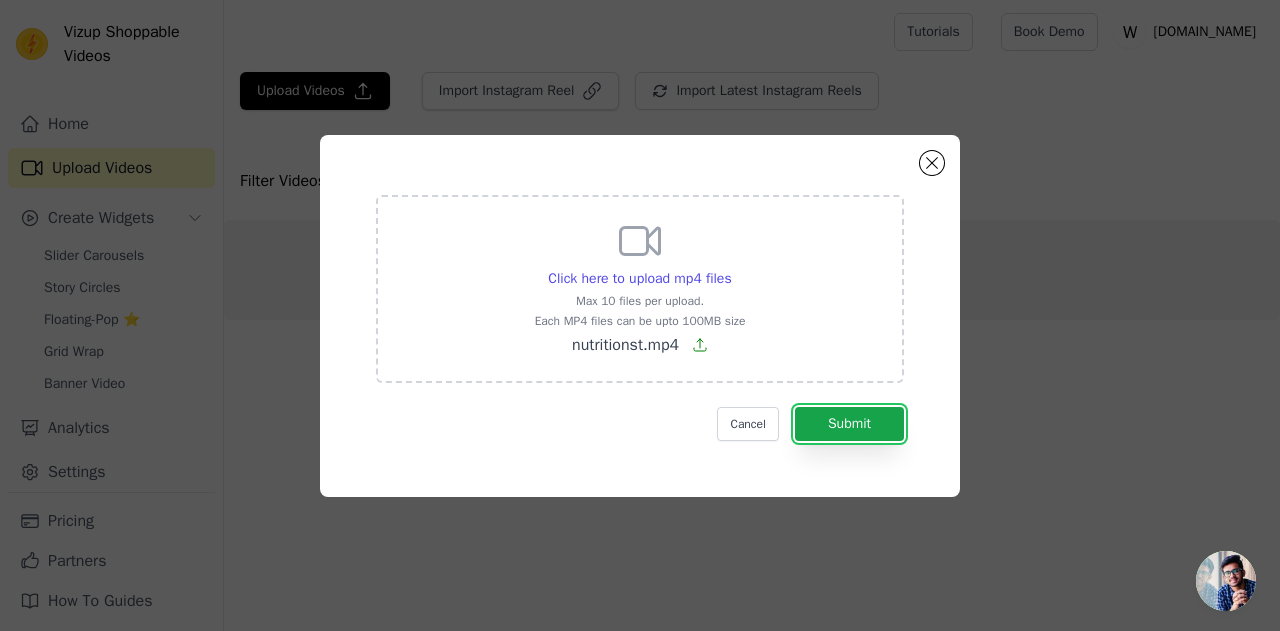click on "Submit" at bounding box center [849, 424] 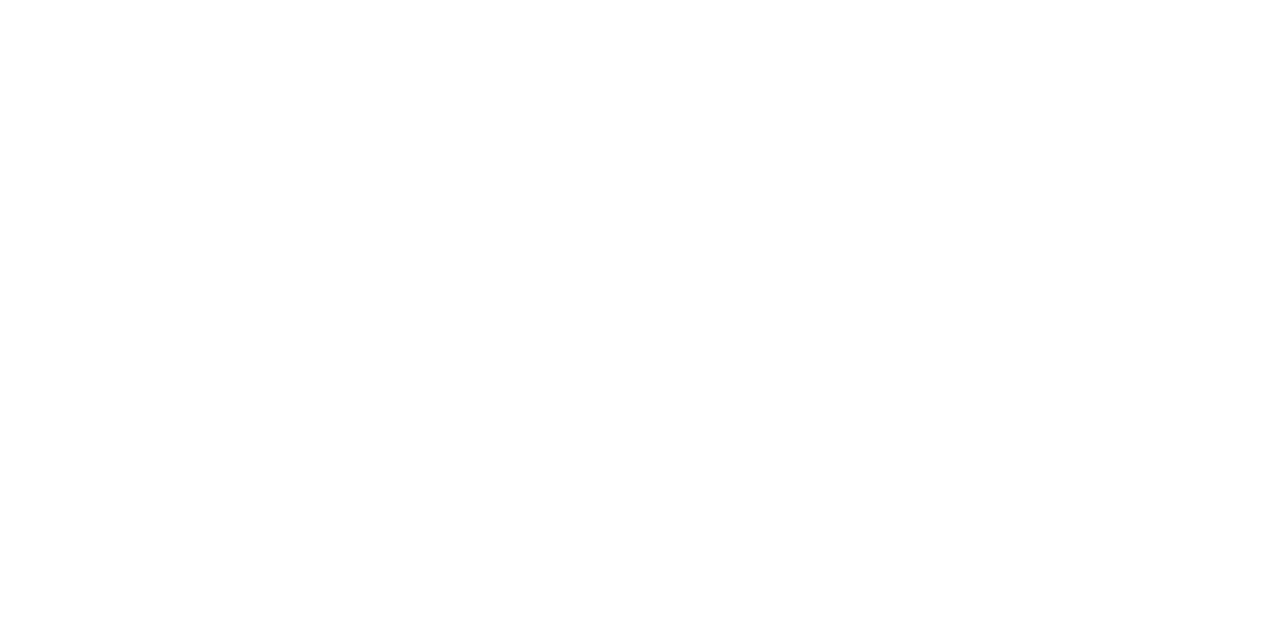 scroll, scrollTop: 0, scrollLeft: 0, axis: both 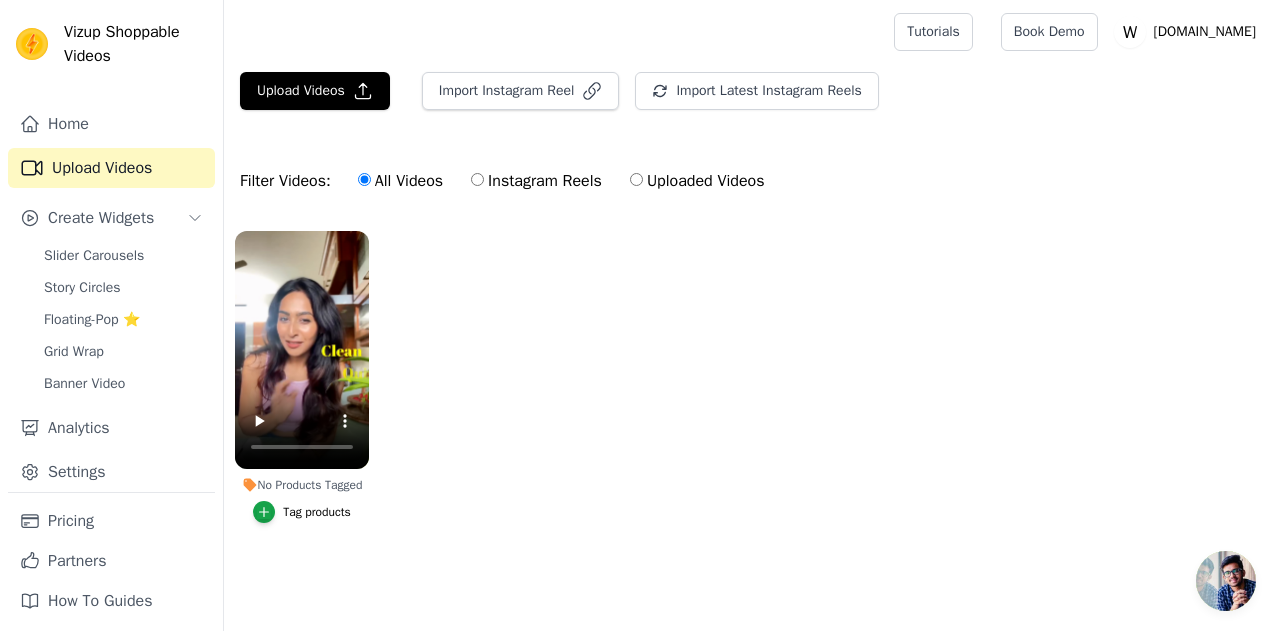 click on "Tag products" at bounding box center (317, 512) 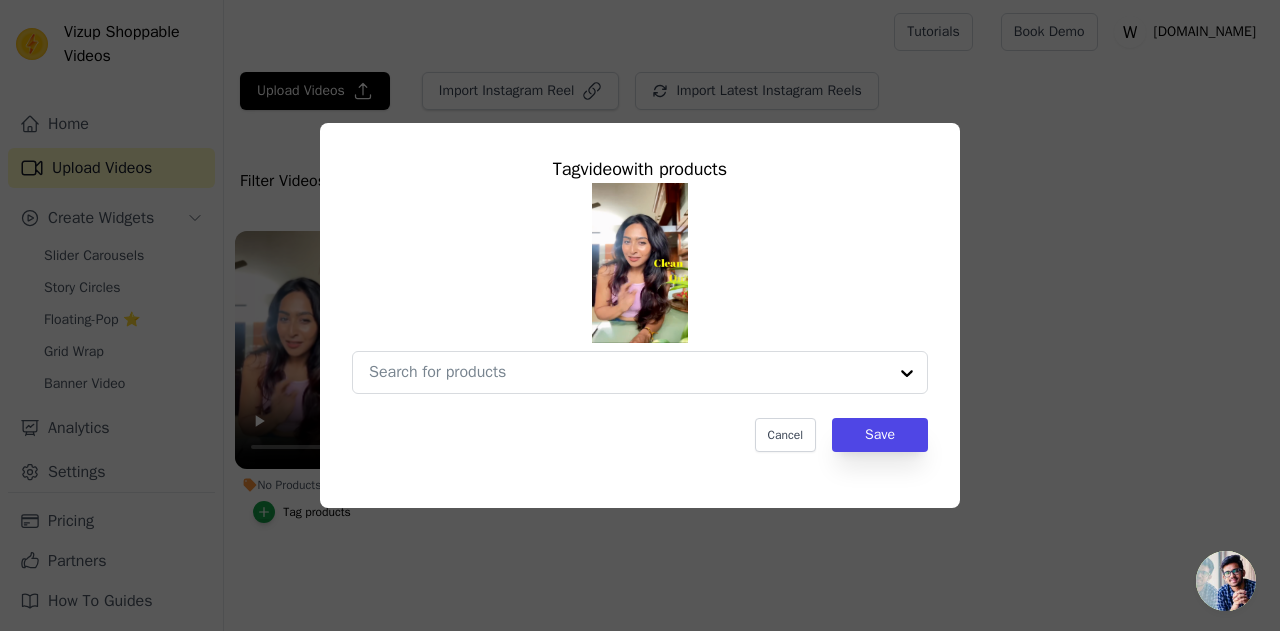 click on "No Products Tagged     Tag  video  with products                         Cancel   Save     Tag products" at bounding box center [628, 372] 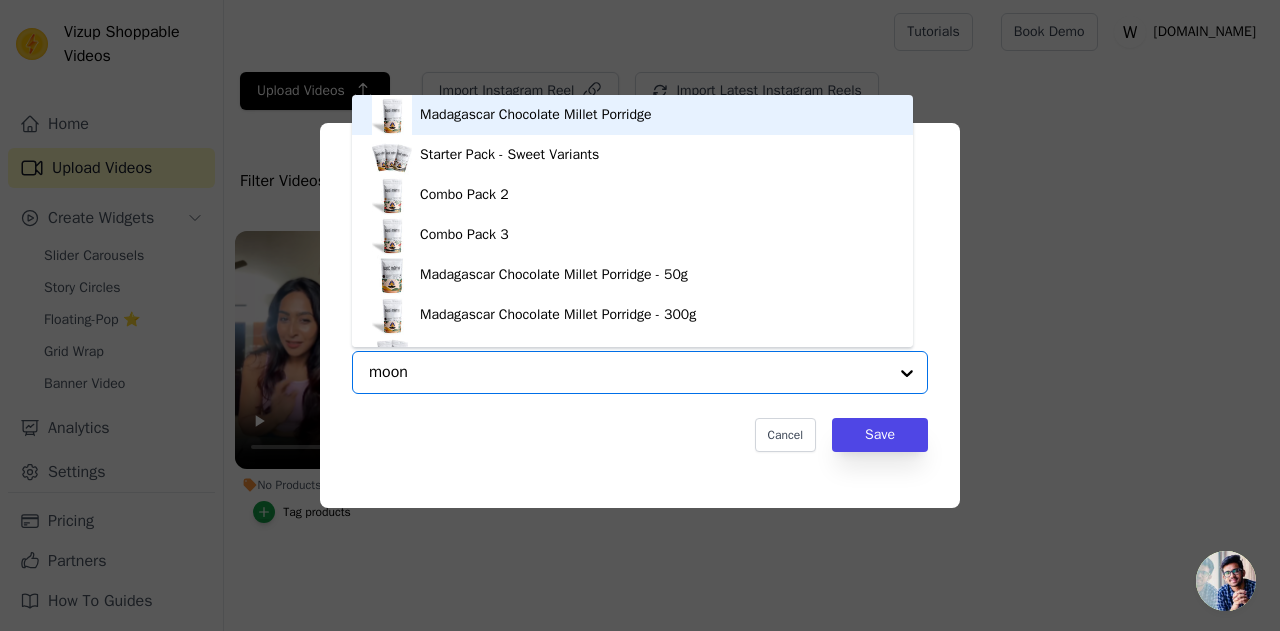 type on "moong" 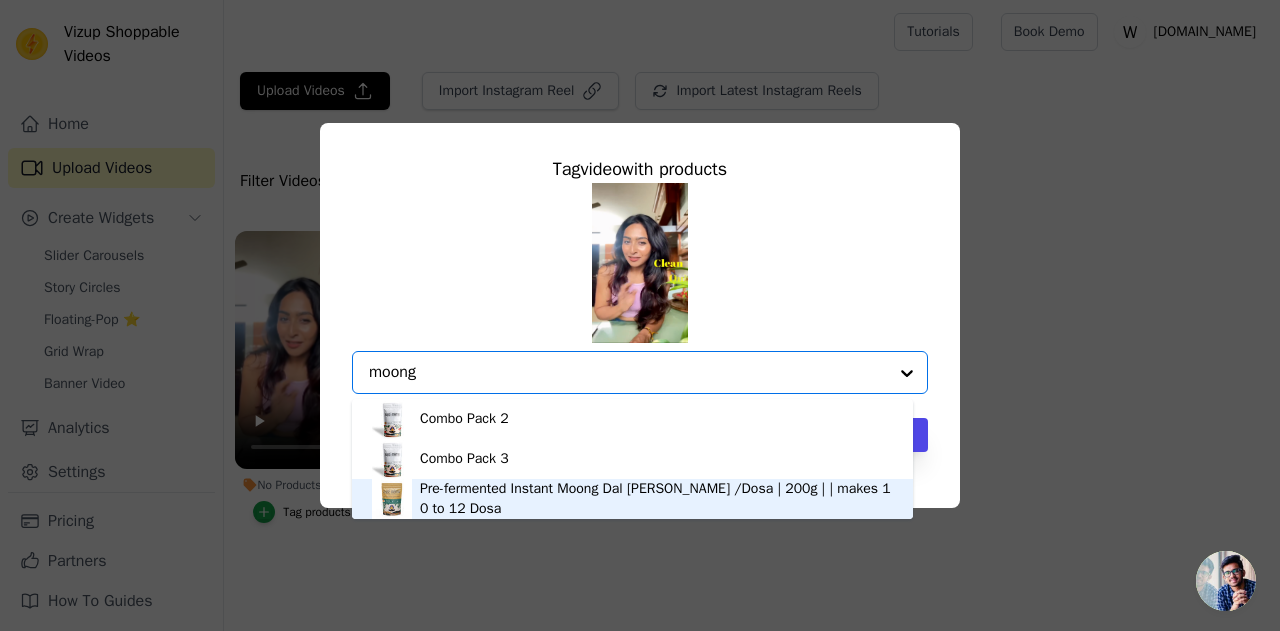 click on "Pre-fermented Instant Moong Dal [PERSON_NAME] /Dosa | 200g | | makes 10 to 12 Dosa" at bounding box center (656, 499) 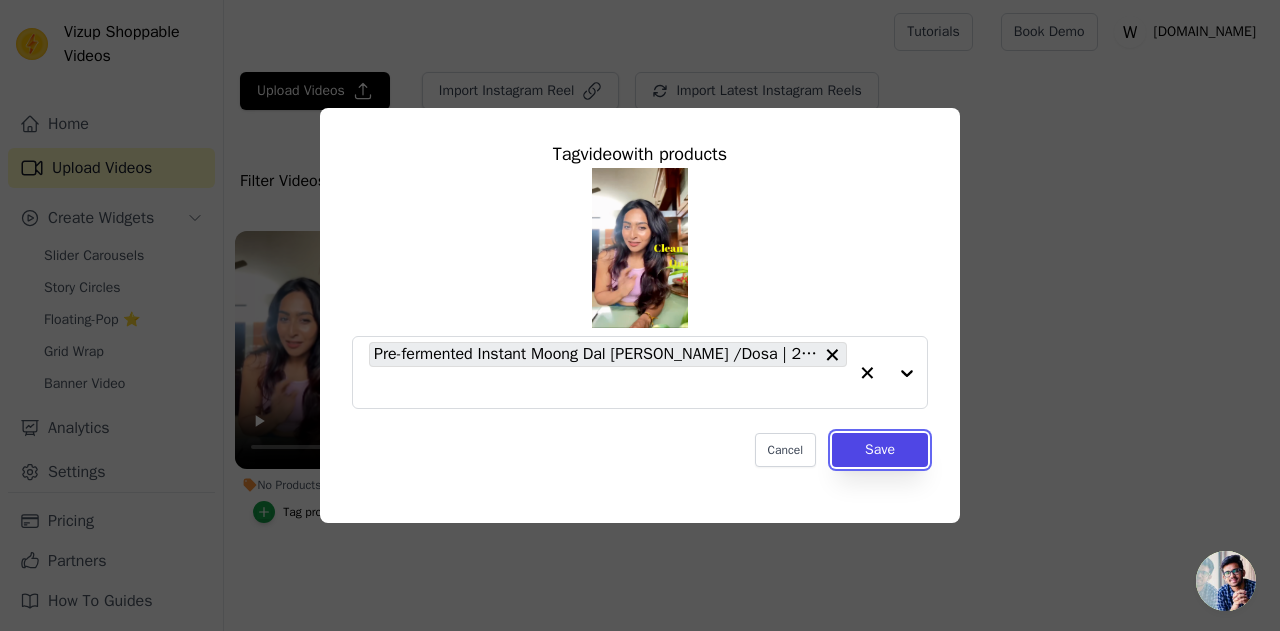 click on "Save" at bounding box center (880, 450) 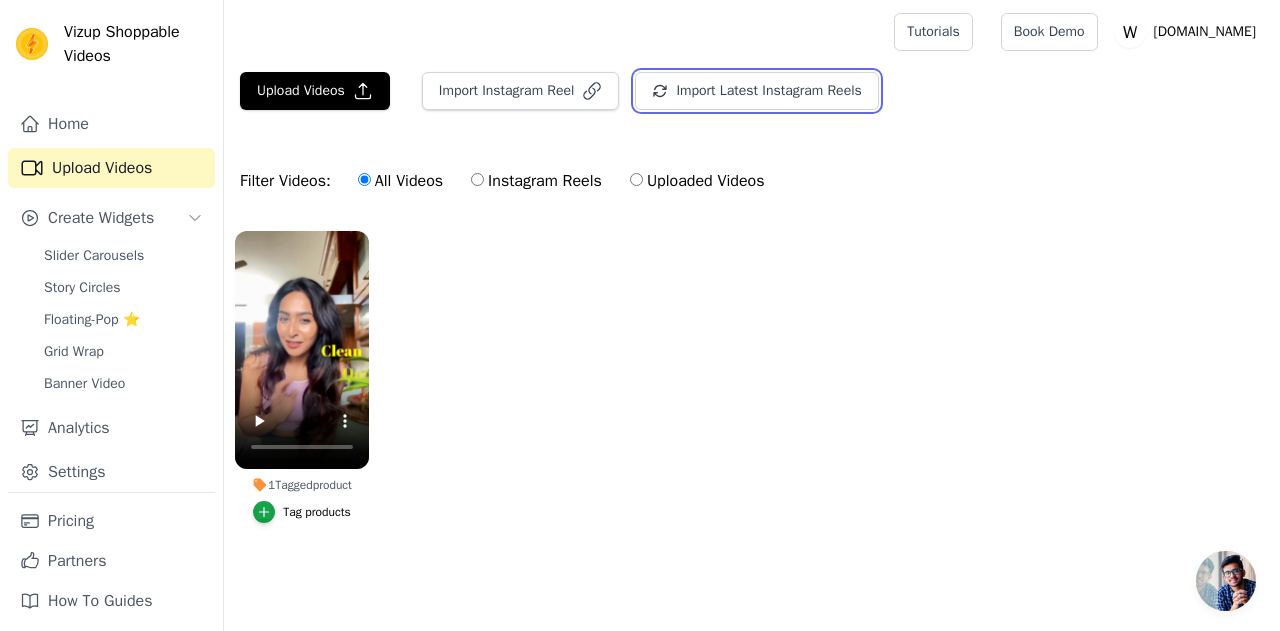 click on "Import Latest Instagram Reels" at bounding box center (756, 91) 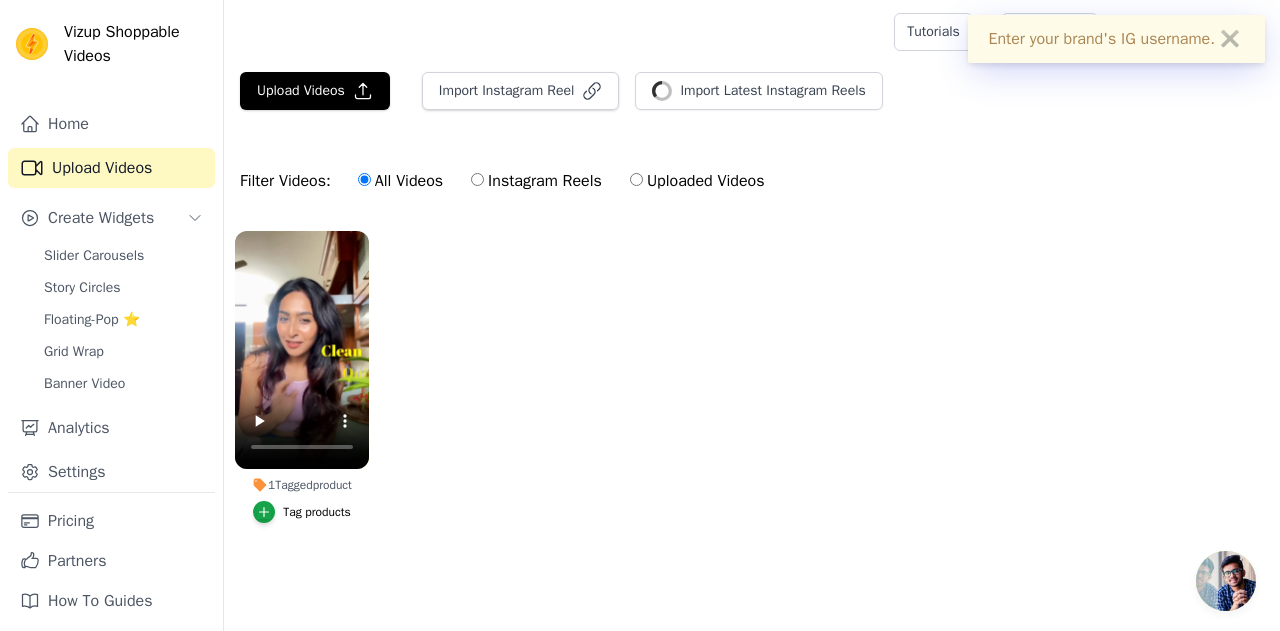 click on "Enter your brand's IG username. ✖" at bounding box center (1116, 39) 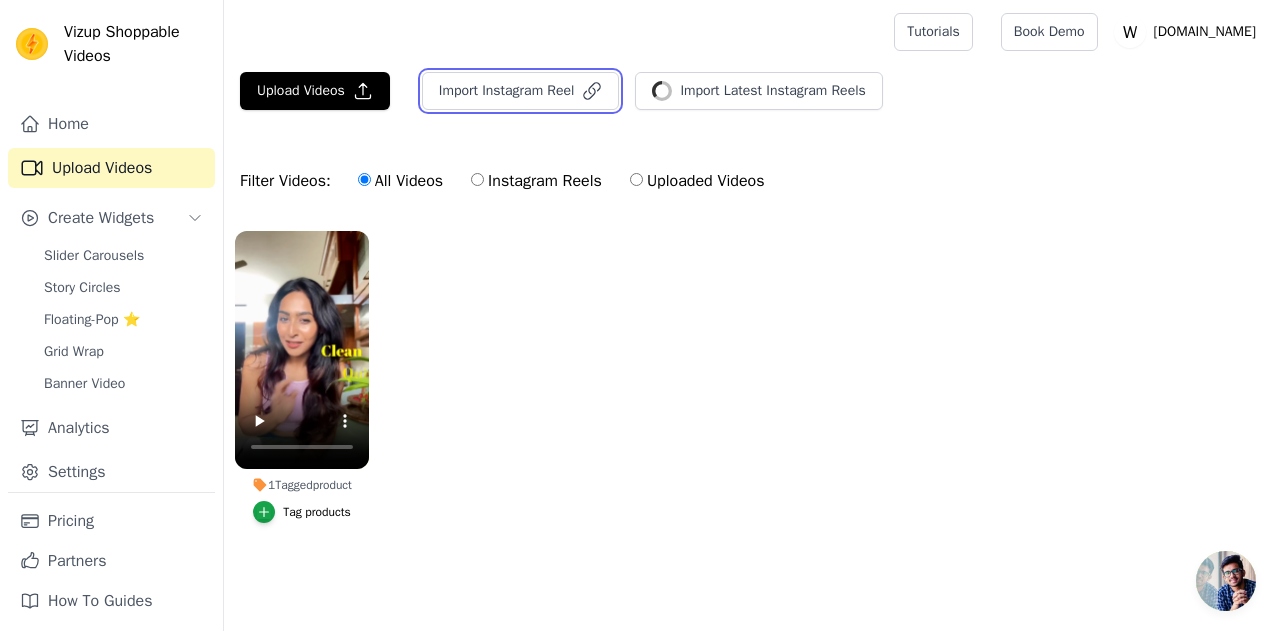 click on "Import Instagram Reel" at bounding box center [521, 91] 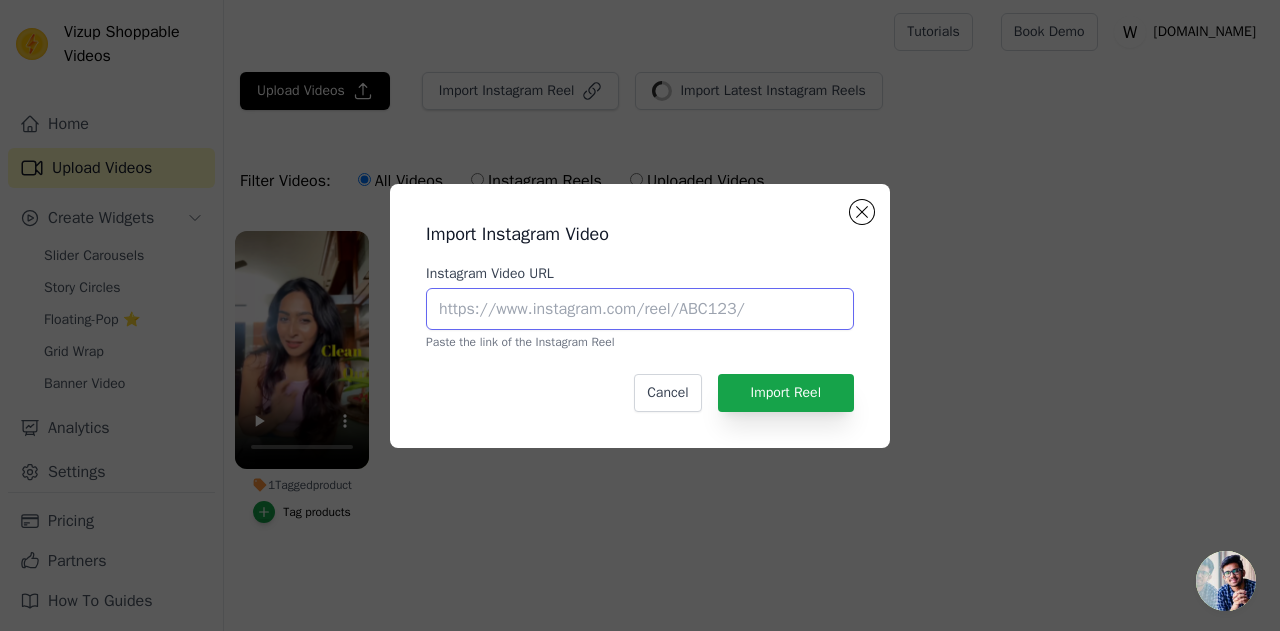 click on "Instagram Video URL" at bounding box center (640, 309) 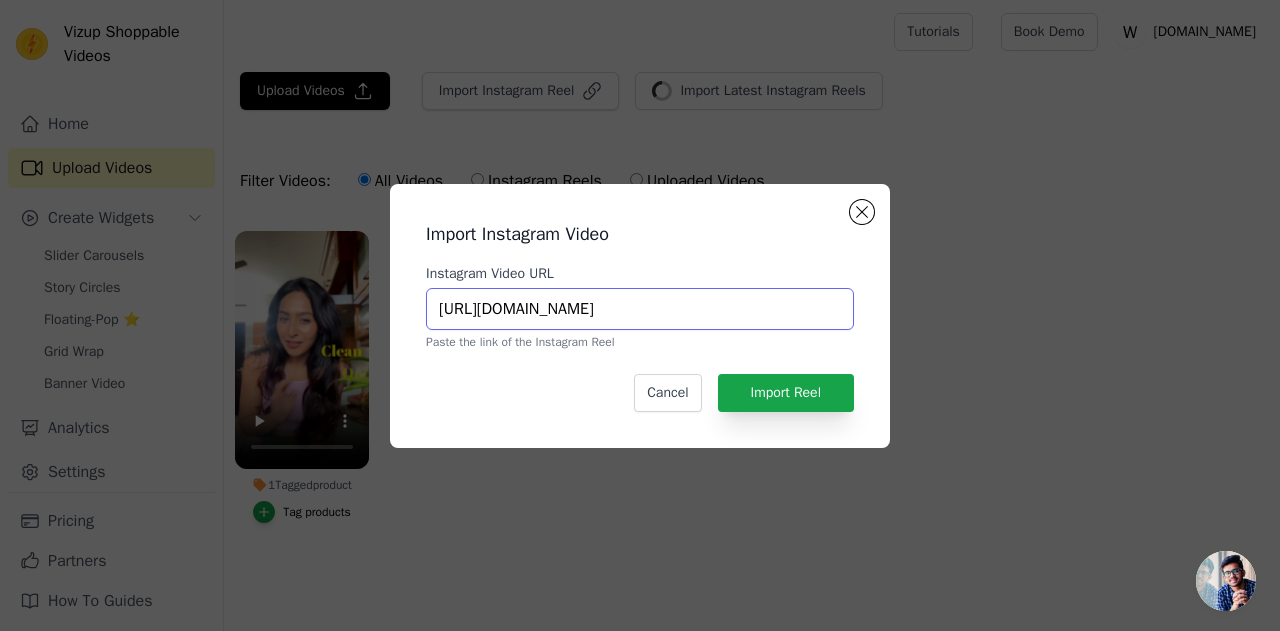 type on "https://www.instagram.com/reel/DL7a2W8v-Us/" 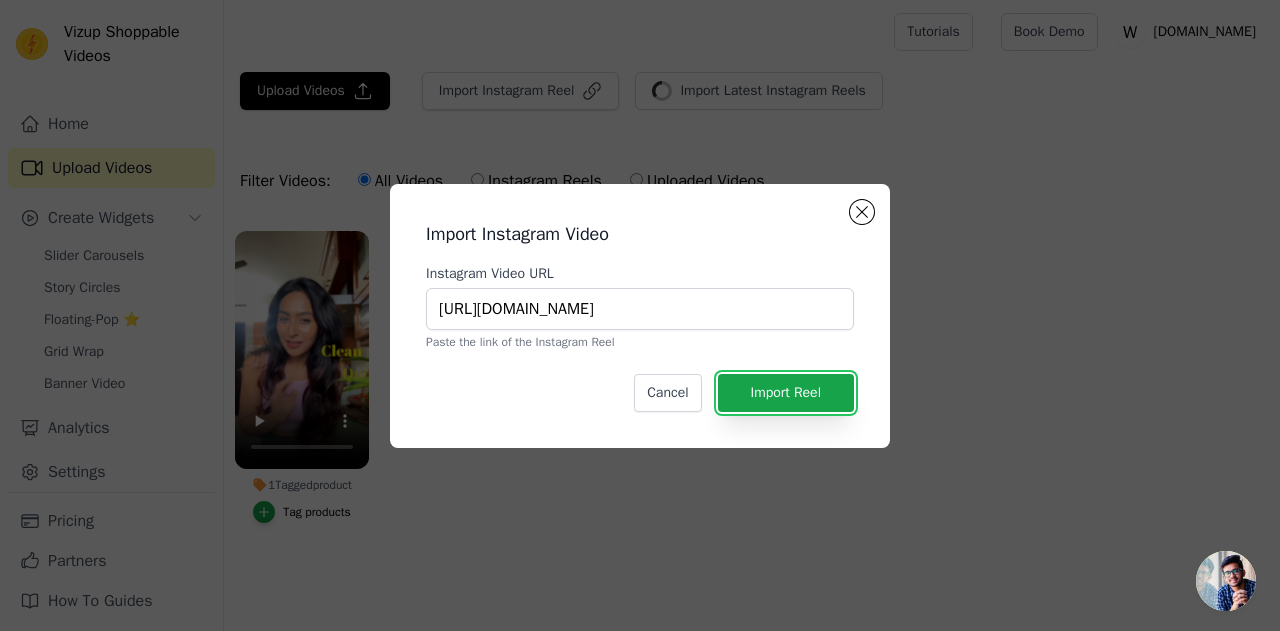 click on "Import Reel" at bounding box center (786, 393) 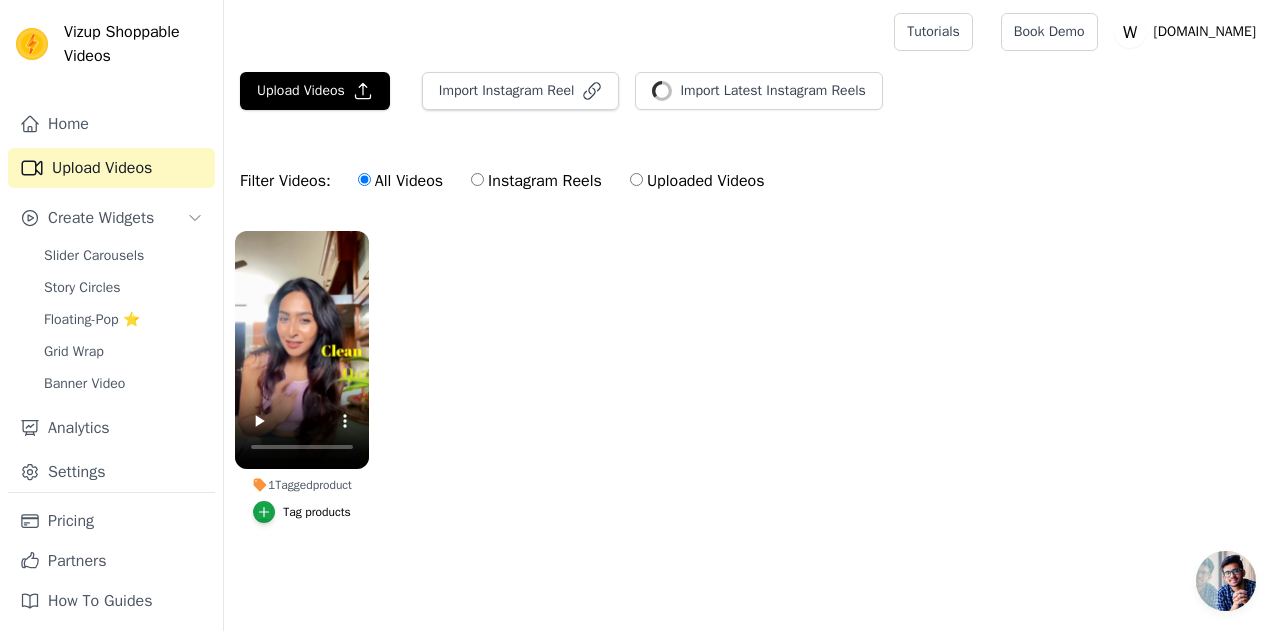 click on "Instagram Reels" at bounding box center [477, 179] 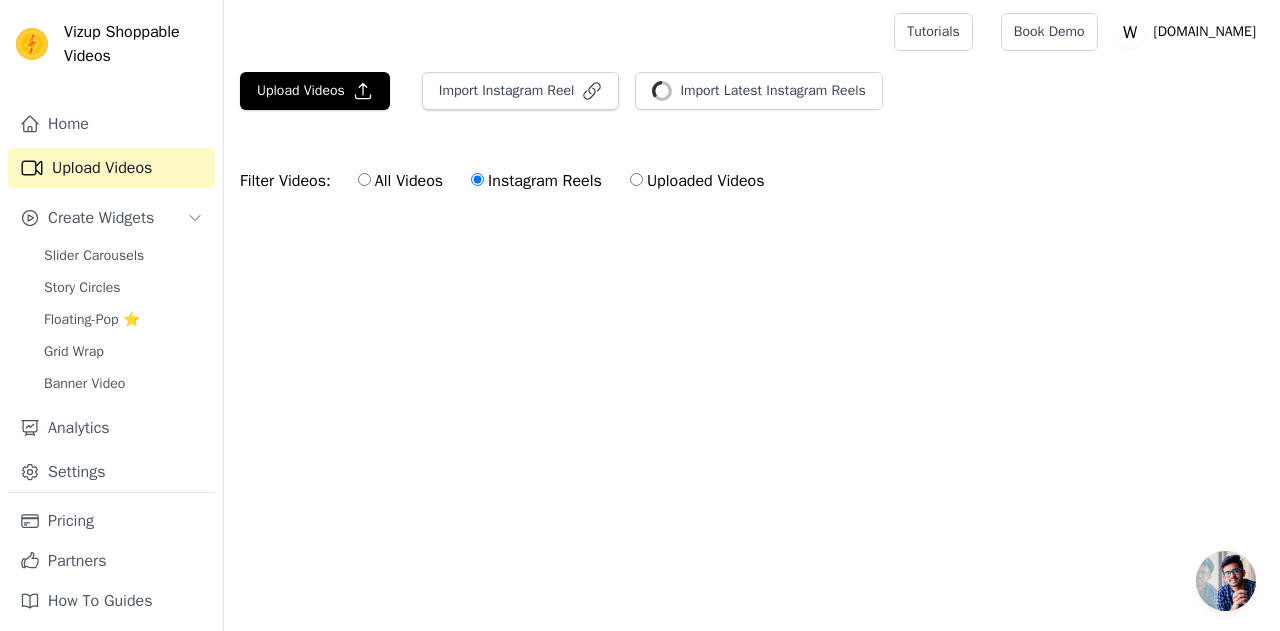 click on "Uploaded Videos" at bounding box center (636, 179) 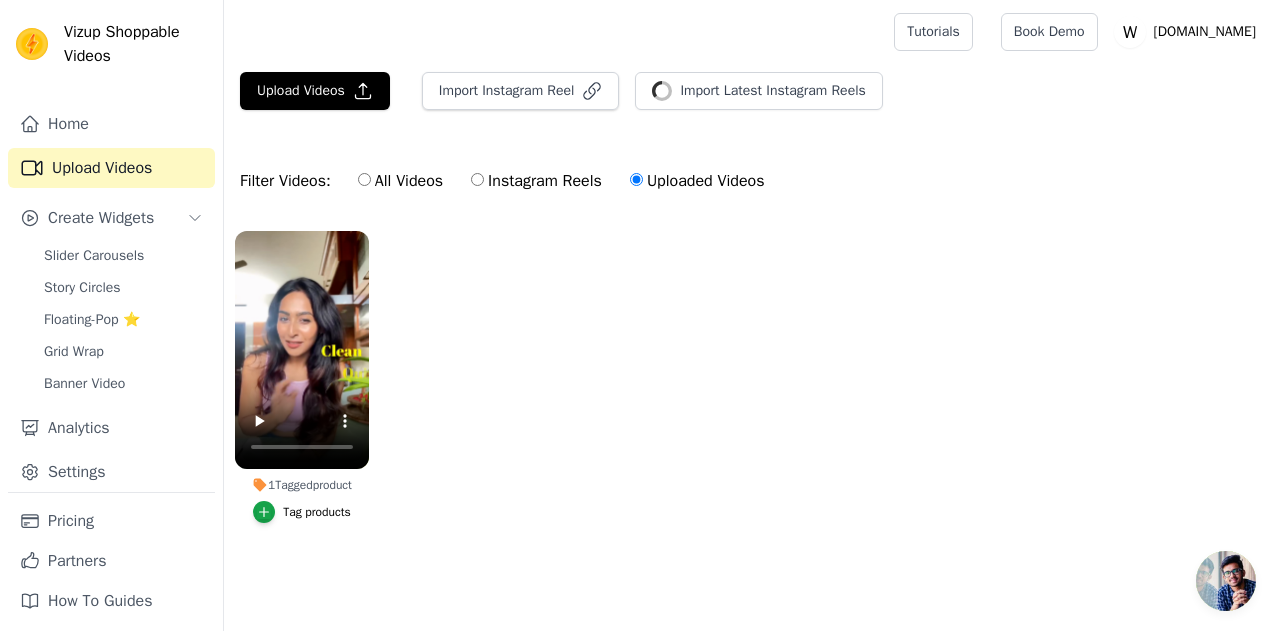 click on "Instagram Reels" at bounding box center [477, 179] 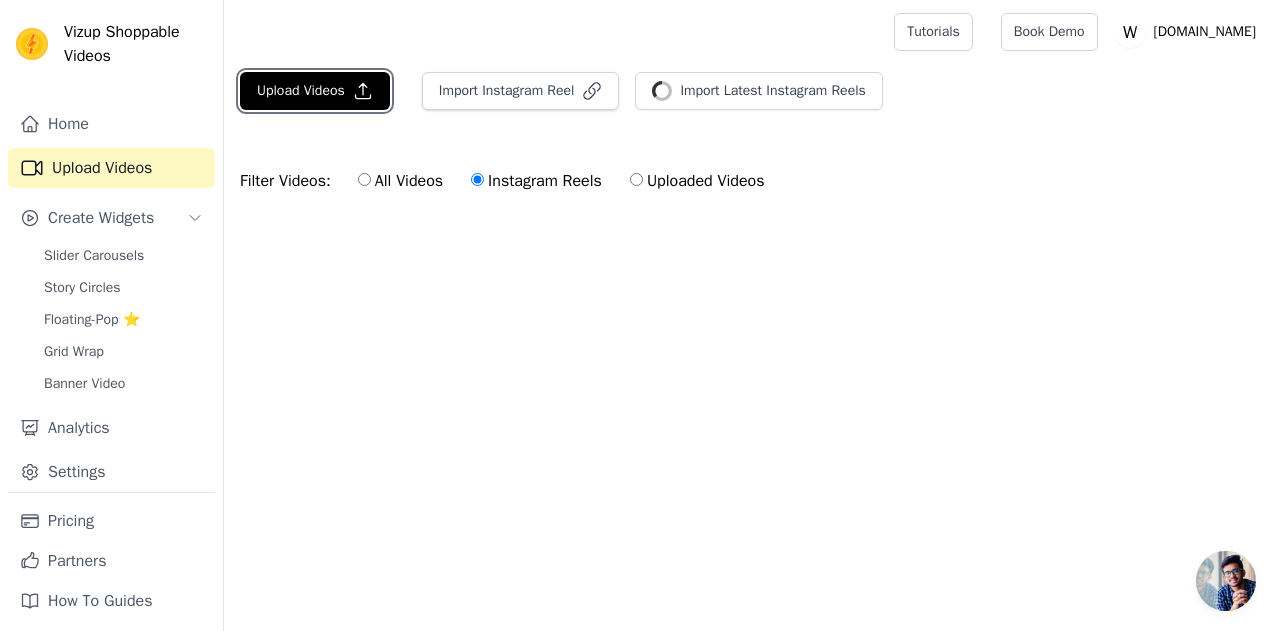 click on "Upload Videos" at bounding box center (315, 91) 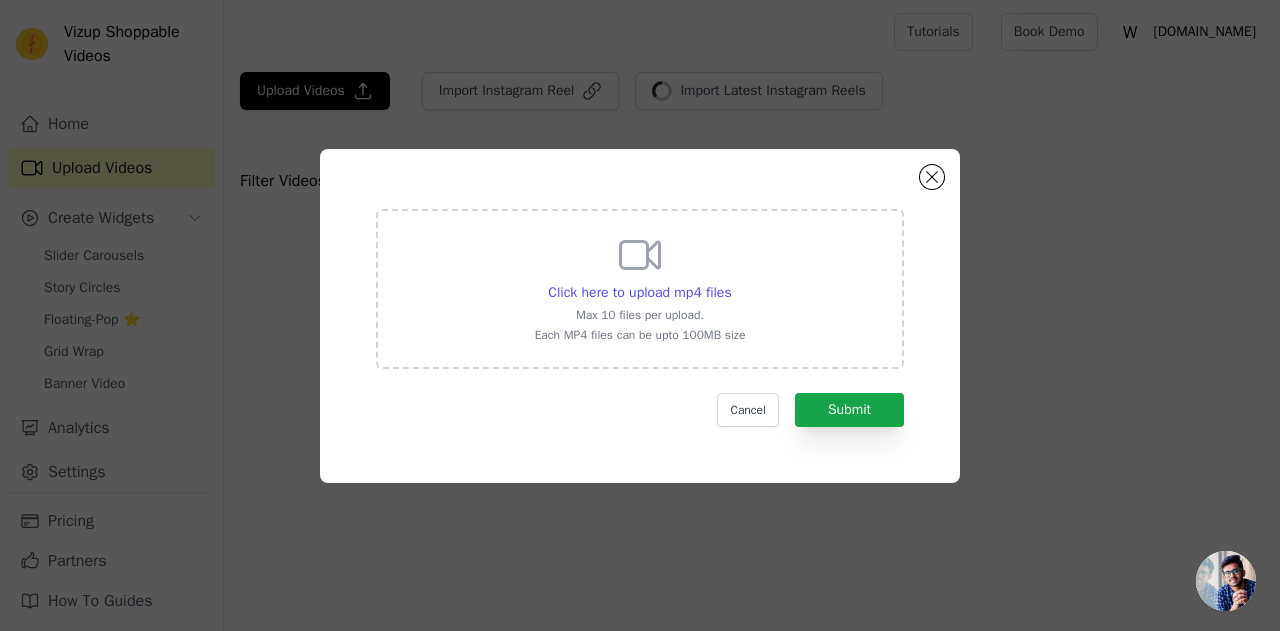click on "Click here to upload mp4 files" at bounding box center (639, 292) 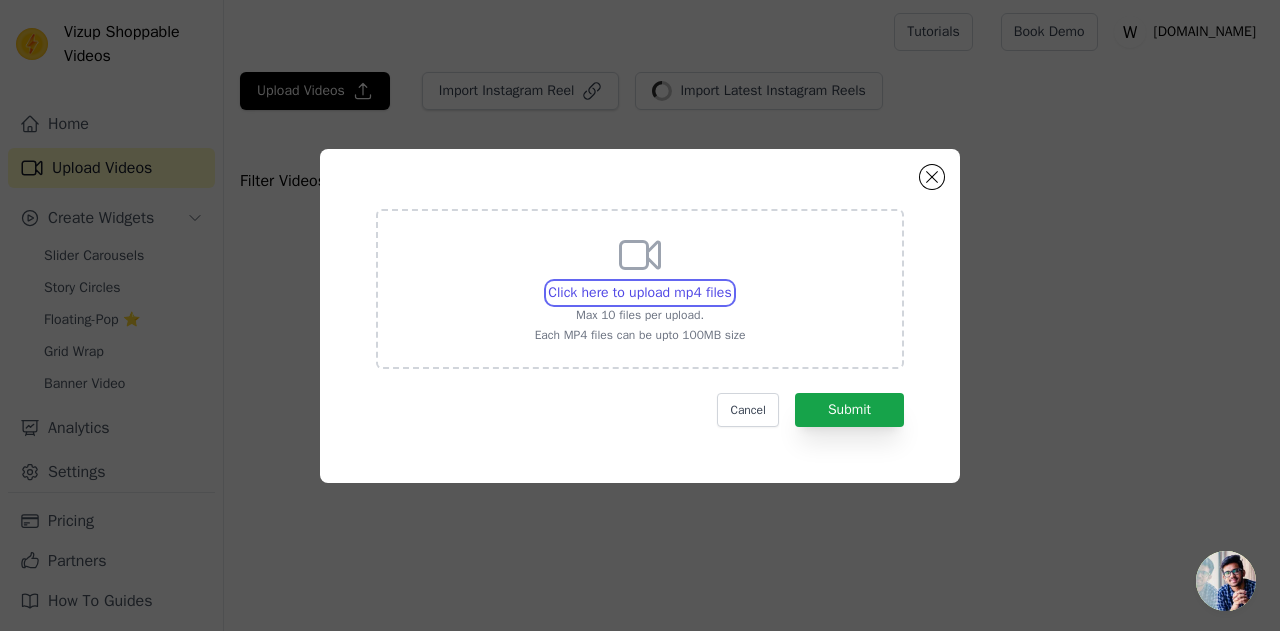 click on "Click here to upload mp4 files     Max 10 files per upload.   Each MP4 files can be upto 100MB size" at bounding box center [731, 282] 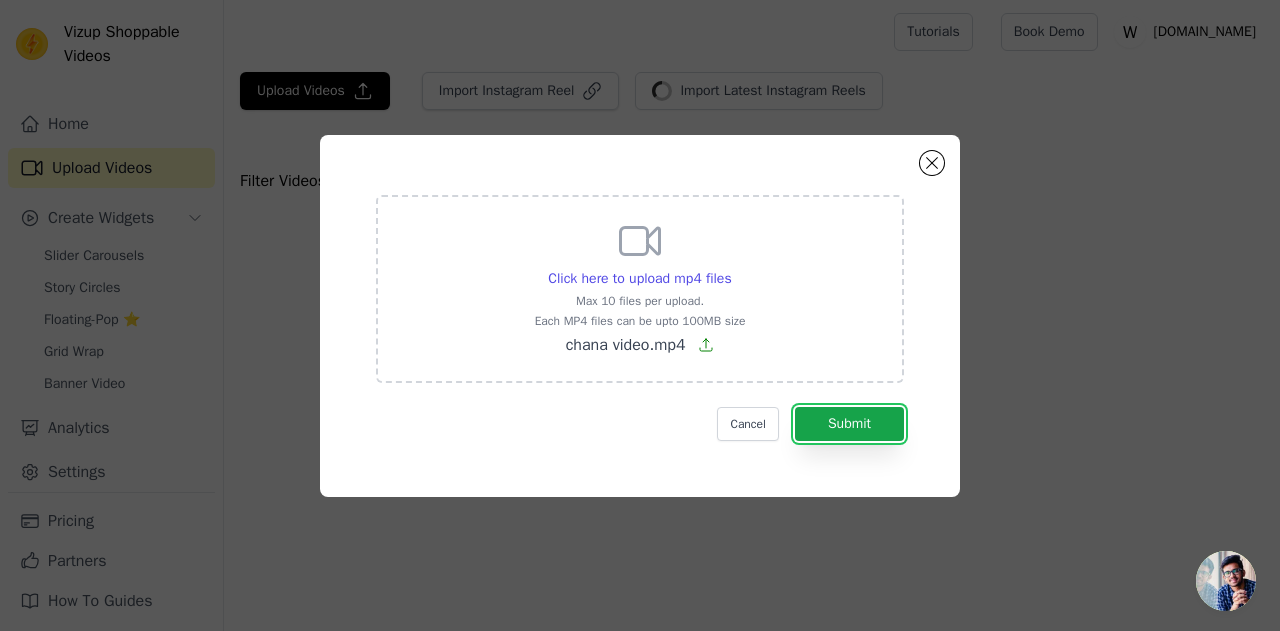 click on "Submit" at bounding box center [849, 424] 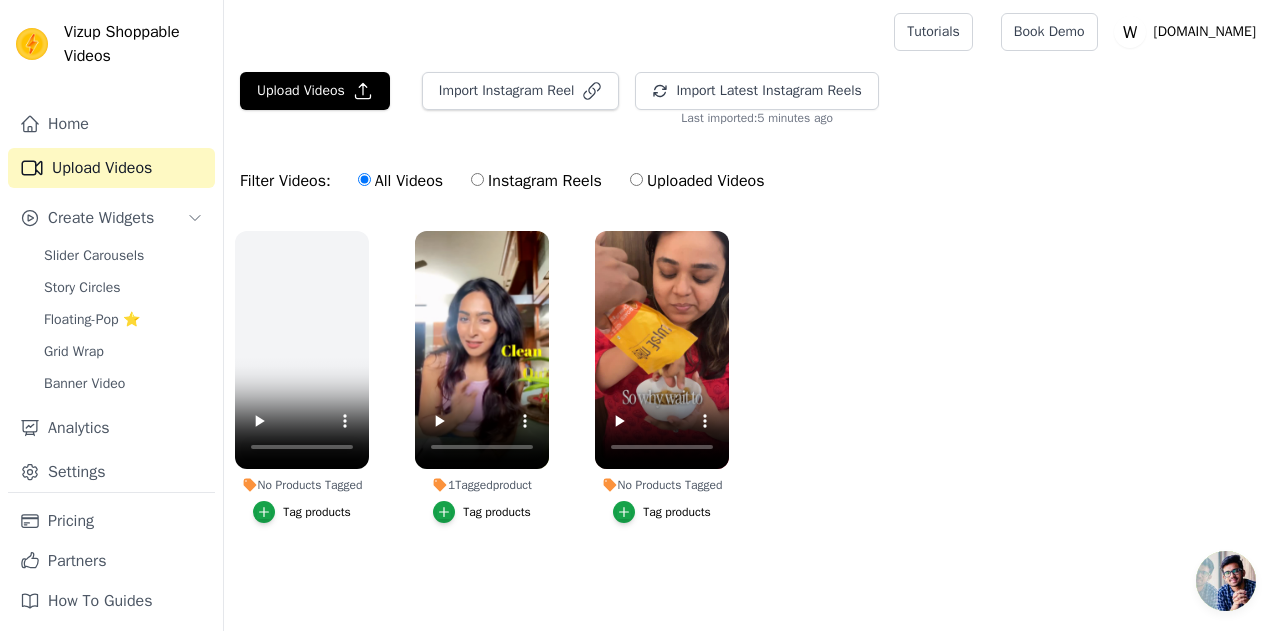 scroll, scrollTop: 0, scrollLeft: 0, axis: both 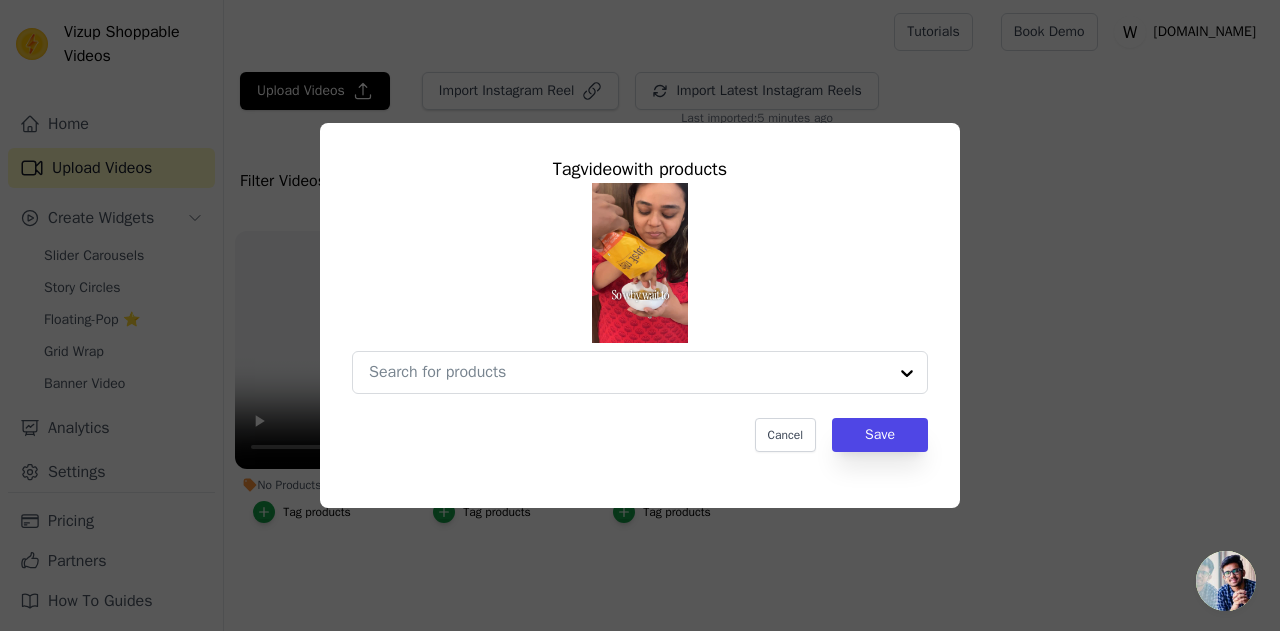 click at bounding box center [628, 372] 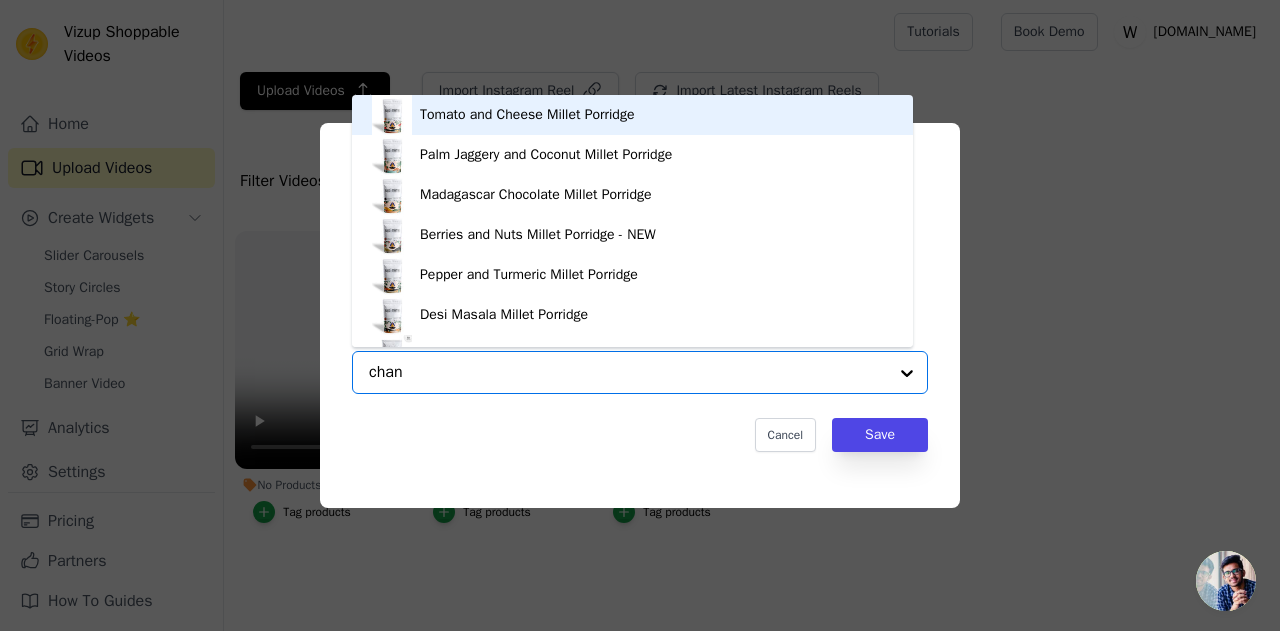 type on "chana" 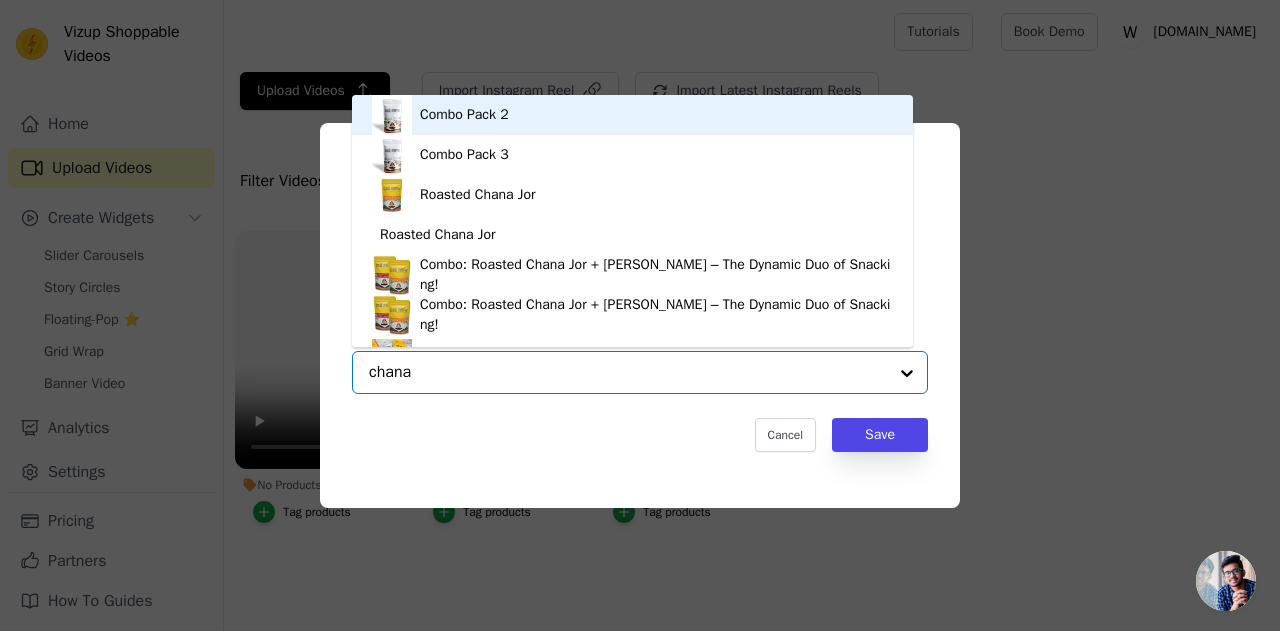 scroll, scrollTop: 28, scrollLeft: 0, axis: vertical 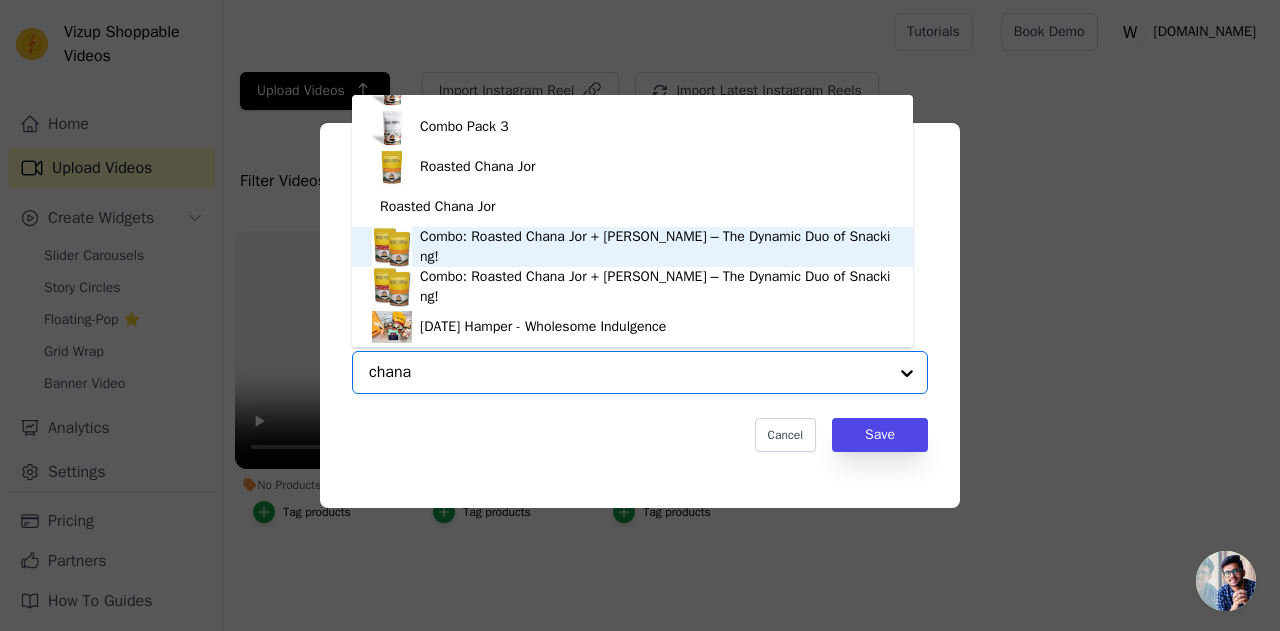 click on "Combo: Roasted Chana Jor + [PERSON_NAME] – The Dynamic Duo of Snacking!" at bounding box center [656, 247] 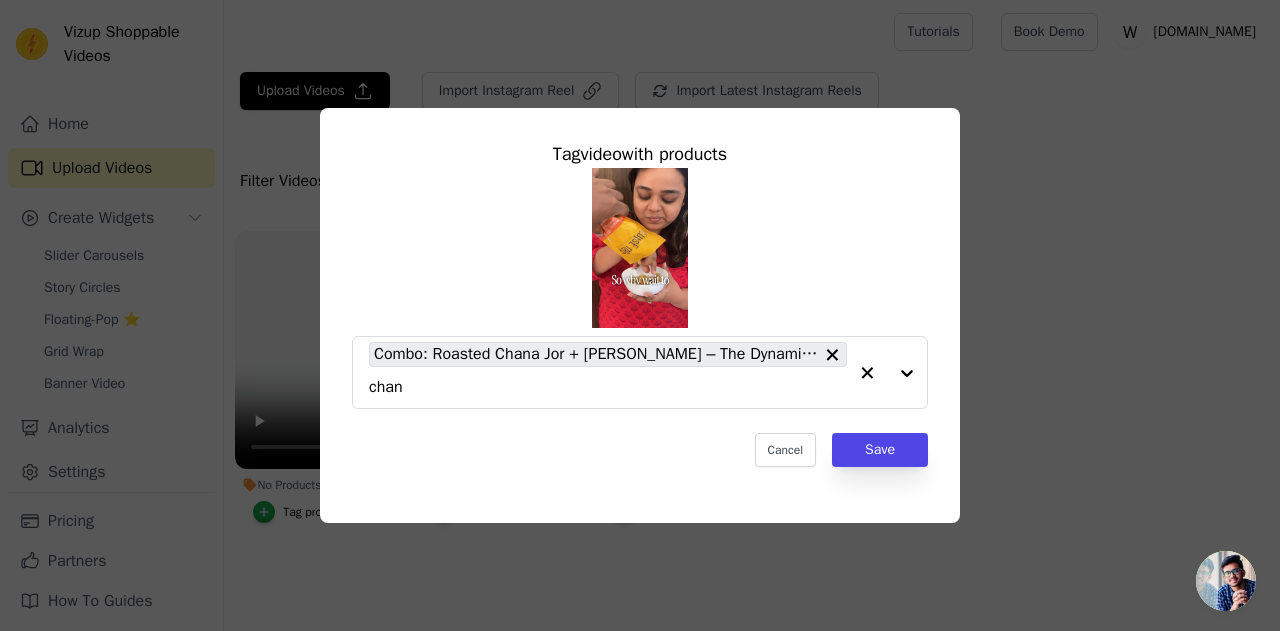 type on "chana" 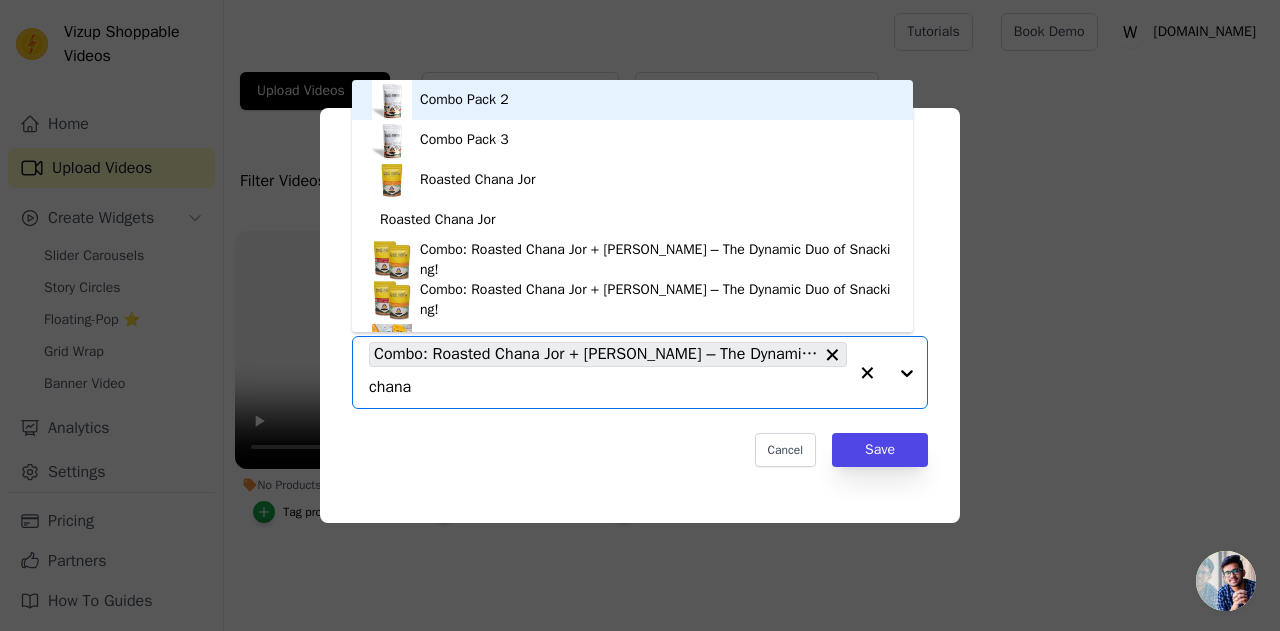 scroll, scrollTop: 28, scrollLeft: 0, axis: vertical 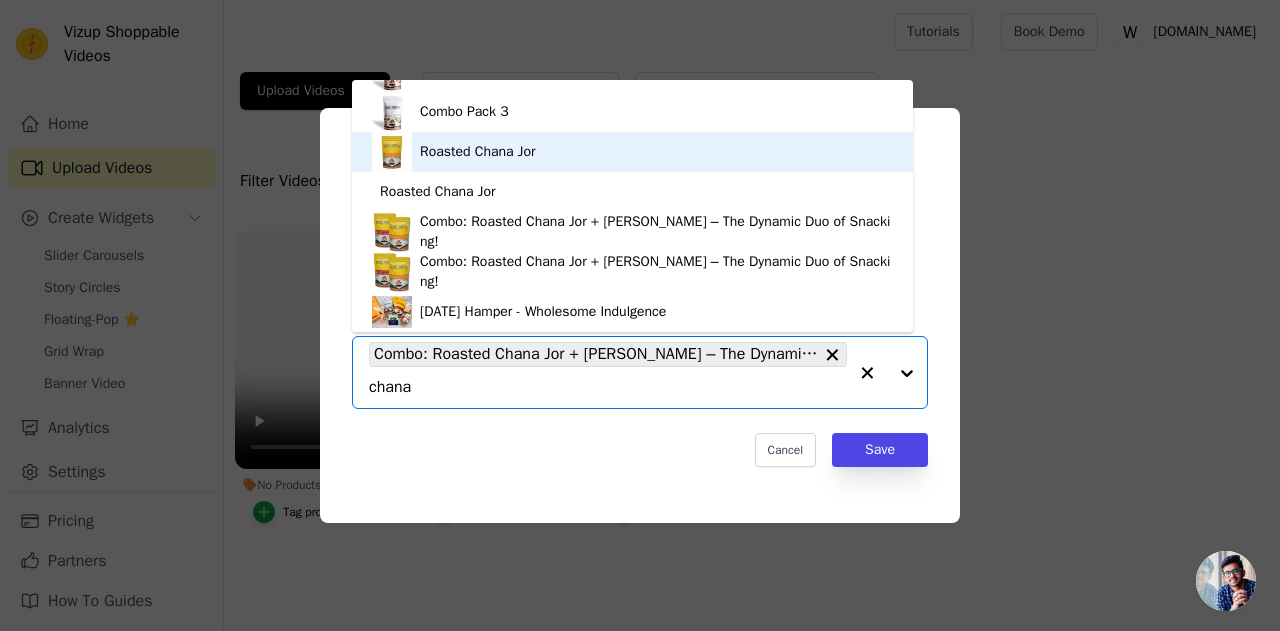click on "Roasted Chana Jor" at bounding box center [477, 152] 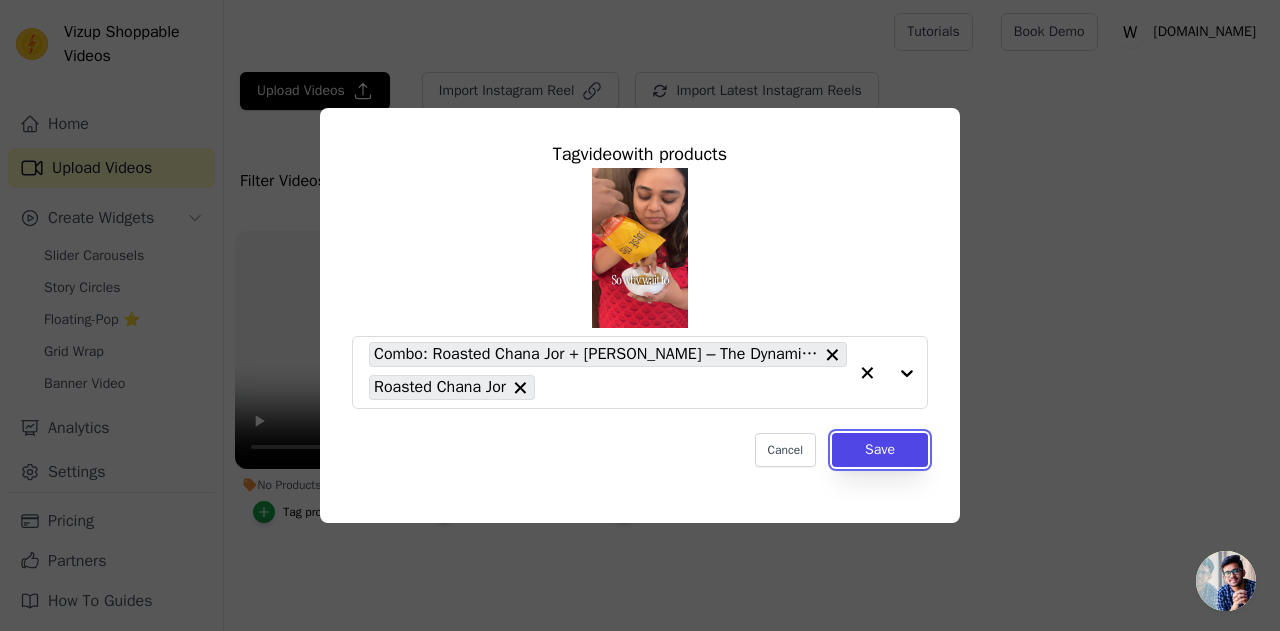 click on "Save" at bounding box center [880, 450] 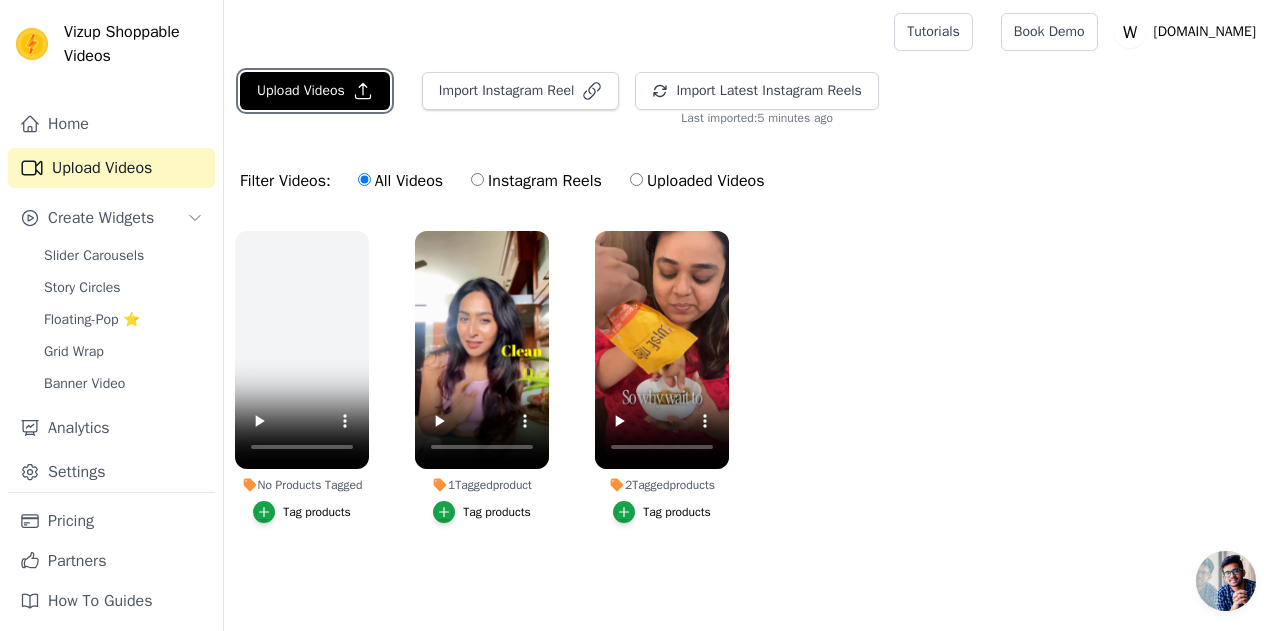 click on "Upload Videos" at bounding box center [315, 91] 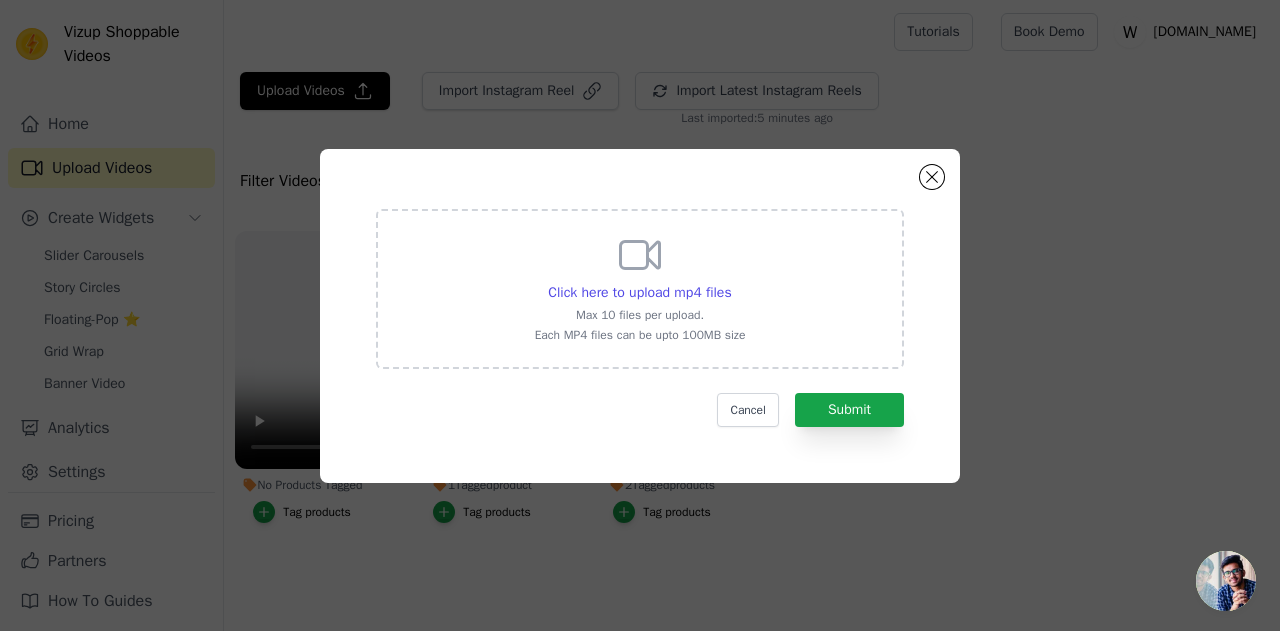 click on "Click here to upload mp4 files" at bounding box center (639, 292) 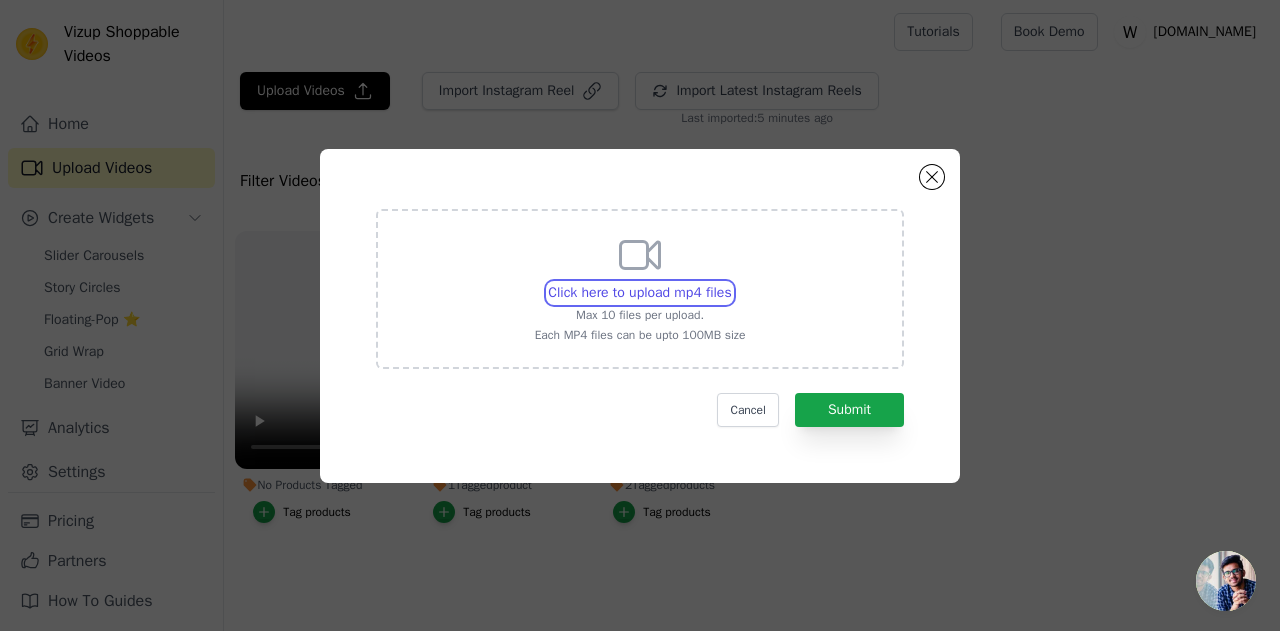 click on "Click here to upload mp4 files     Max 10 files per upload.   Each MP4 files can be upto 100MB size" at bounding box center [731, 282] 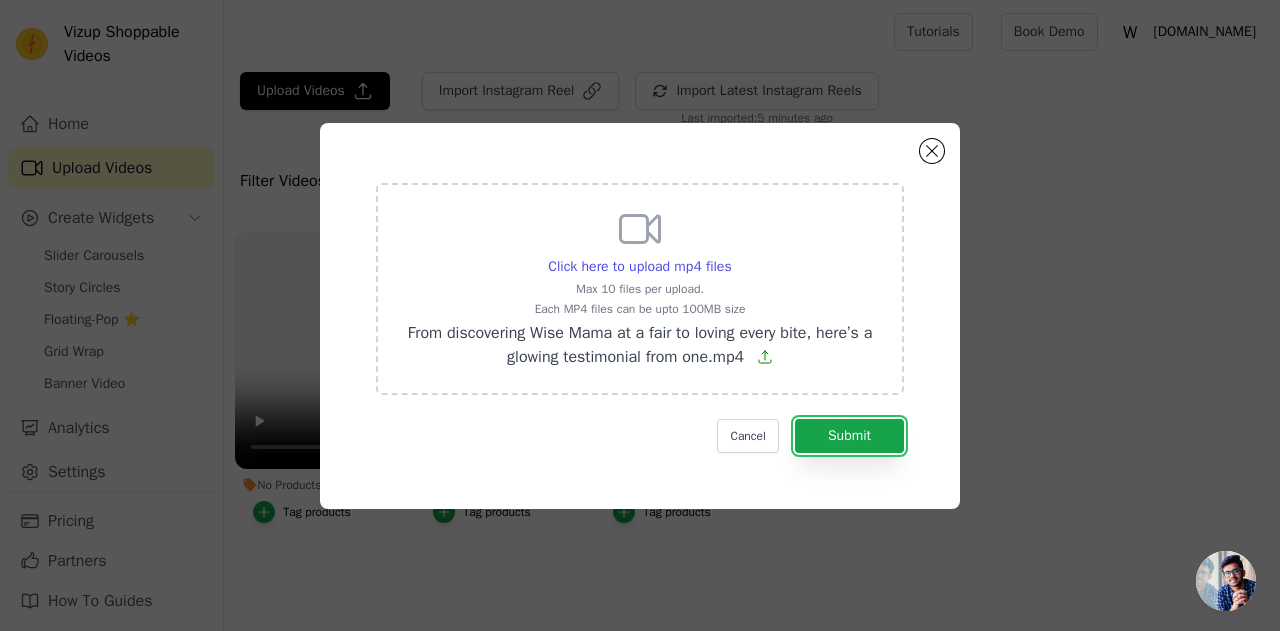 click on "Submit" at bounding box center [849, 436] 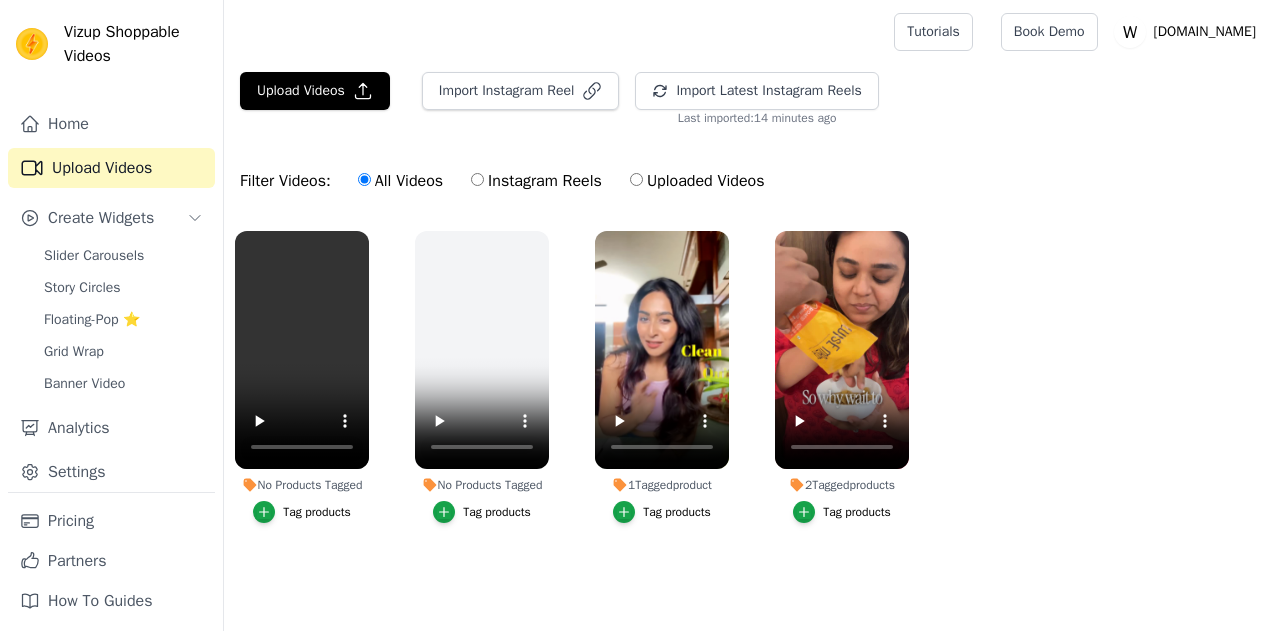 scroll, scrollTop: 0, scrollLeft: 0, axis: both 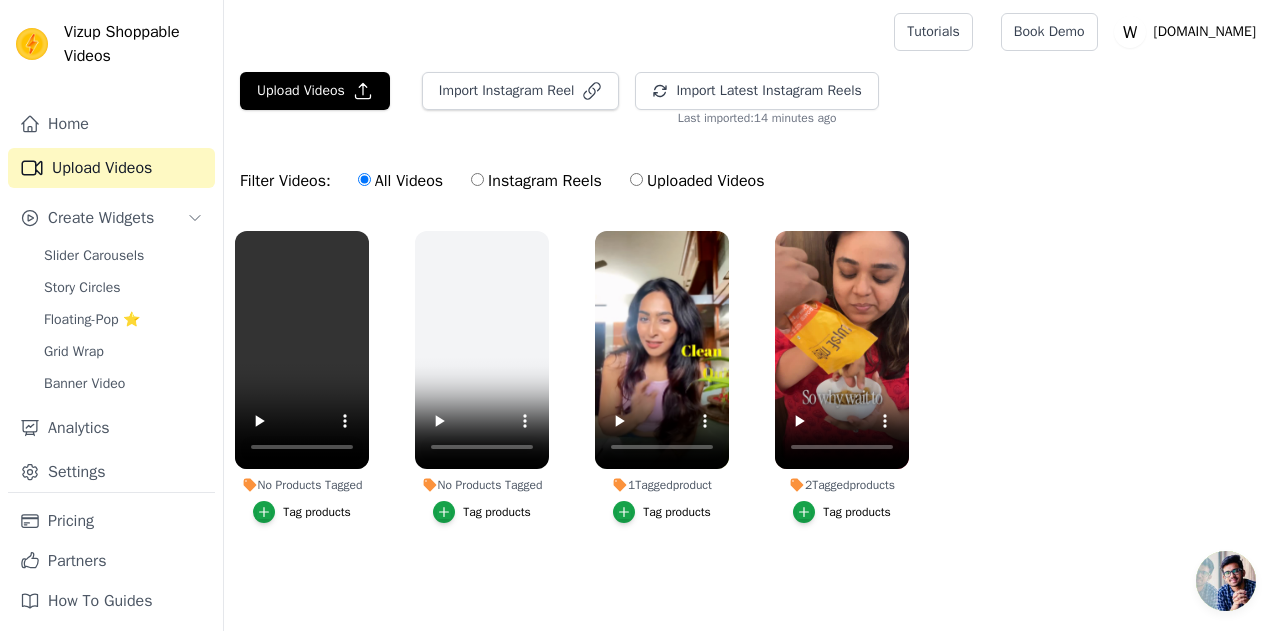 click on "Slider Carousels" at bounding box center [94, 256] 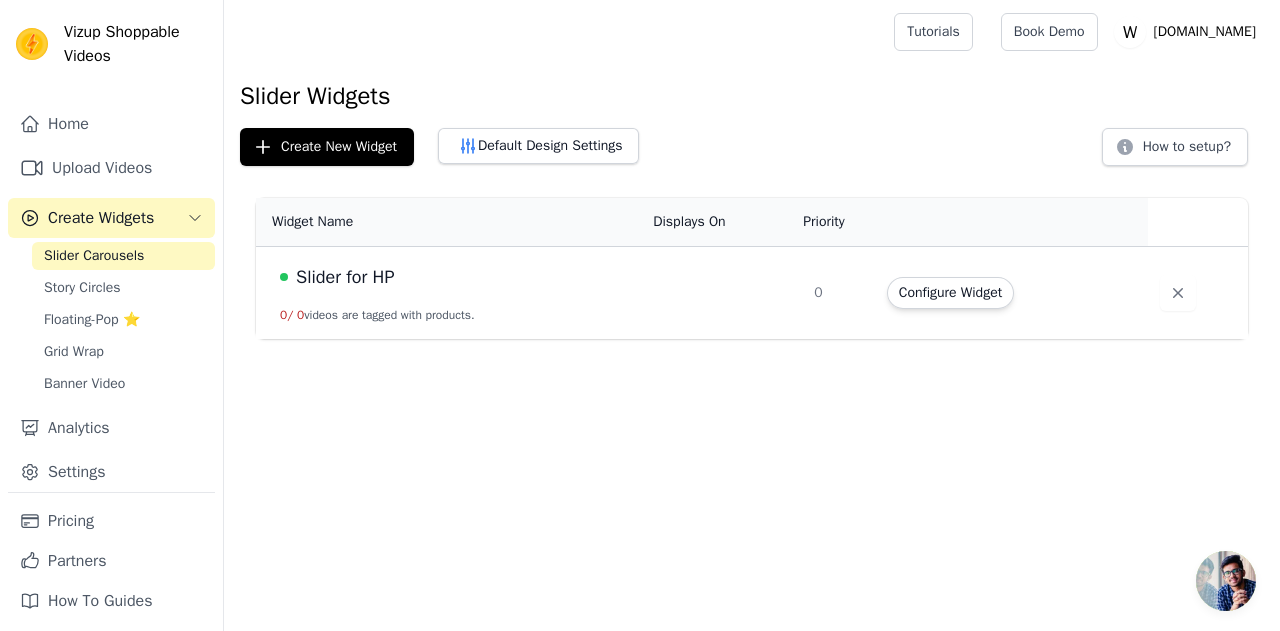 click on "Slider for HP" at bounding box center (345, 277) 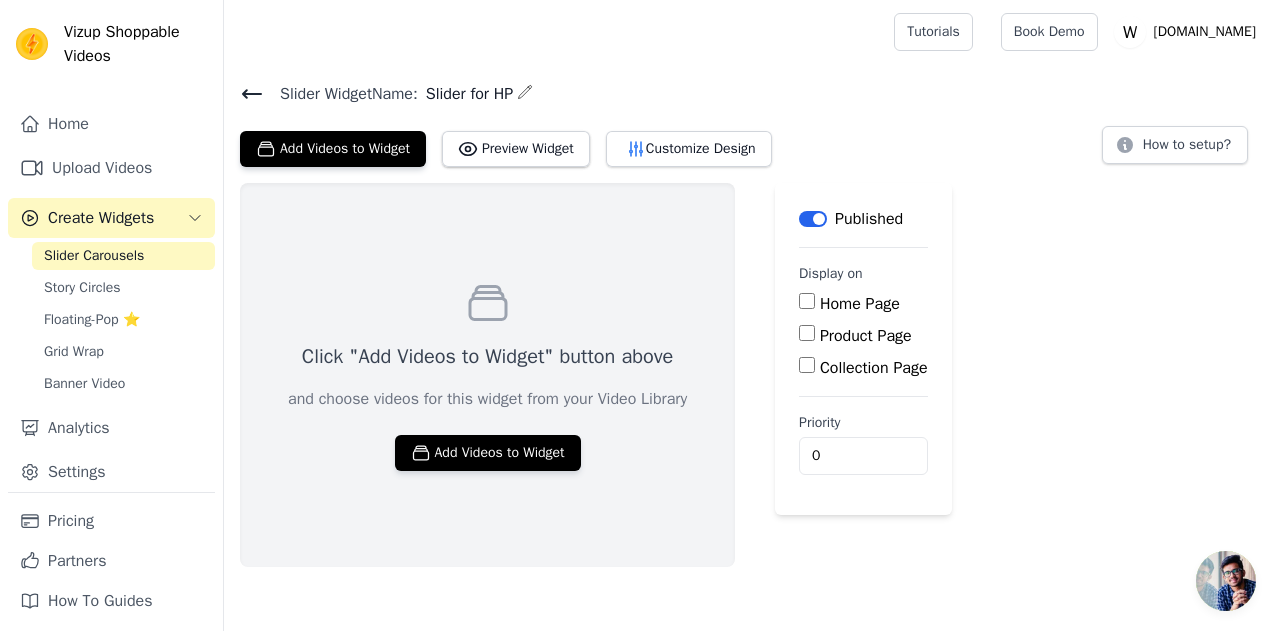 click on "Home Page" at bounding box center [807, 301] 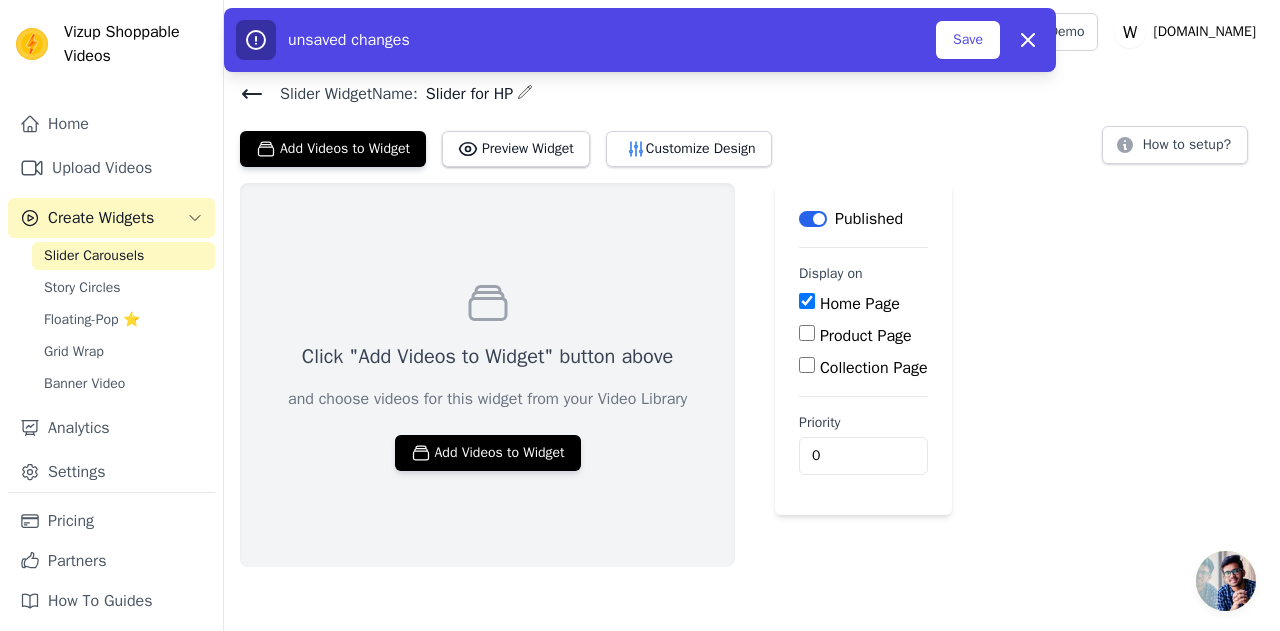 click on "Add Videos to Widget" at bounding box center [488, 453] 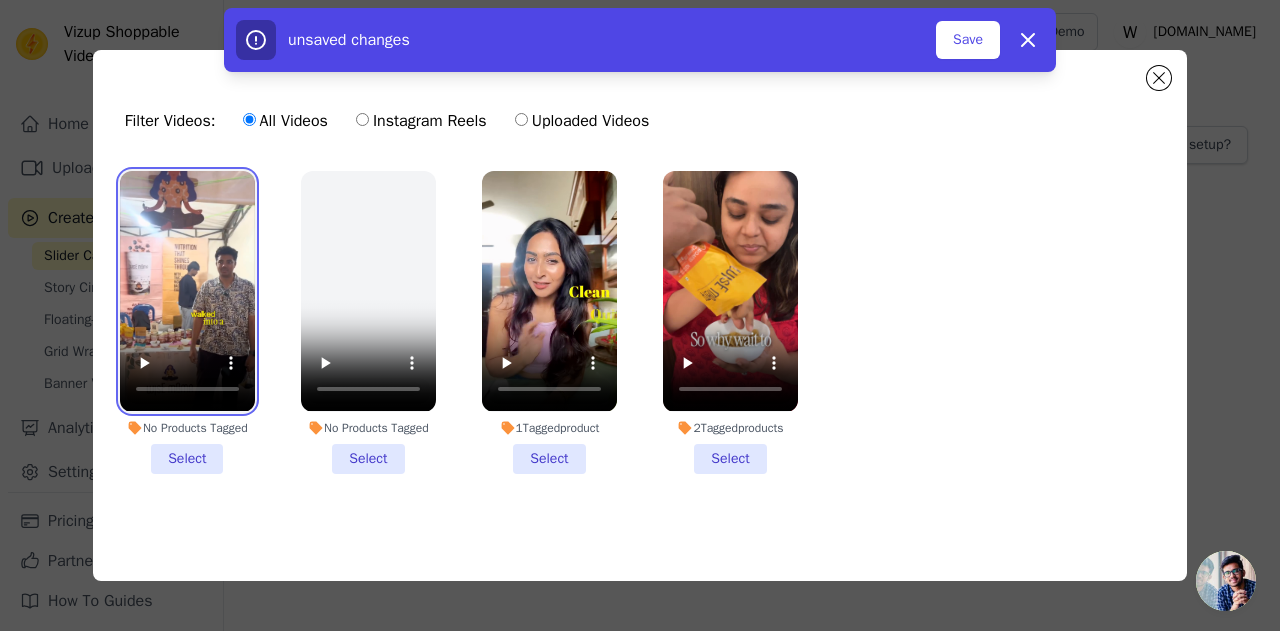 click at bounding box center [187, 291] 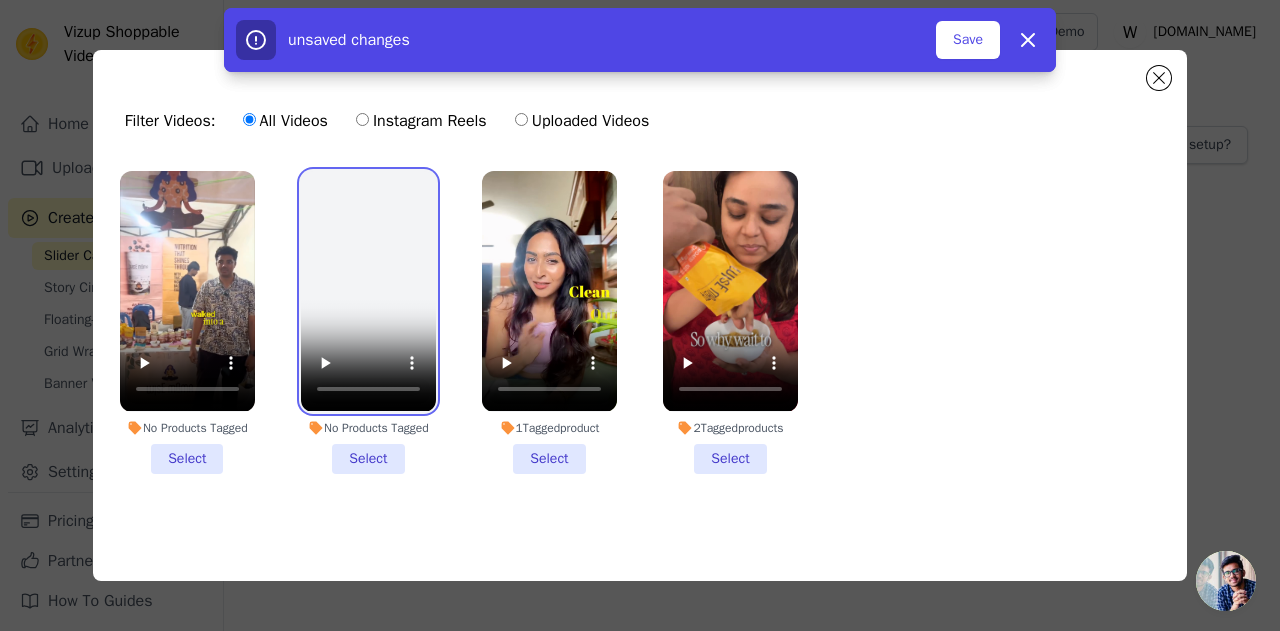 click at bounding box center (368, 291) 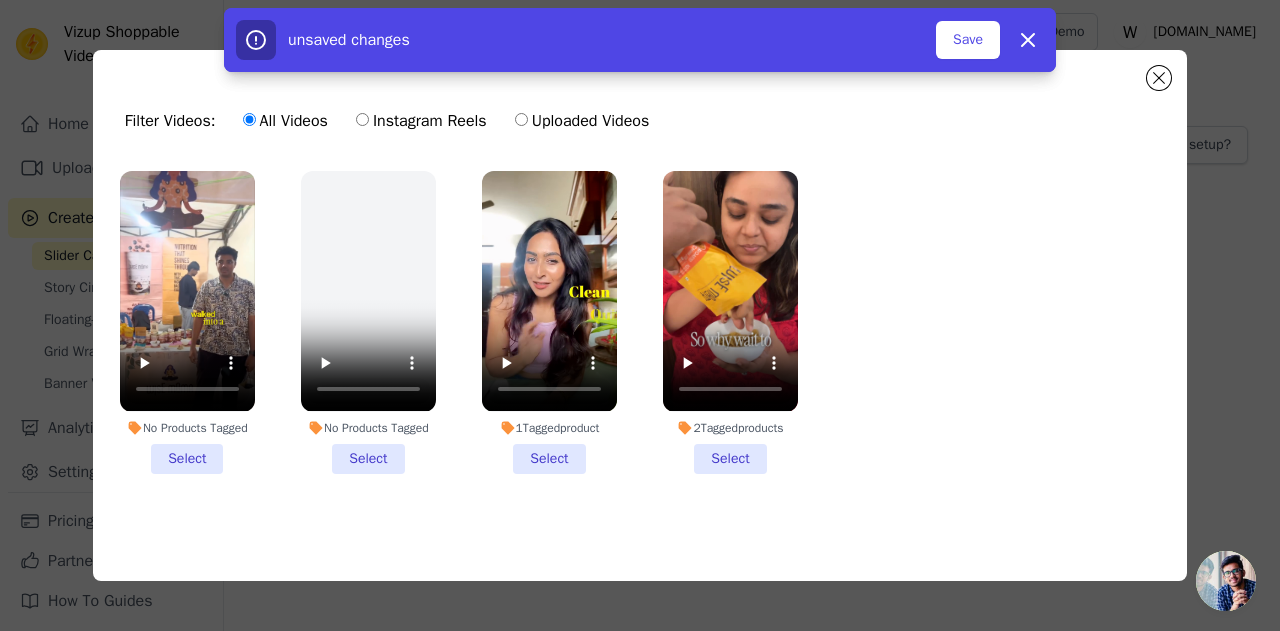 click on "No Products Tagged     Select" at bounding box center (187, 322) 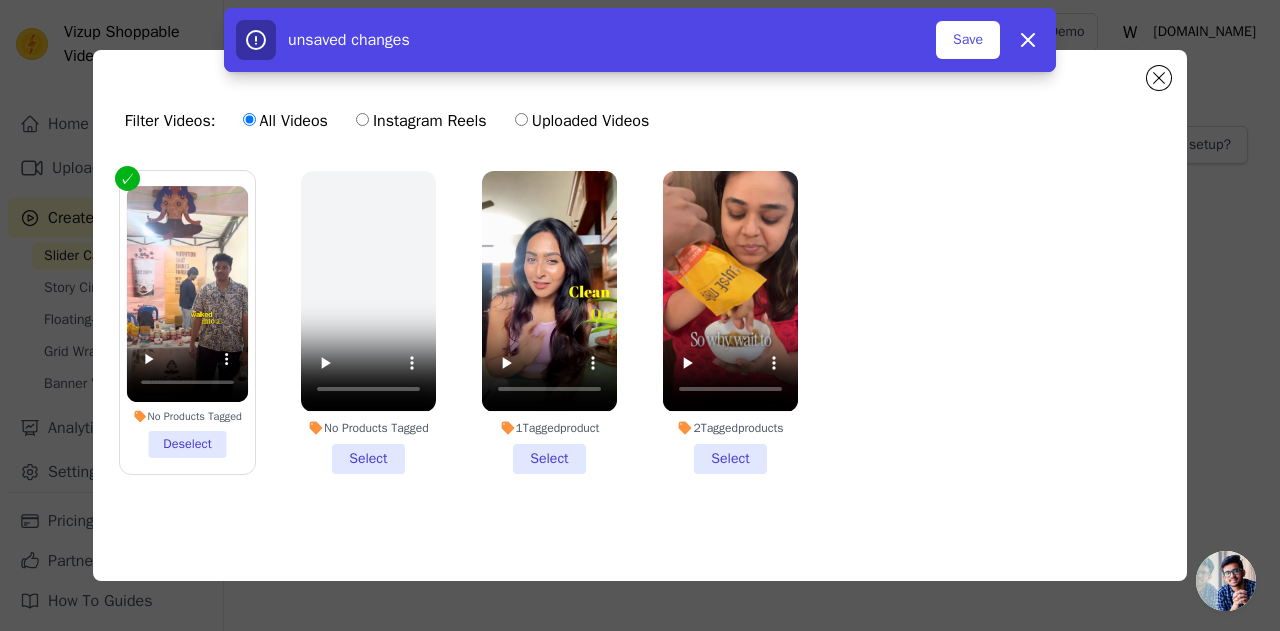 click on "1  Tagged  product     Select" at bounding box center [549, 322] 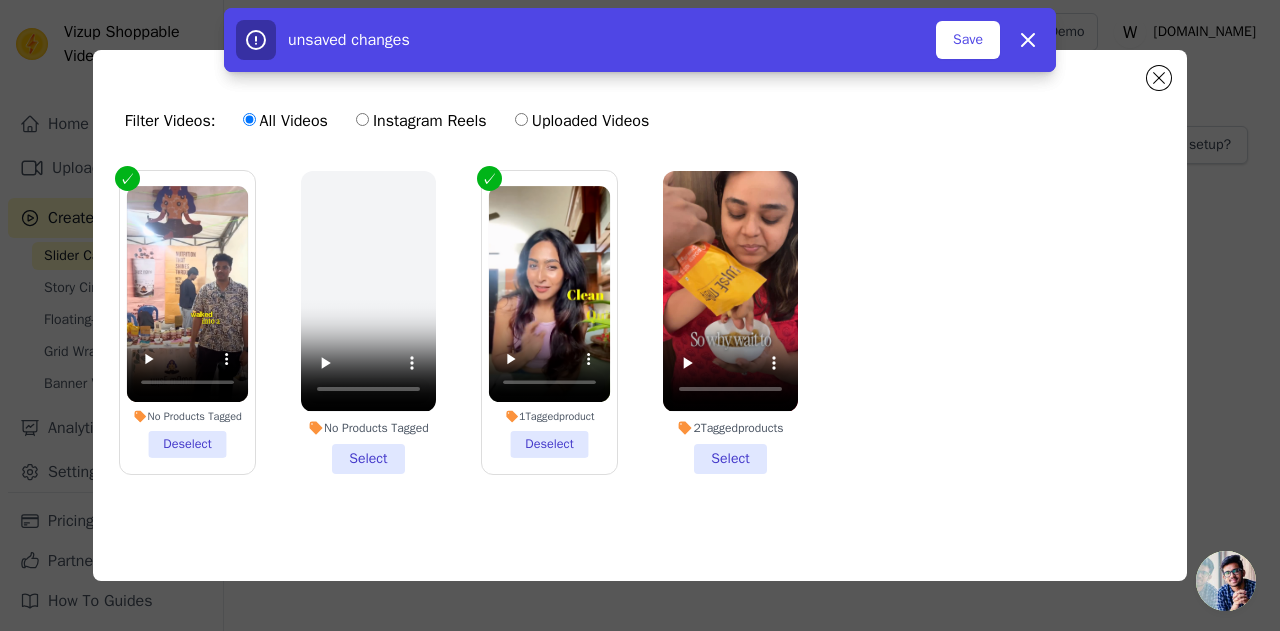 click on "2  Tagged  products     Select" at bounding box center (730, 322) 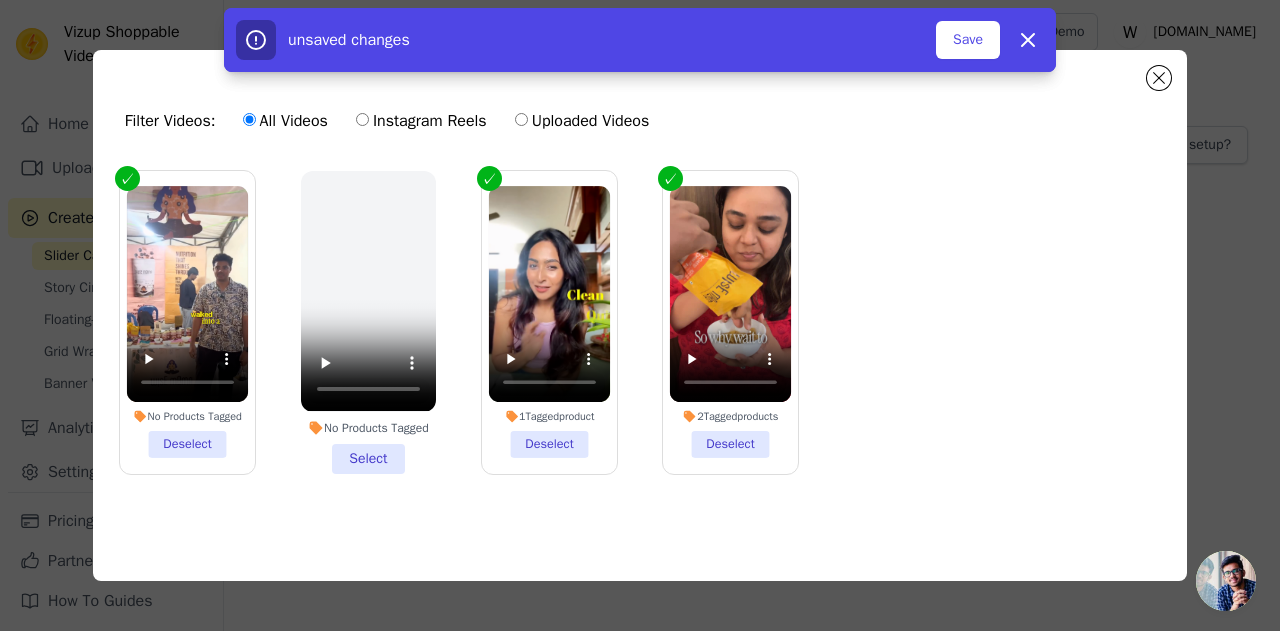 click on "Save" at bounding box center [968, 40] 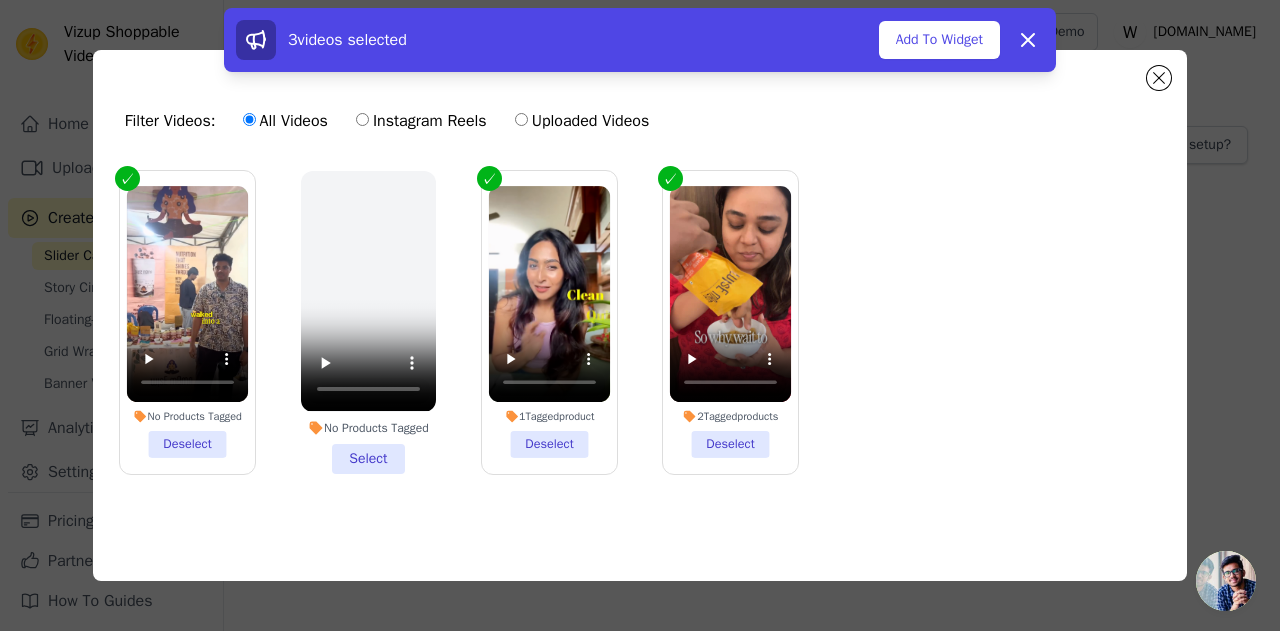 click on "Add To Widget" at bounding box center (939, 40) 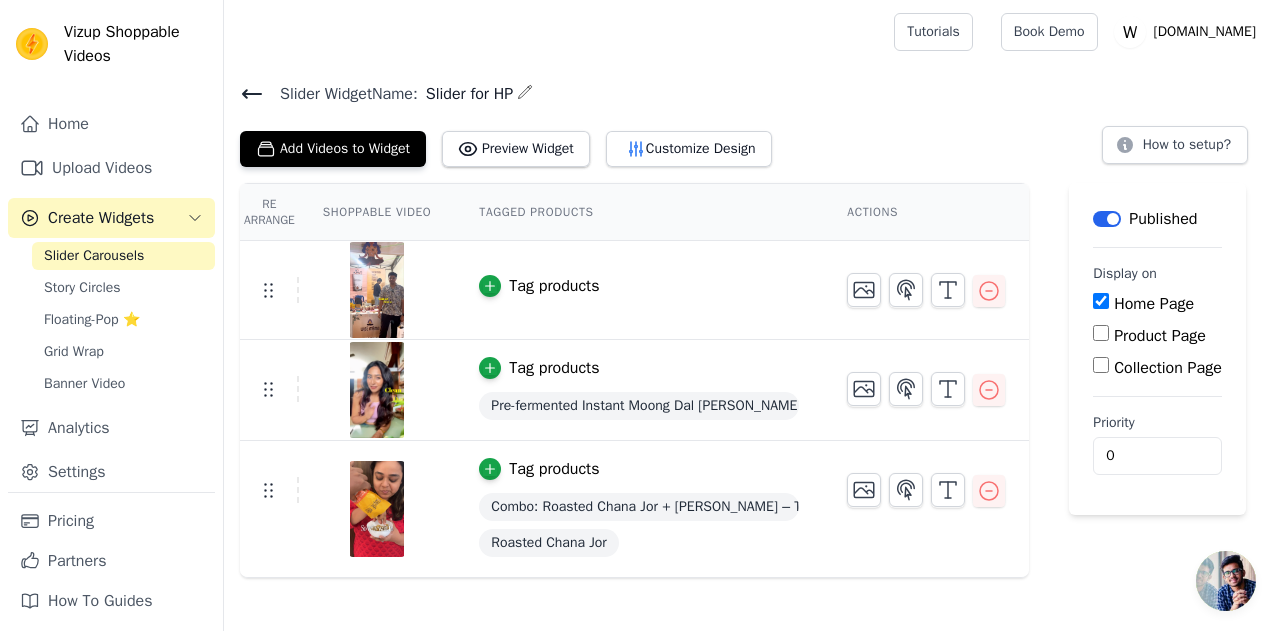 click on "Preview Widget" at bounding box center (516, 149) 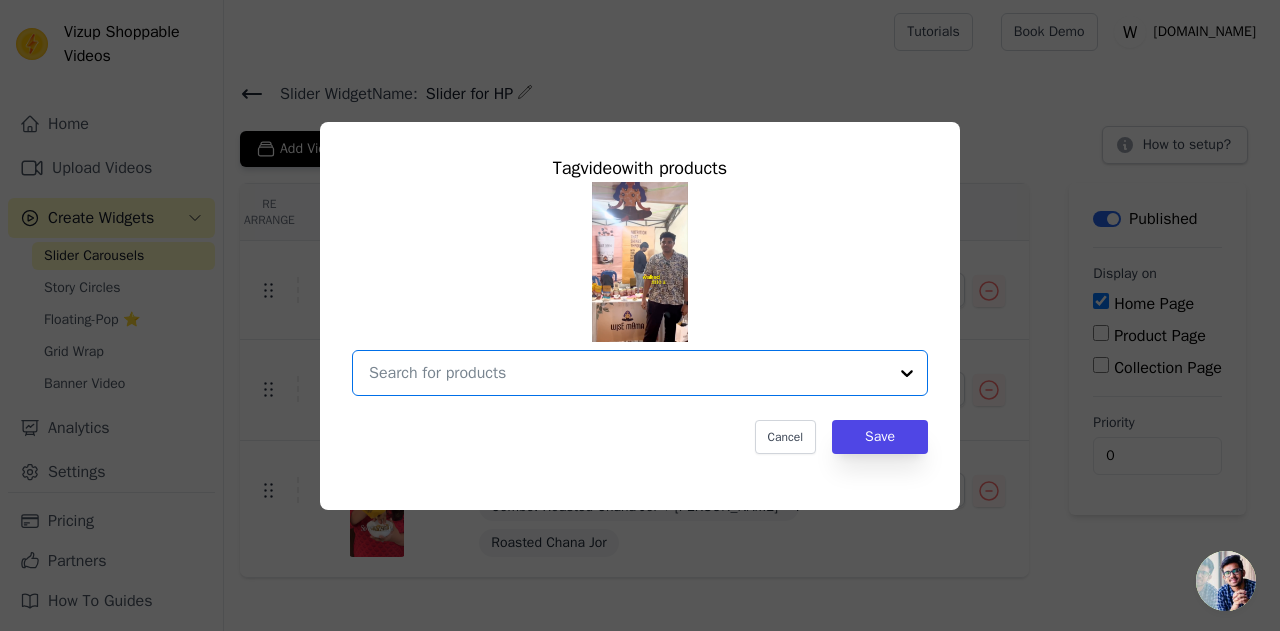 click at bounding box center (628, 373) 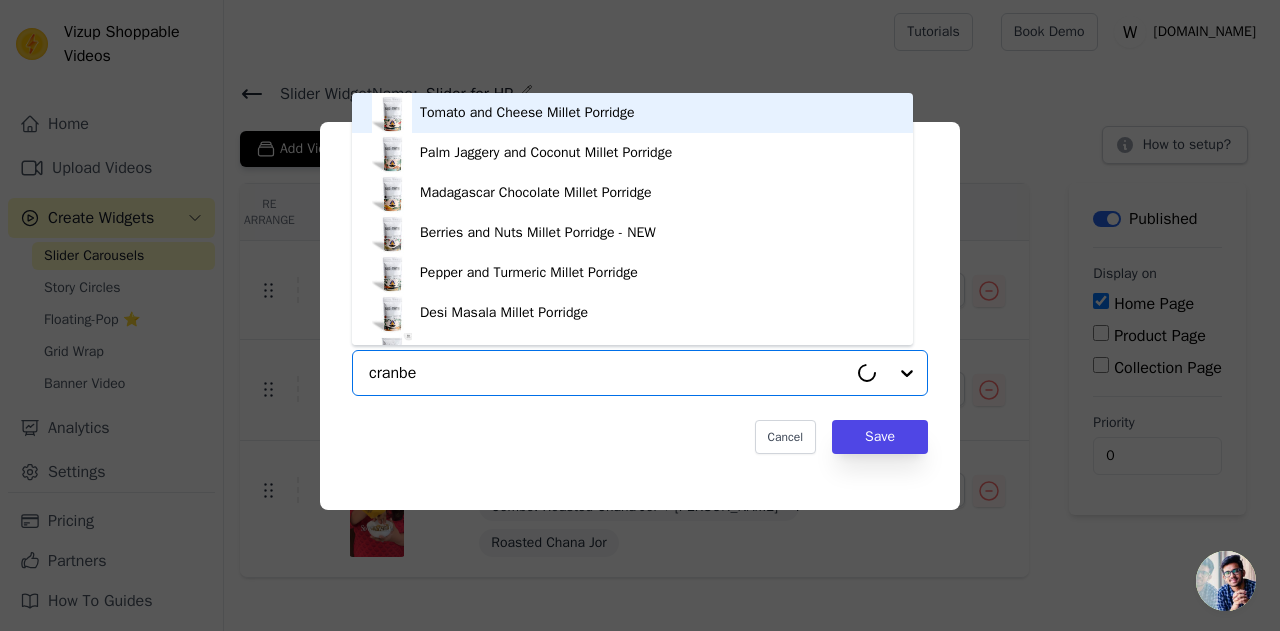 type on "cranber" 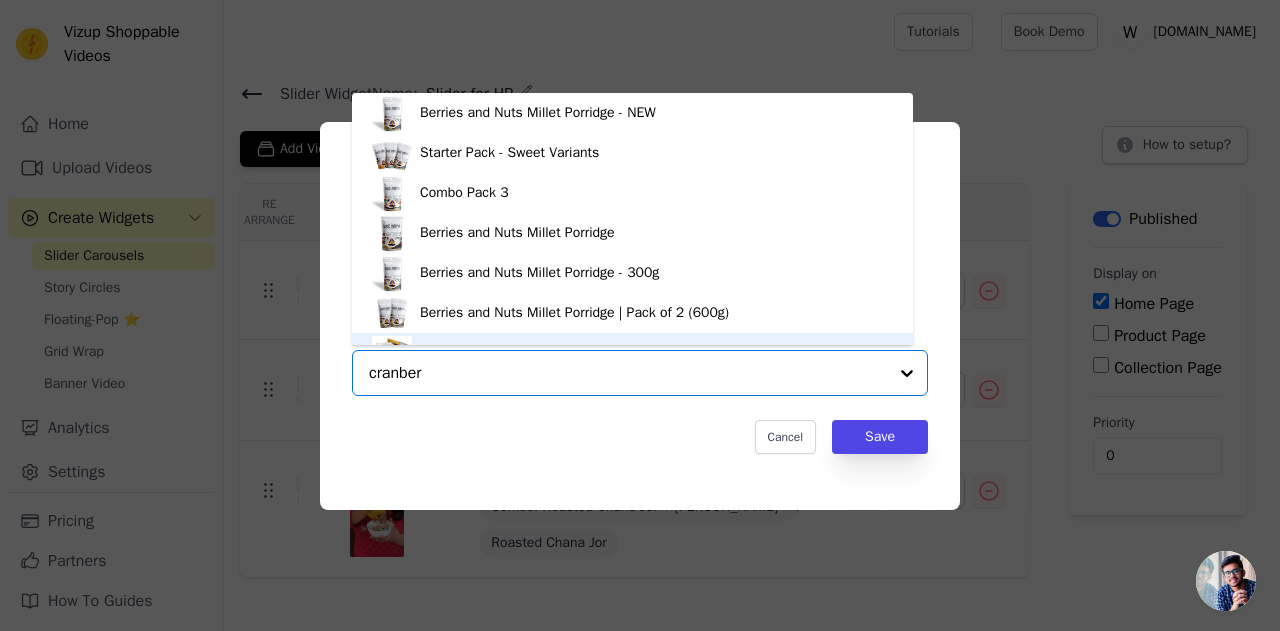 scroll, scrollTop: 28, scrollLeft: 0, axis: vertical 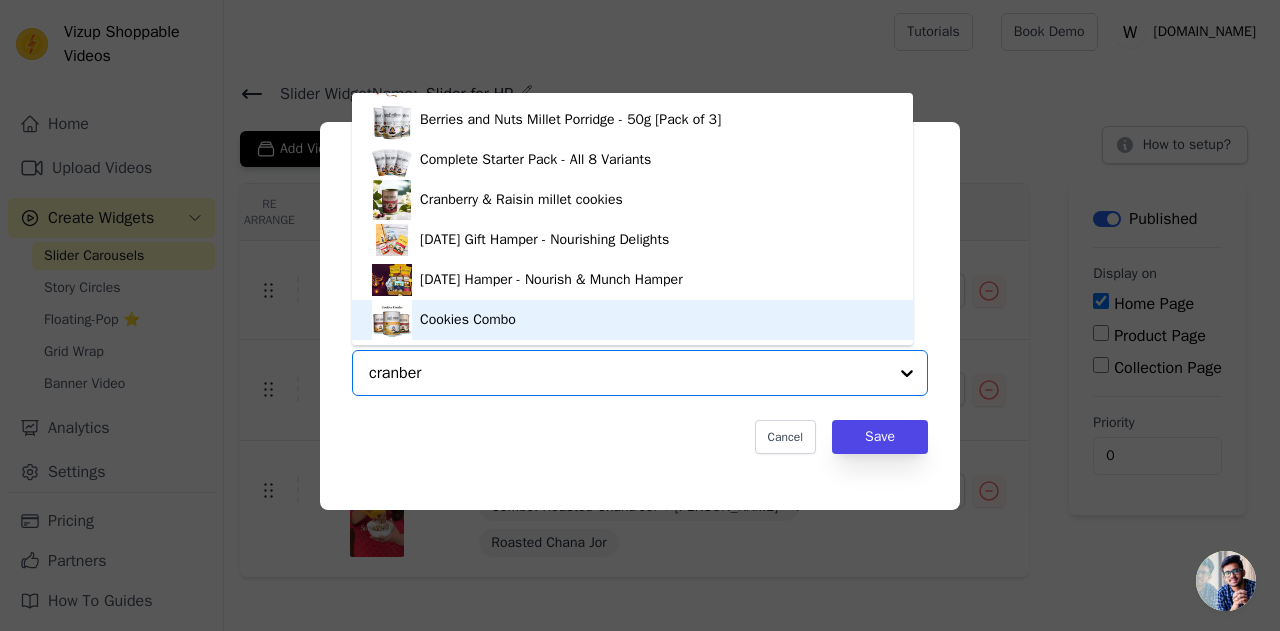 click on "Cookies Combo" at bounding box center [632, 320] 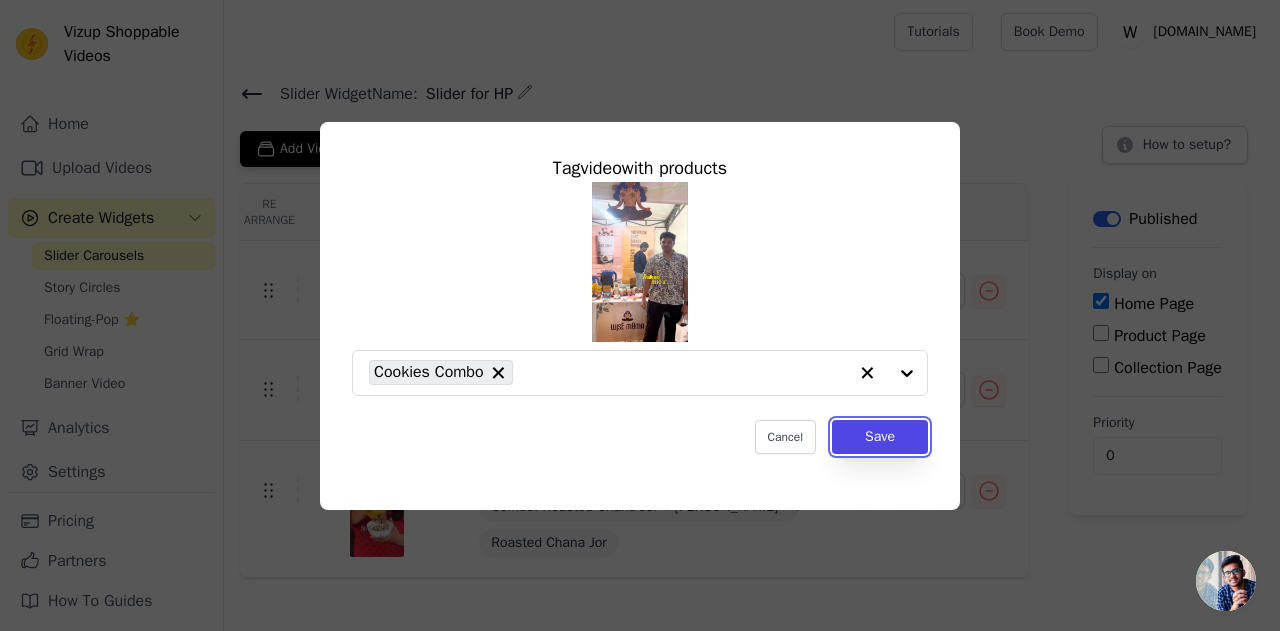 click on "Save" at bounding box center [880, 437] 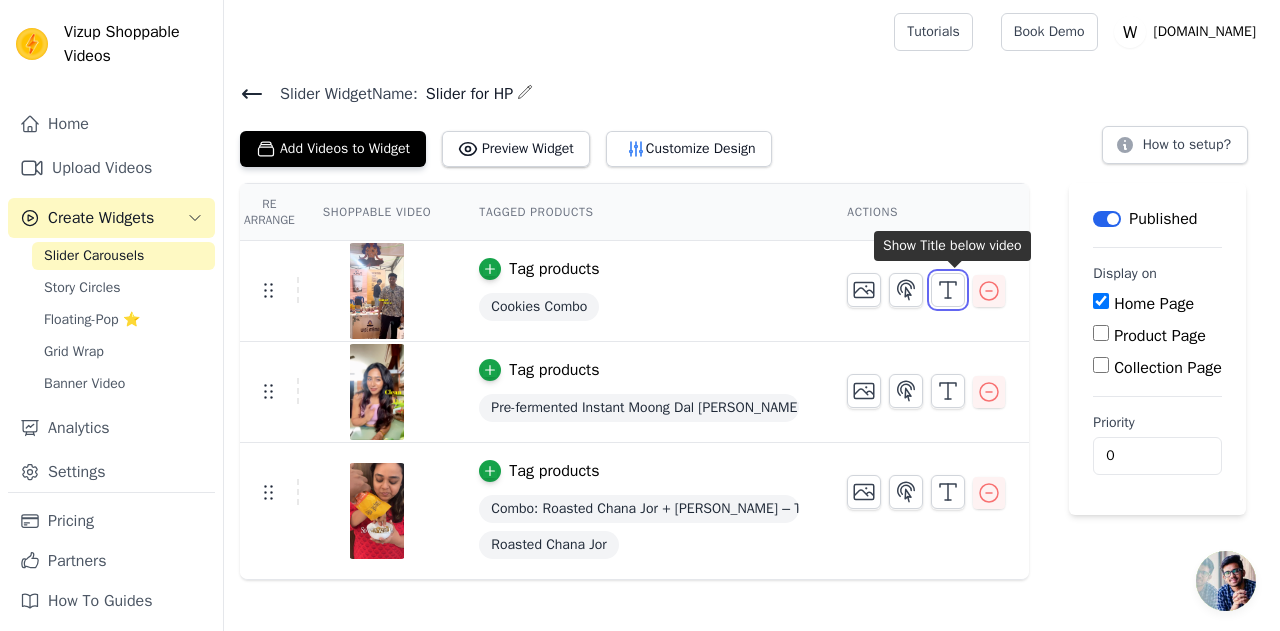 click 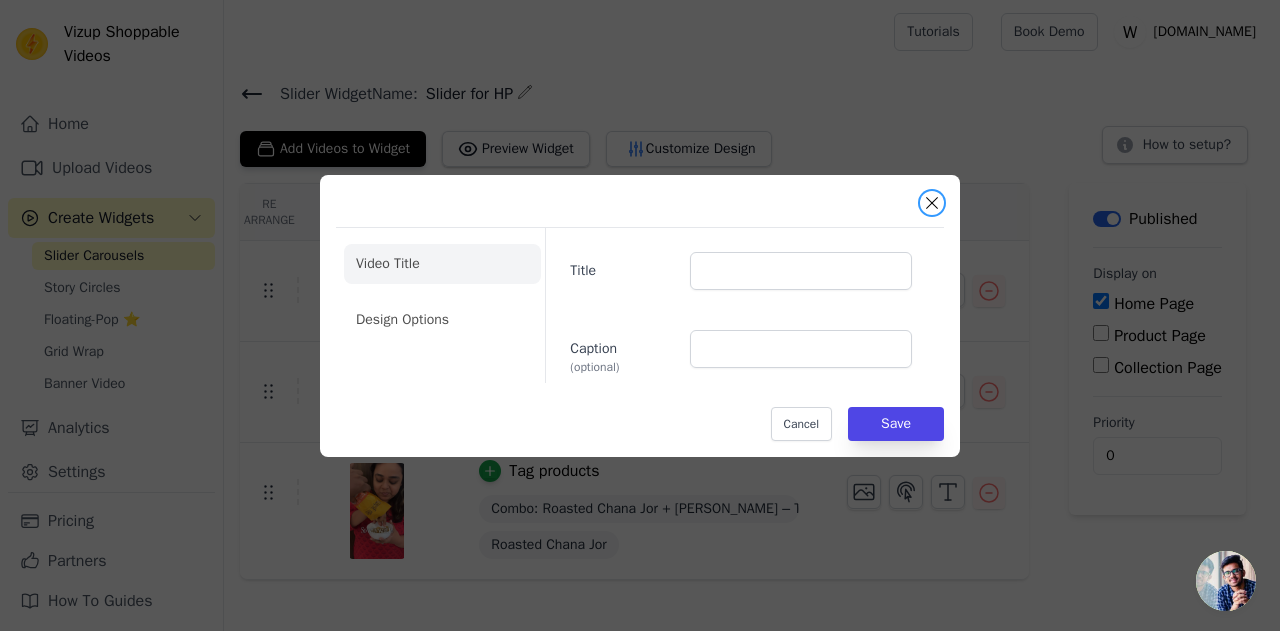 click at bounding box center (932, 203) 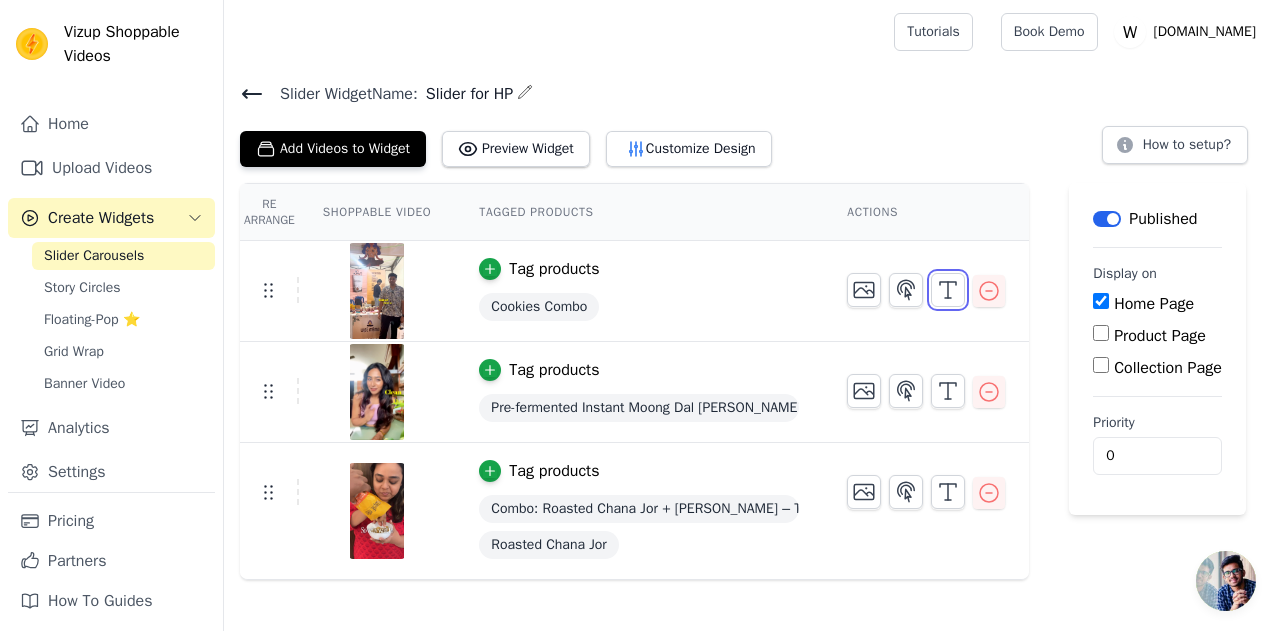 click 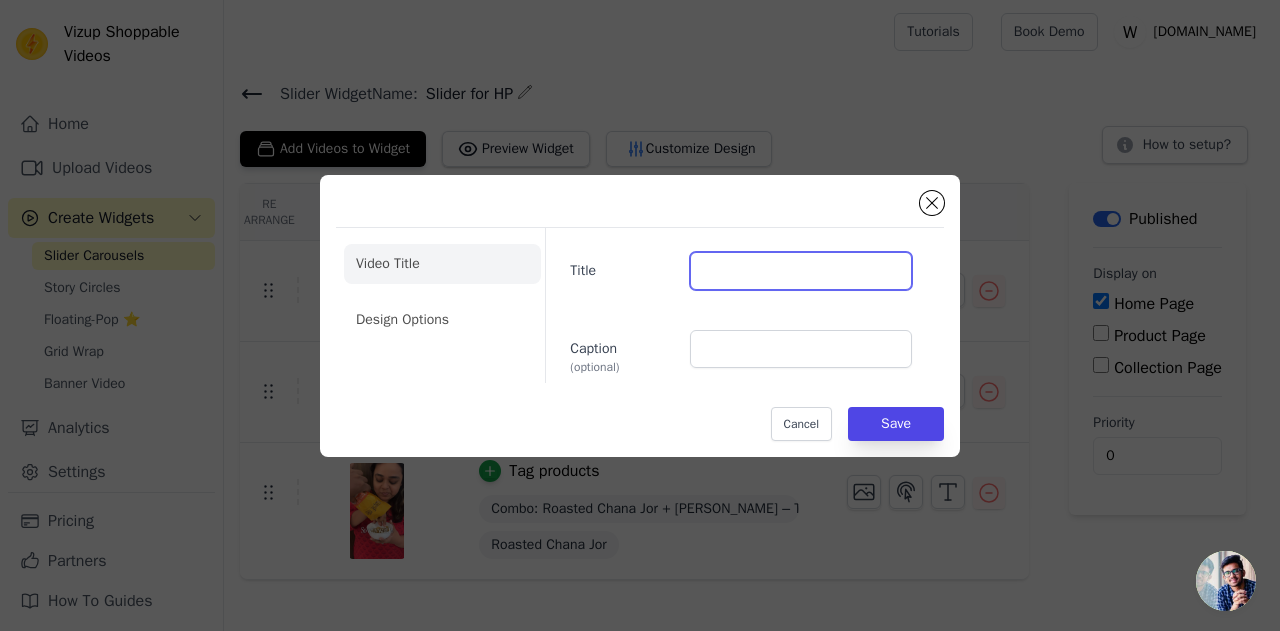 click on "Title" at bounding box center [801, 271] 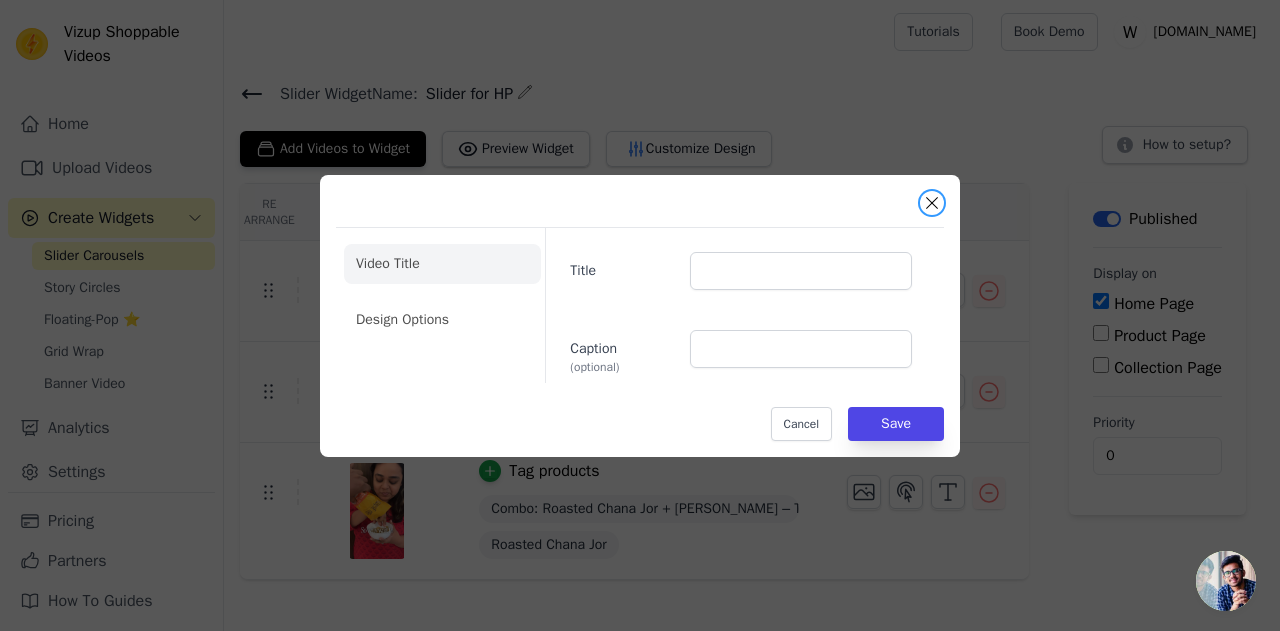 click at bounding box center [932, 203] 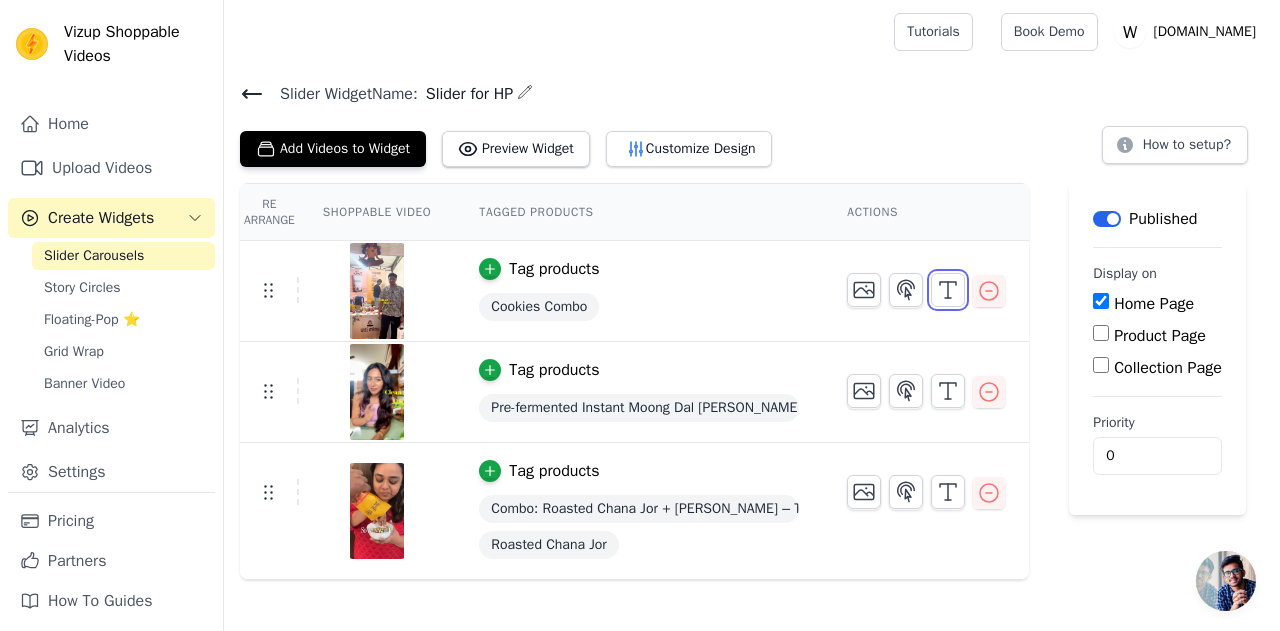 click 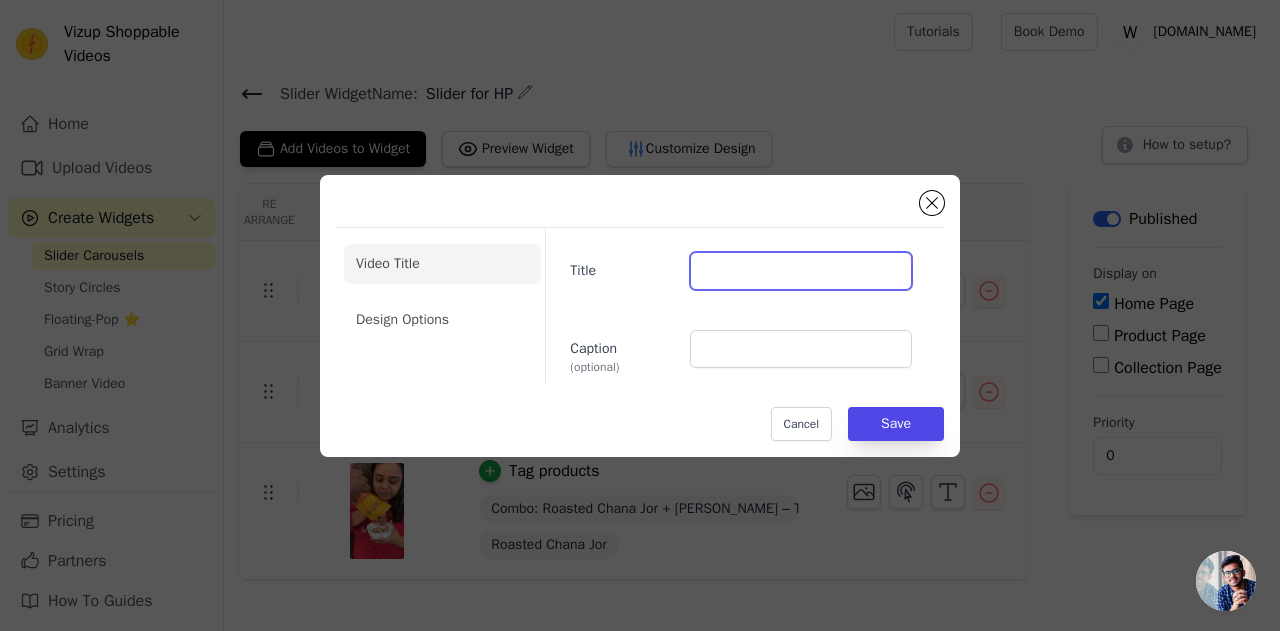 click on "Title" at bounding box center (801, 271) 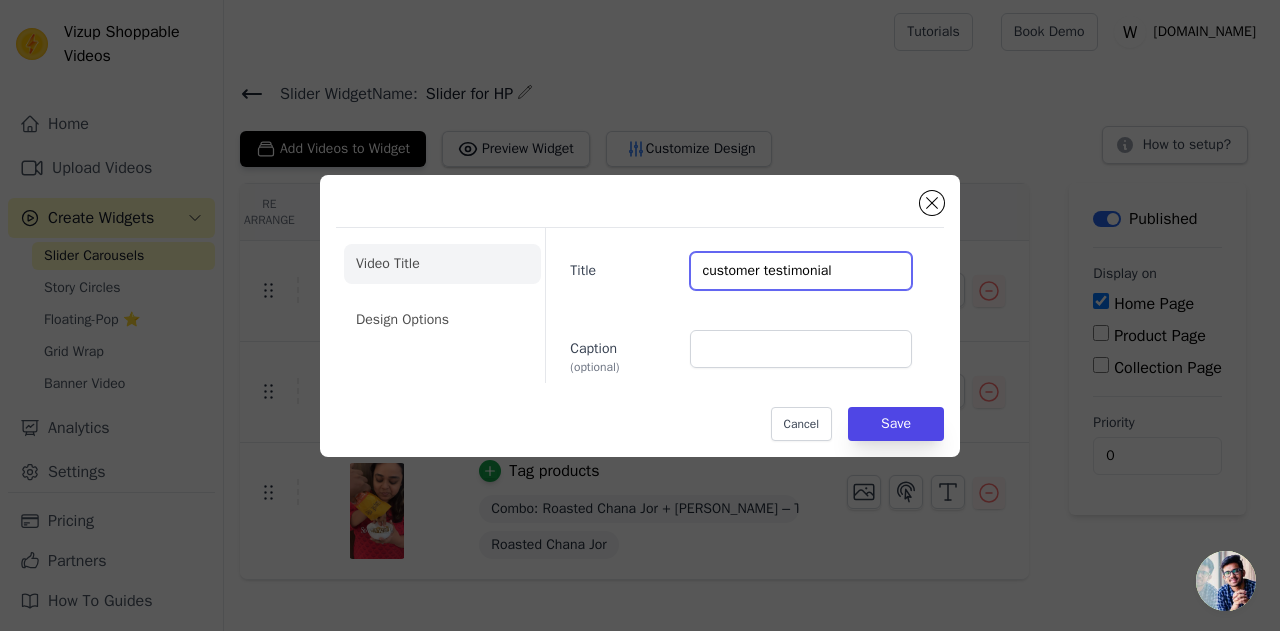 type on "customer testimonial" 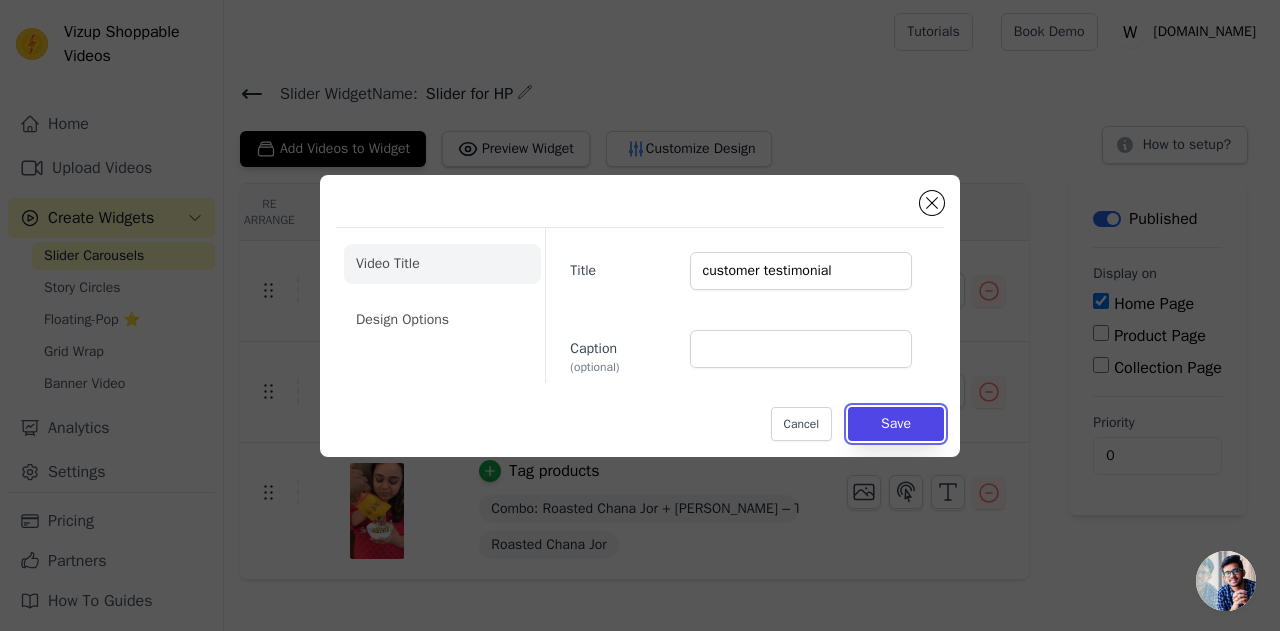 click on "Save" at bounding box center [896, 424] 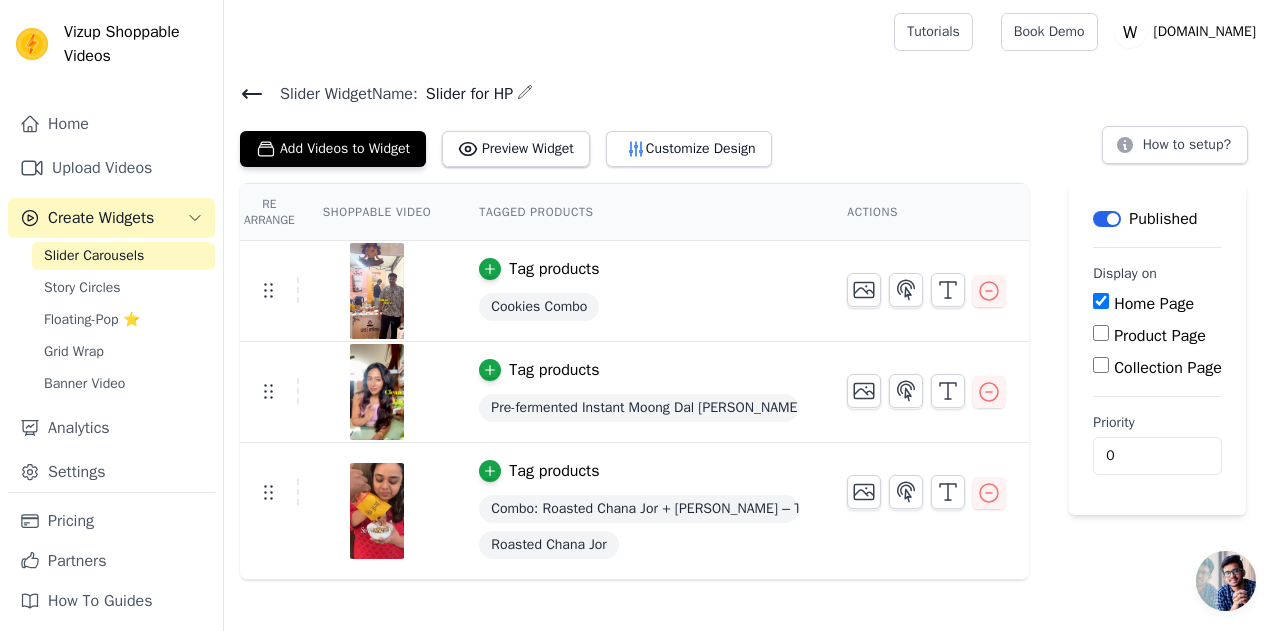 click on "Upload Videos" at bounding box center [111, 168] 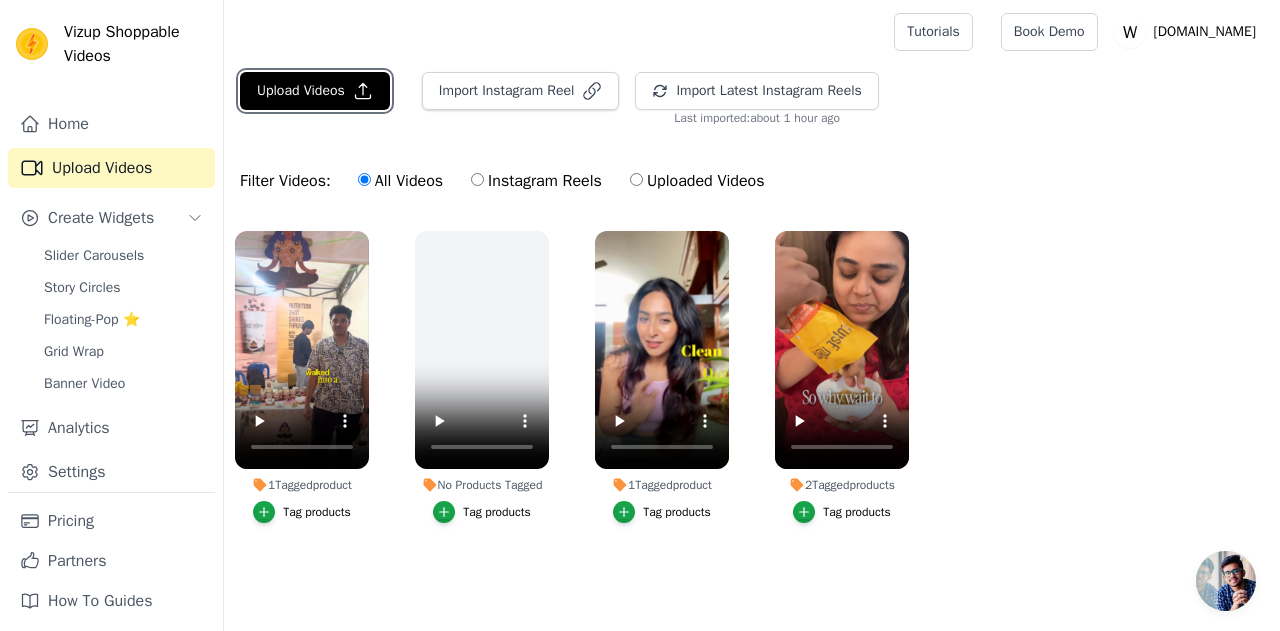 click on "Upload Videos" at bounding box center (315, 91) 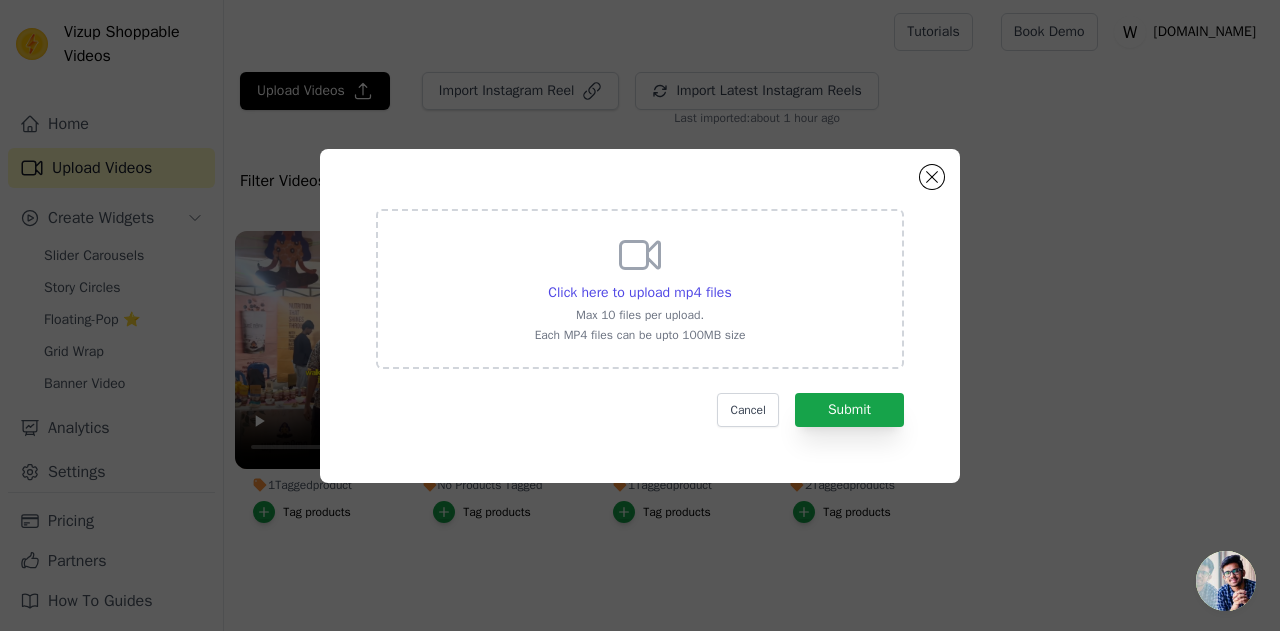 drag, startPoint x: 753, startPoint y: 182, endPoint x: 852, endPoint y: 130, distance: 111.82576 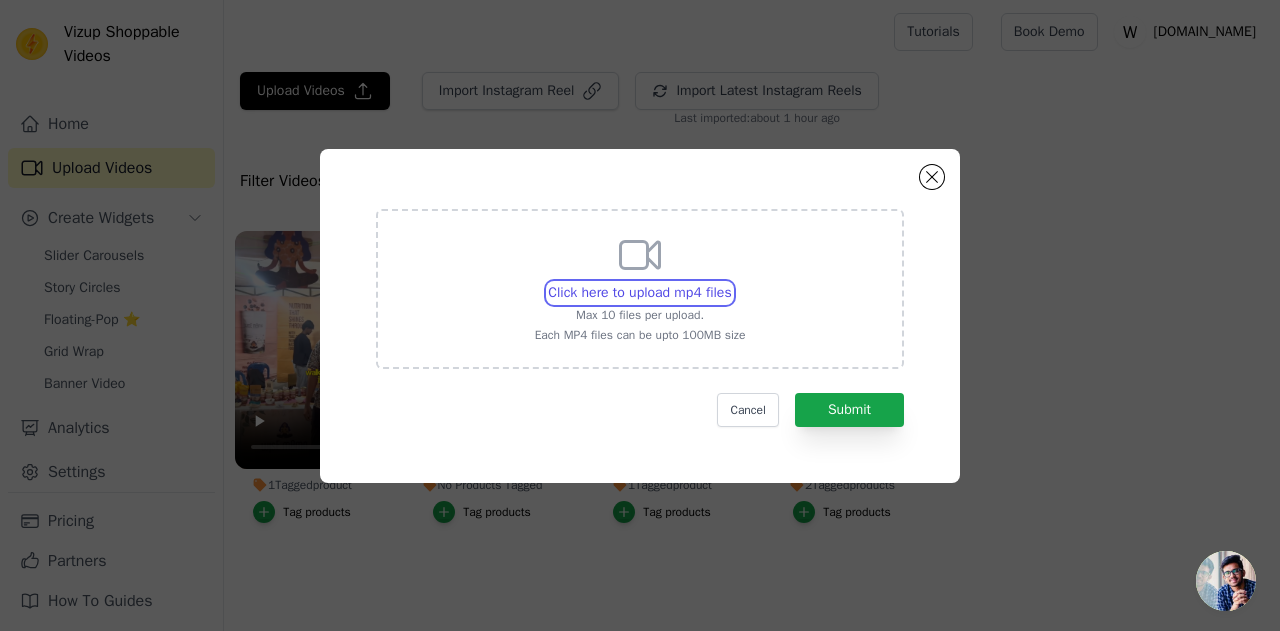 click on "Click here to upload mp4 files     Max 10 files per upload.   Each MP4 files can be upto 100MB size" at bounding box center (731, 282) 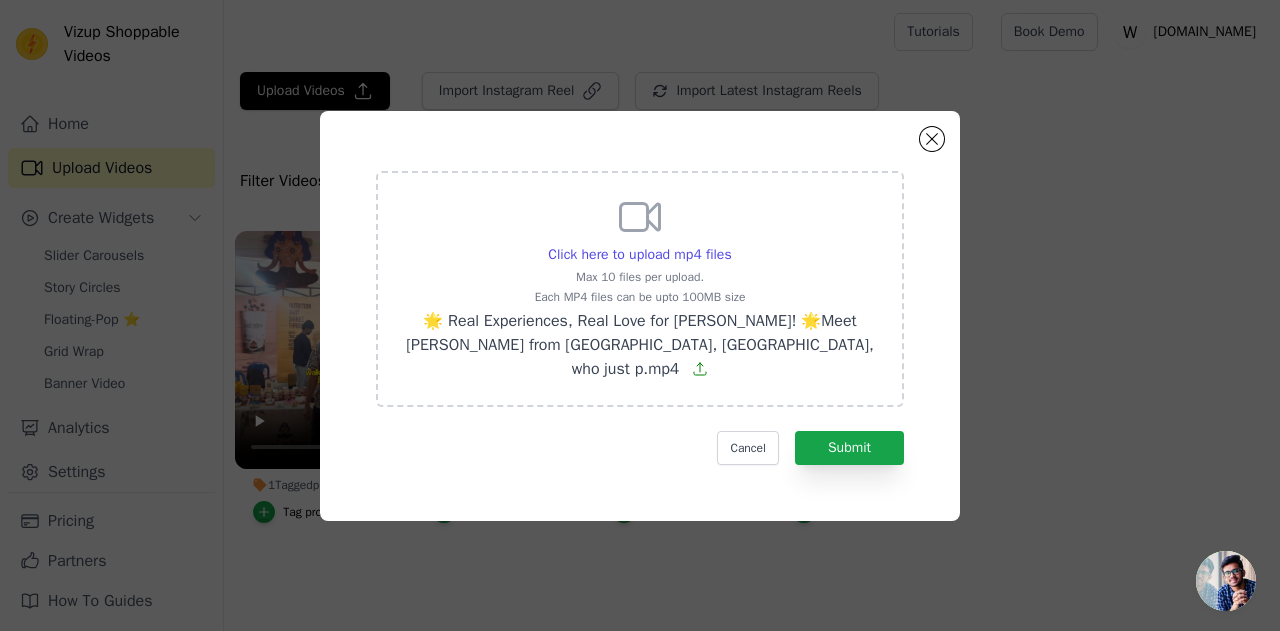 drag, startPoint x: 742, startPoint y: 164, endPoint x: 887, endPoint y: 217, distance: 154.38264 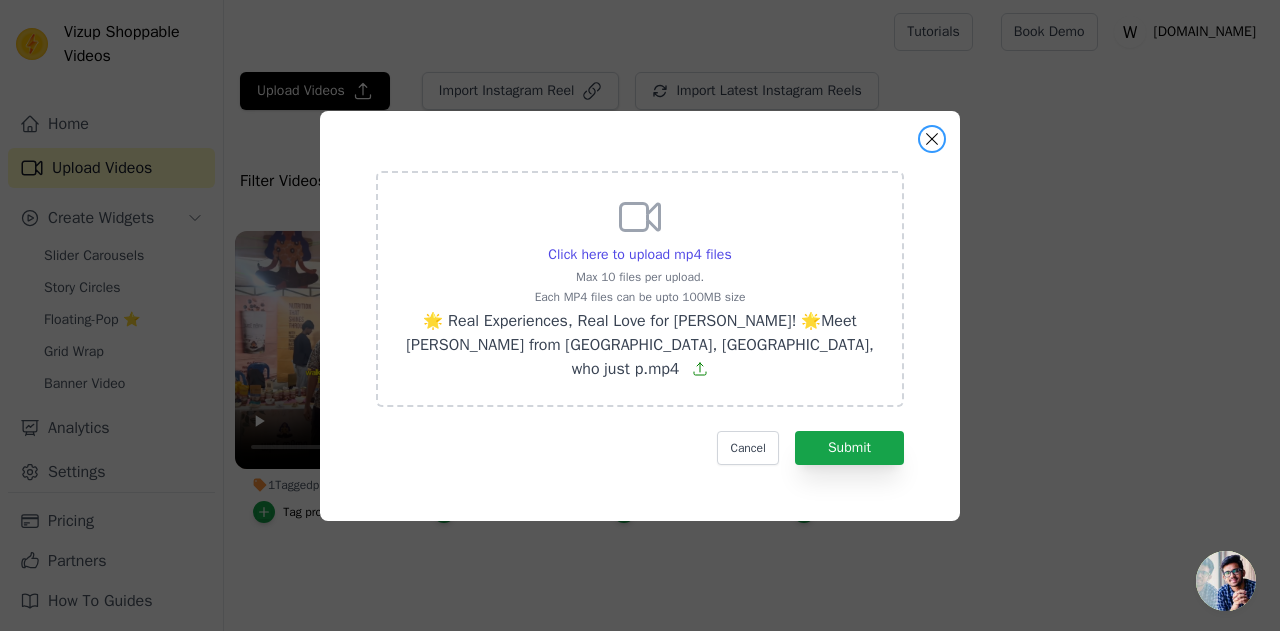 click at bounding box center [932, 139] 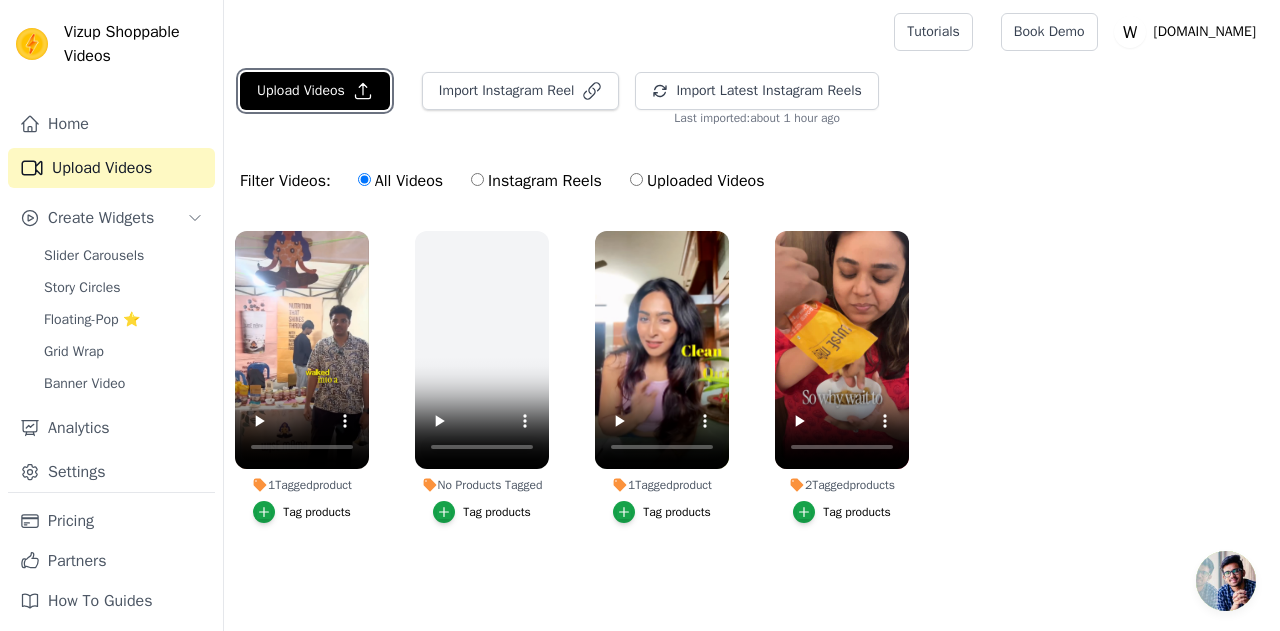click on "Upload Videos" at bounding box center [315, 91] 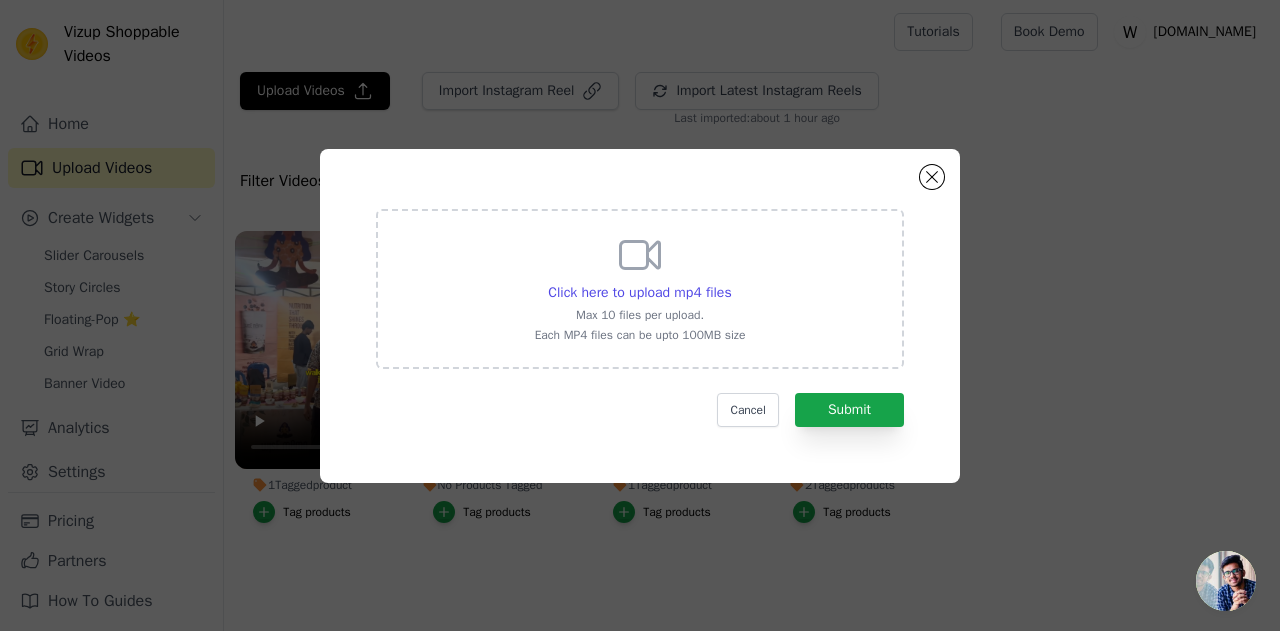 click on "Click here to upload mp4 files" at bounding box center [639, 292] 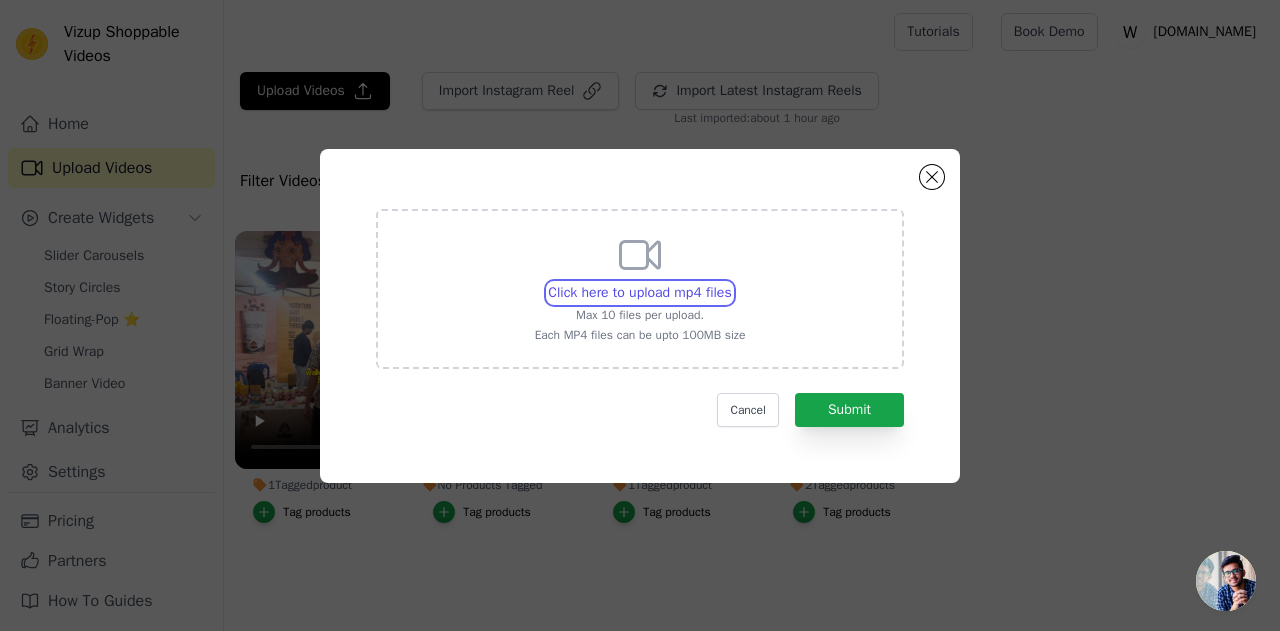 click on "Click here to upload mp4 files     Max 10 files per upload.   Each MP4 files can be upto 100MB size" at bounding box center [731, 282] 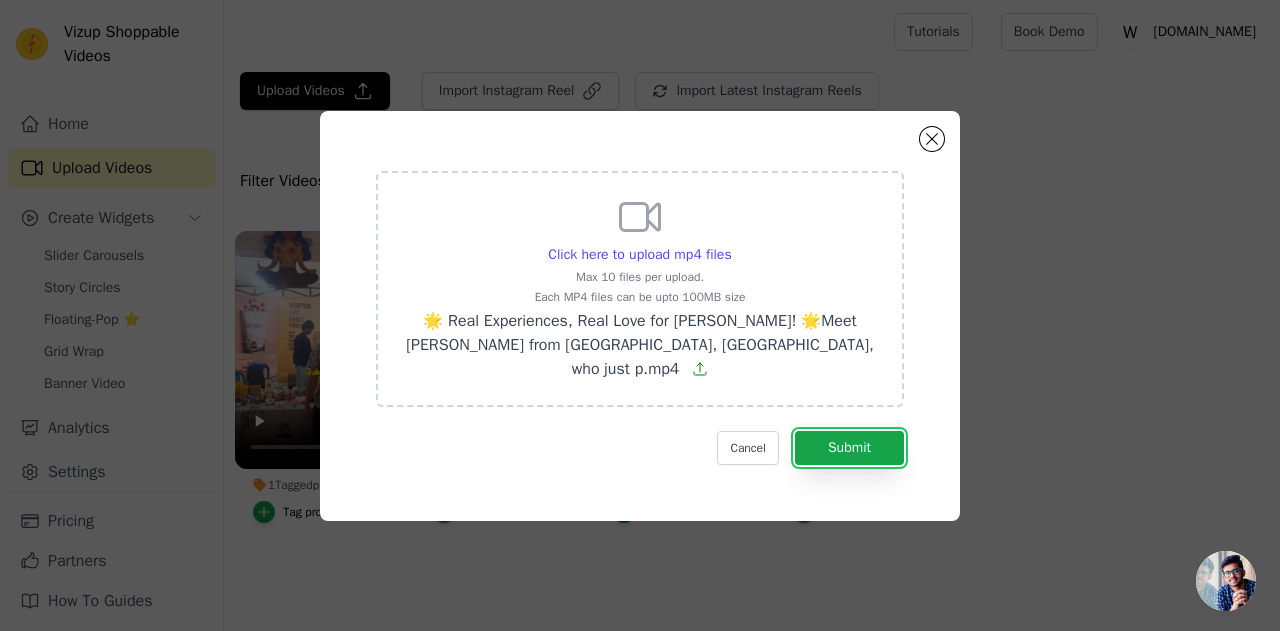 click on "Submit" at bounding box center [849, 448] 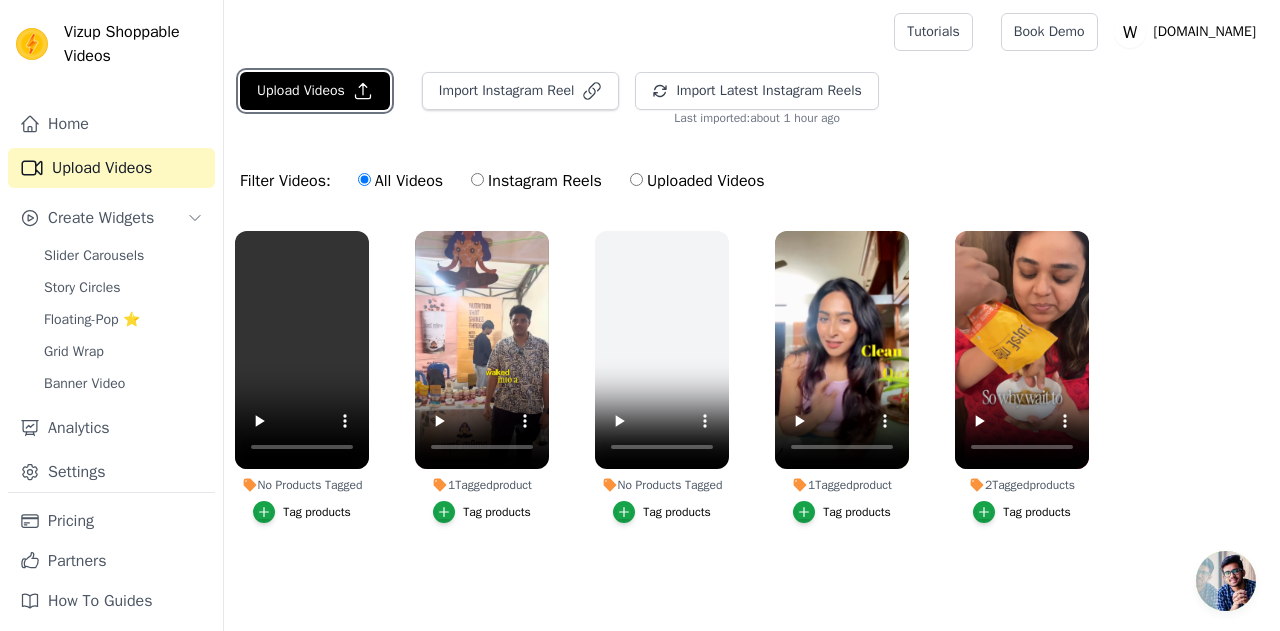 click on "Upload Videos" at bounding box center (315, 91) 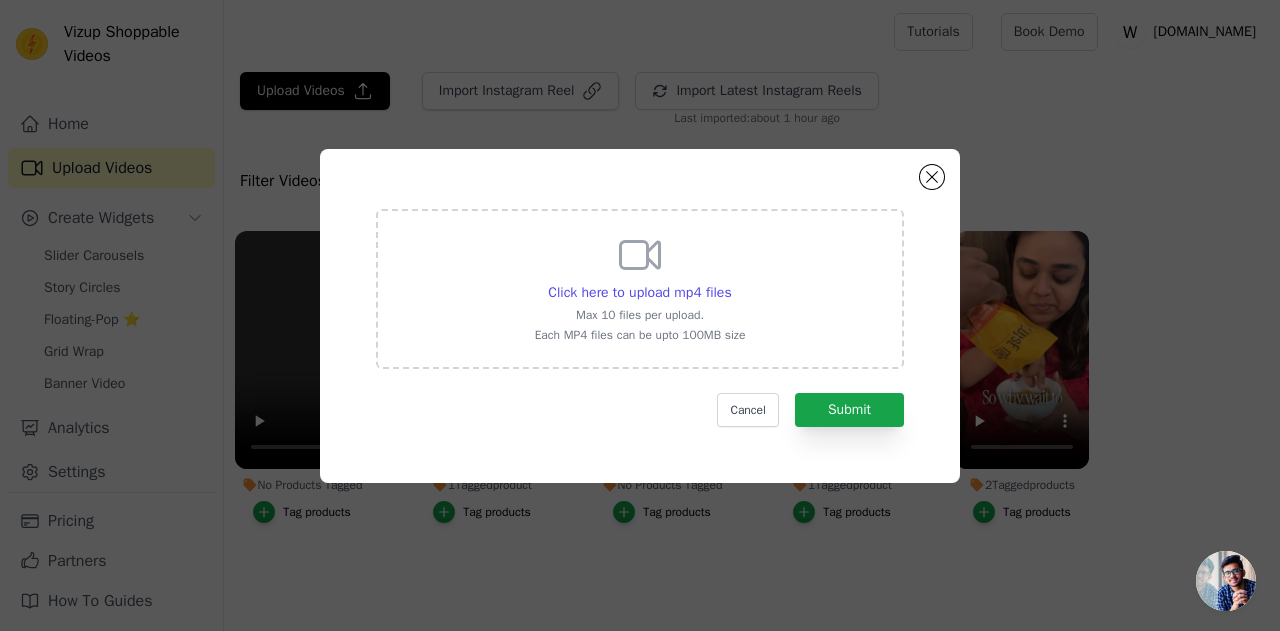 click on "Click here to upload mp4 files" at bounding box center [639, 292] 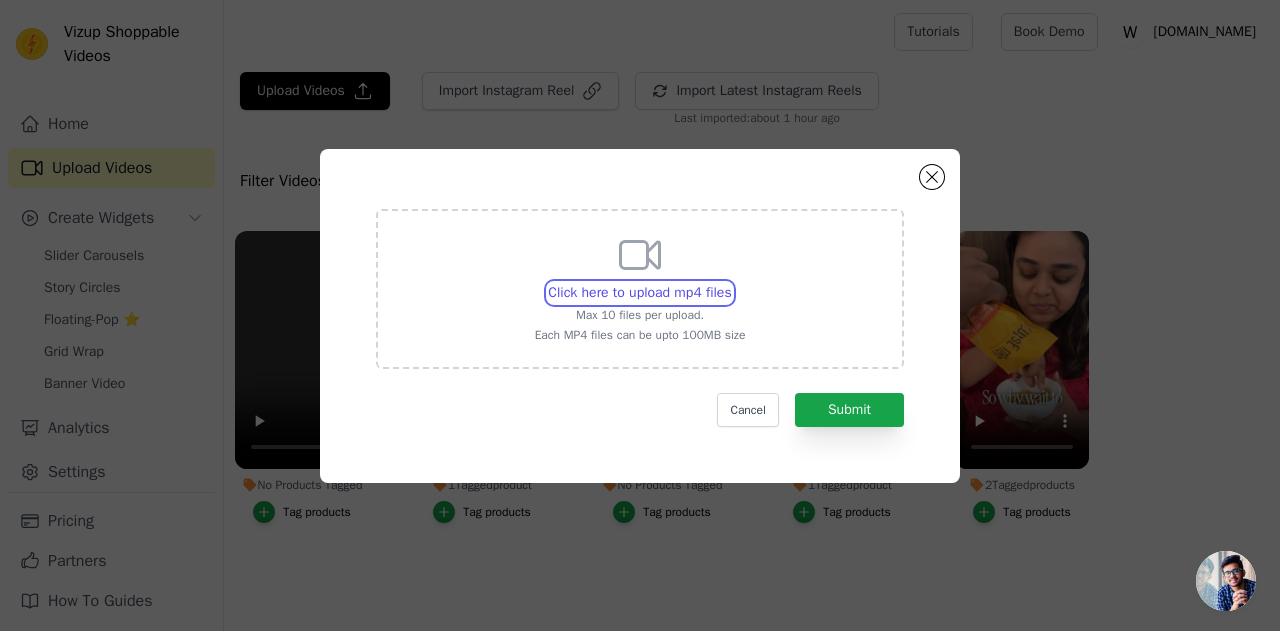 click on "Click here to upload mp4 files     Max 10 files per upload.   Each MP4 files can be upto 100MB size" at bounding box center (731, 282) 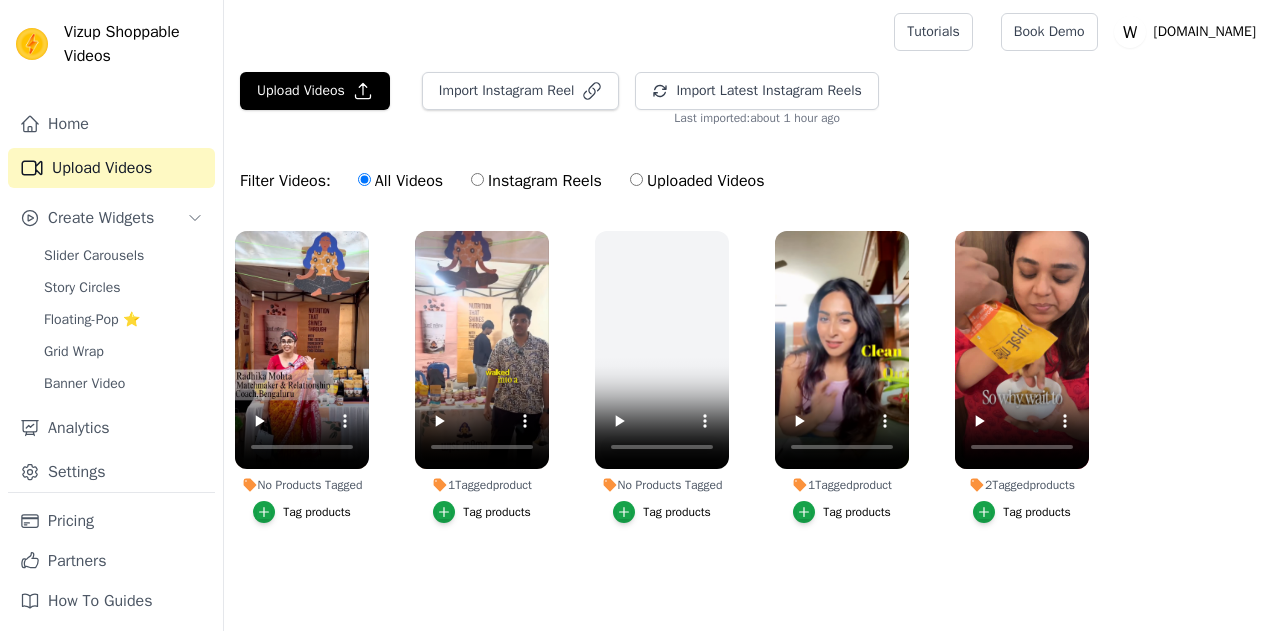 scroll, scrollTop: 0, scrollLeft: 0, axis: both 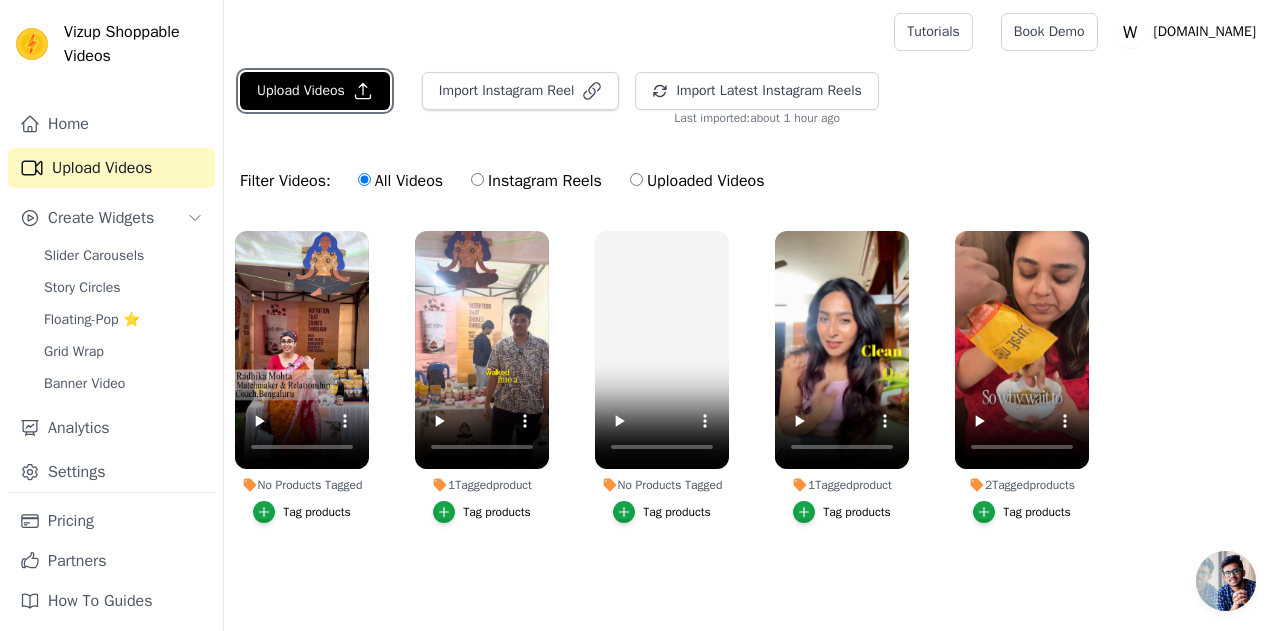 click on "Upload Videos" at bounding box center [315, 91] 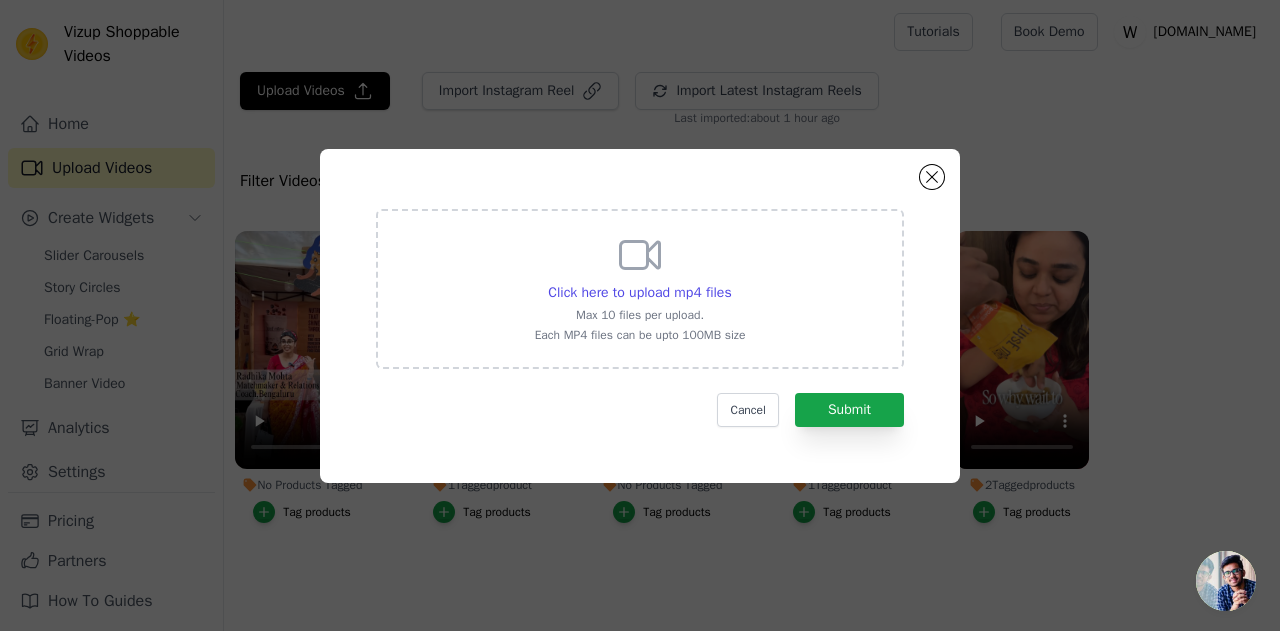 click on "Click here to upload mp4 files" at bounding box center [639, 292] 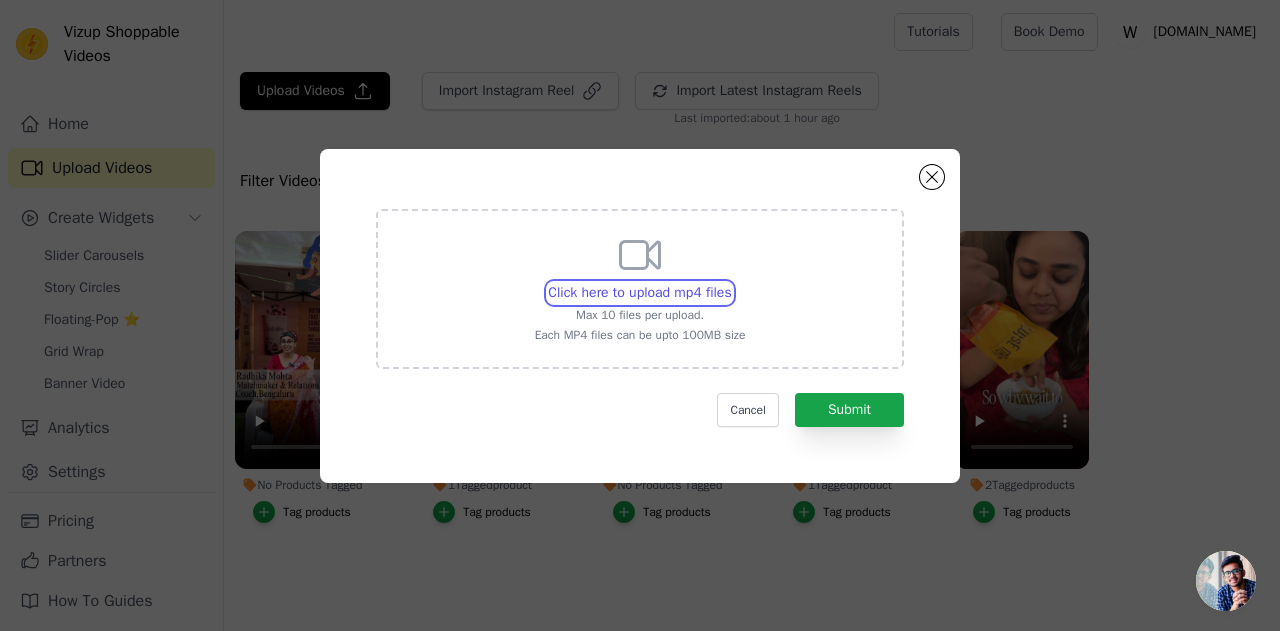 click on "Click here to upload mp4 files     Max 10 files per upload.   Each MP4 files can be upto 100MB size" at bounding box center (731, 282) 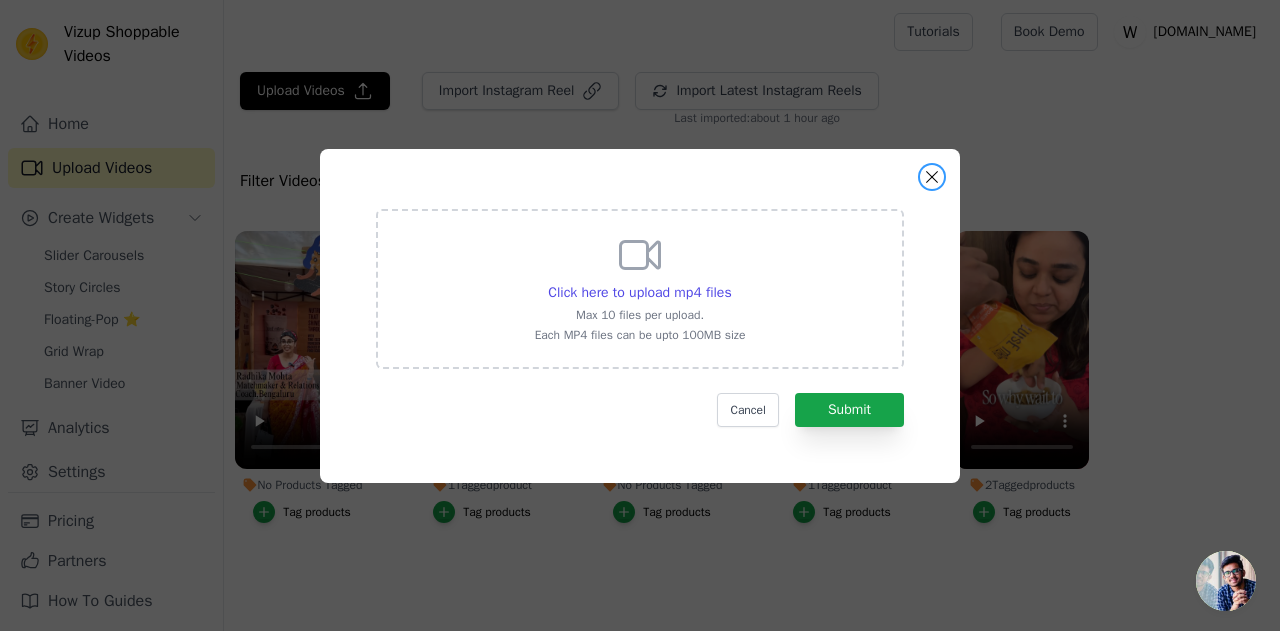 click at bounding box center [932, 177] 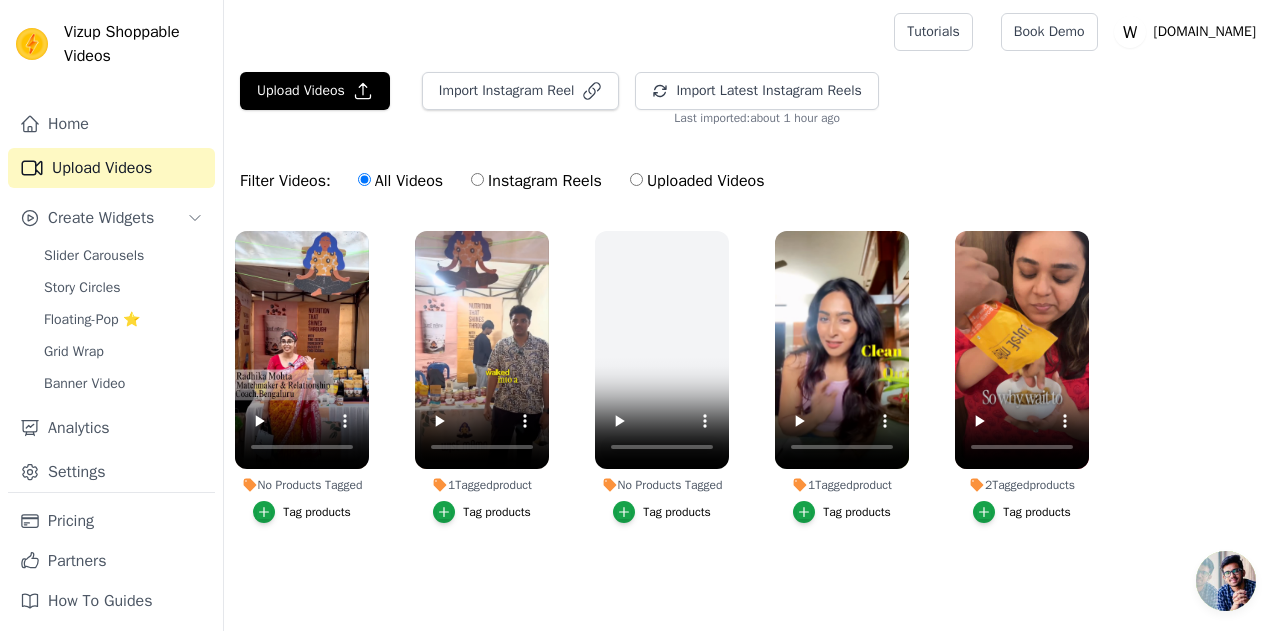 click on "No Products Tagged       Tag products           1  Tagged  product       Tag products
No Products Tagged       Tag products           1  Tagged  product       Tag products           2  Tagged  products       Tag products" at bounding box center [752, 397] 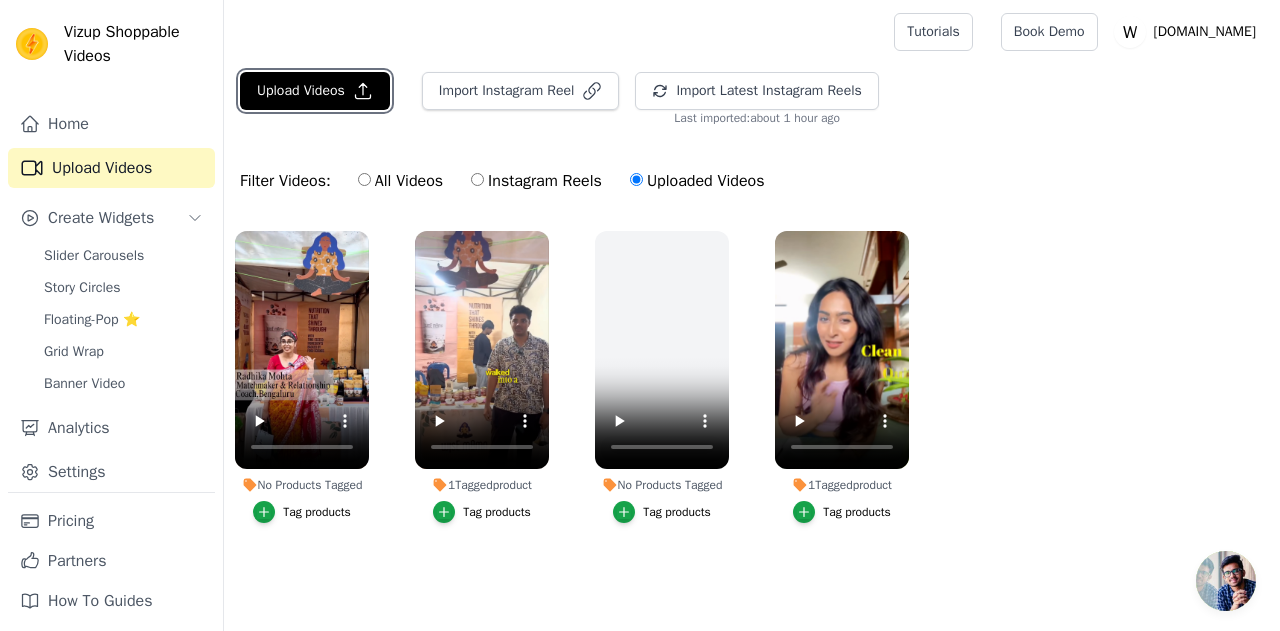 click on "Upload Videos" at bounding box center [315, 91] 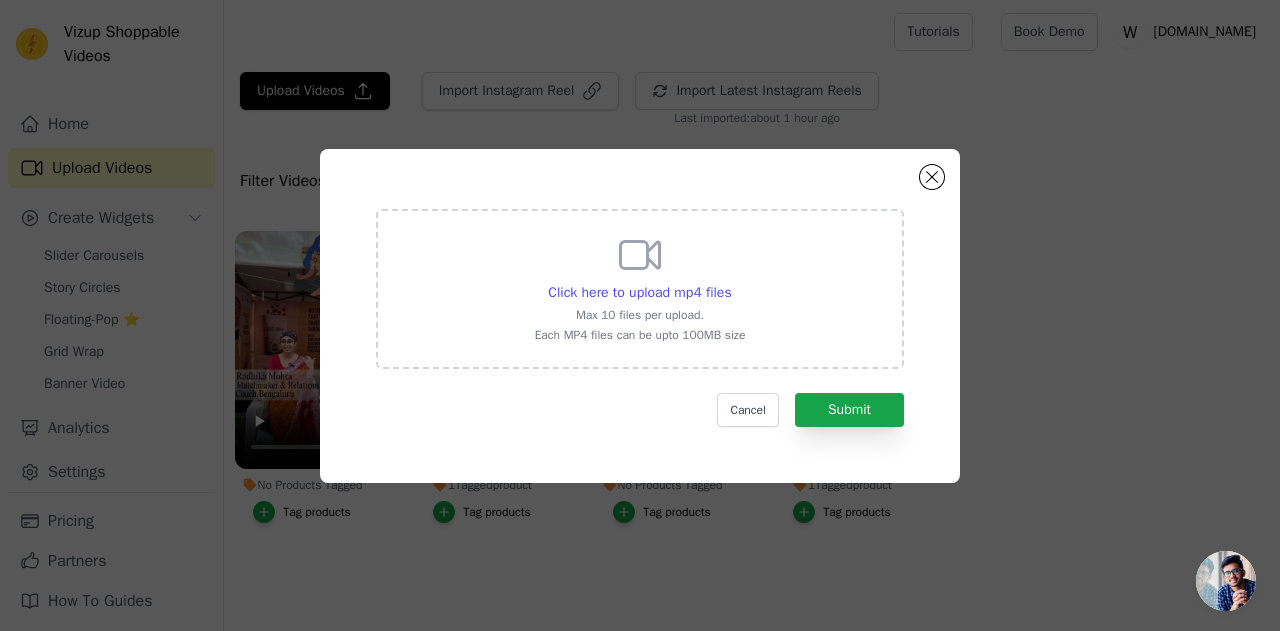 click on "Click here to upload mp4 files" at bounding box center [639, 292] 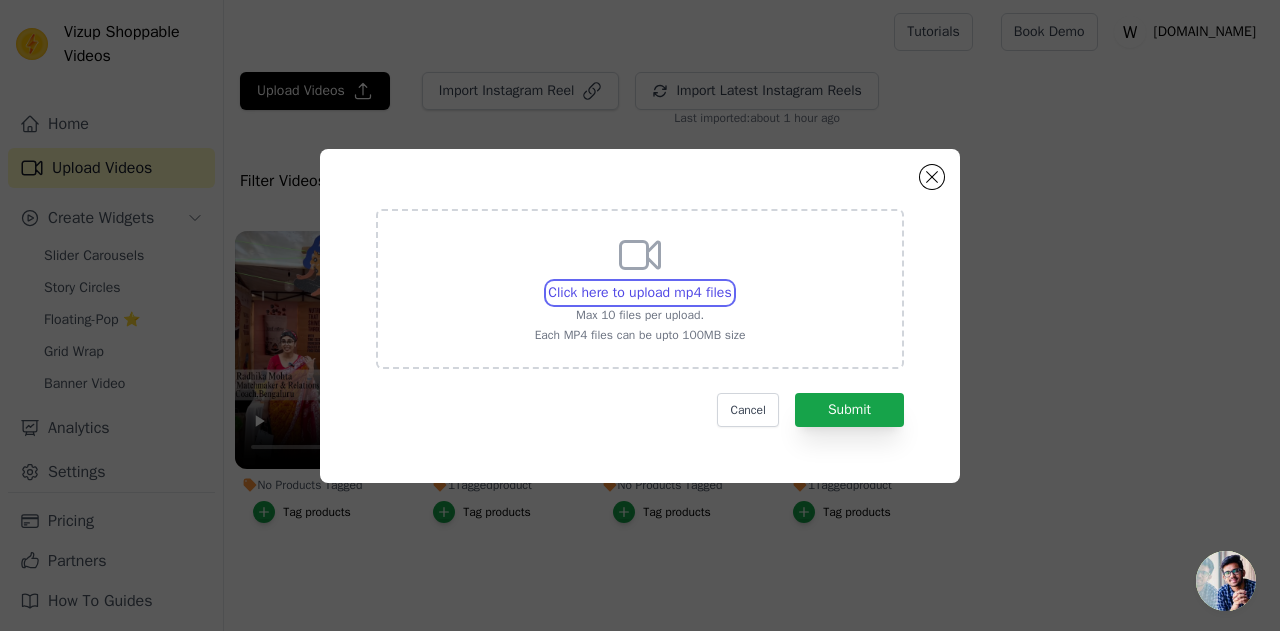 click on "Click here to upload mp4 files     Max 10 files per upload.   Each MP4 files can be upto 100MB size" at bounding box center [731, 282] 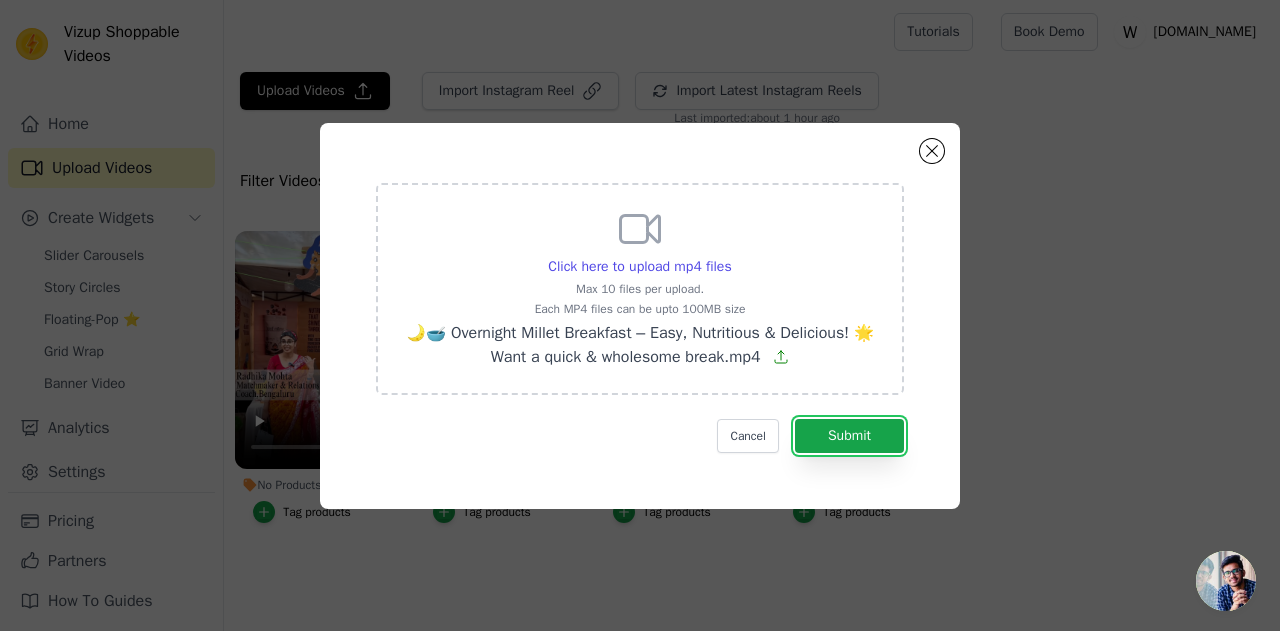 click on "Submit" at bounding box center [849, 436] 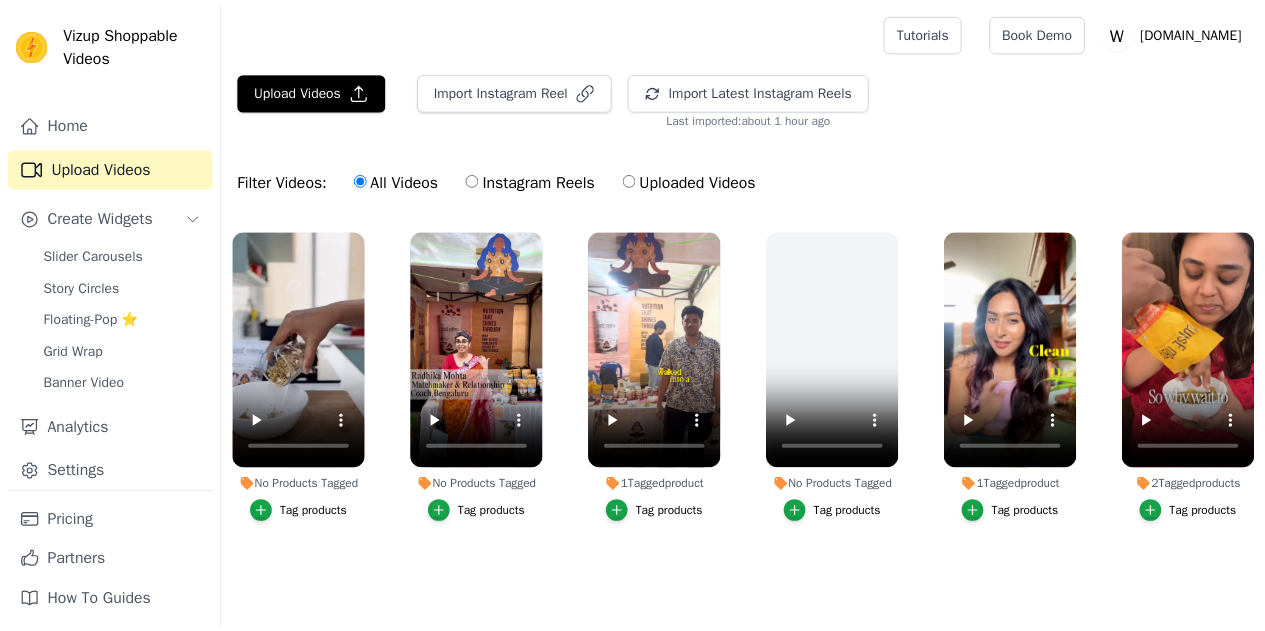 scroll, scrollTop: 0, scrollLeft: 0, axis: both 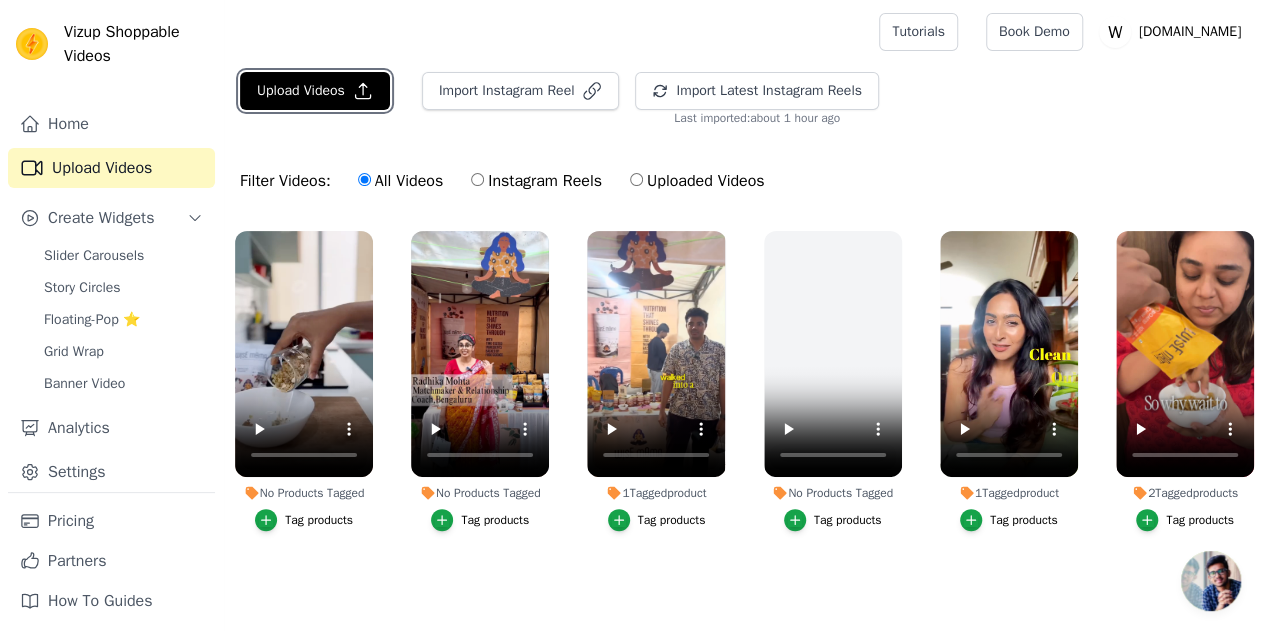 click on "Upload Videos" at bounding box center [315, 91] 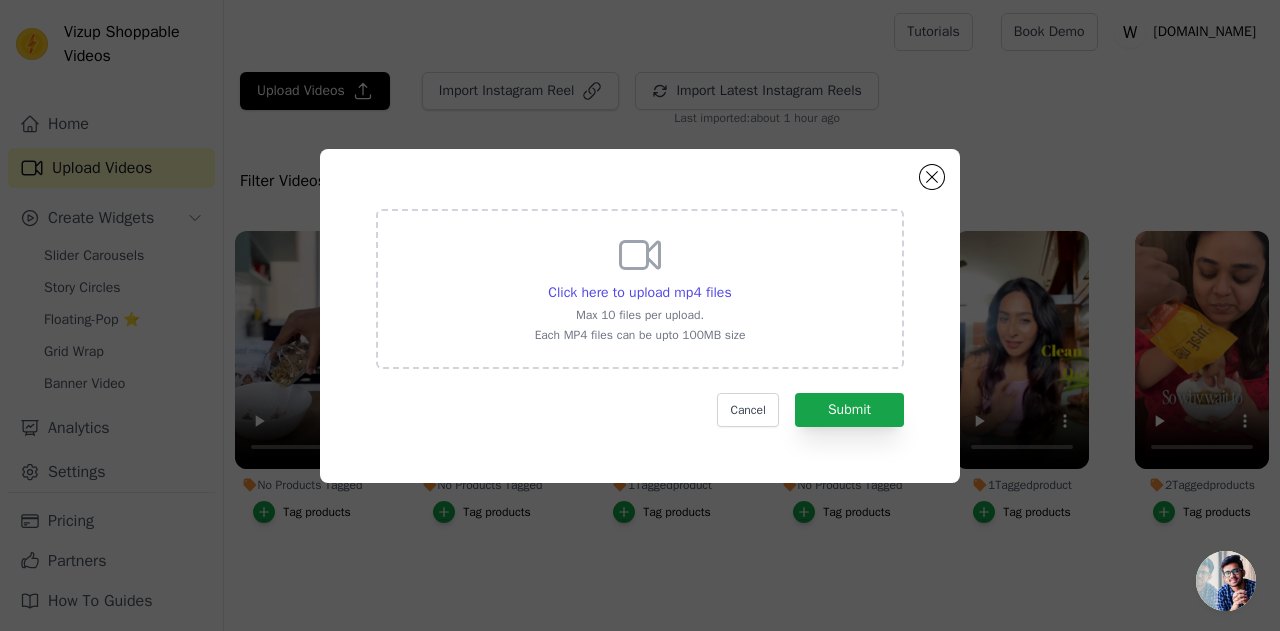 click on "Click here to upload mp4 files" at bounding box center (639, 292) 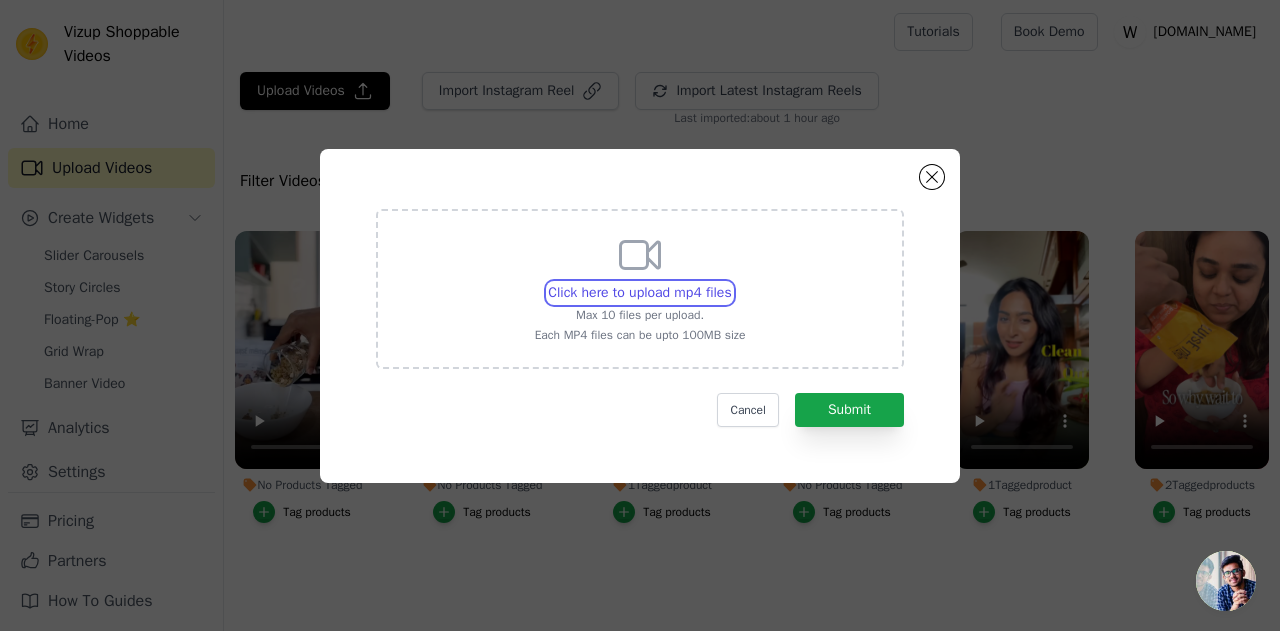 click on "Click here to upload mp4 files     Max 10 files per upload.   Each MP4 files can be upto 100MB size" at bounding box center (731, 282) 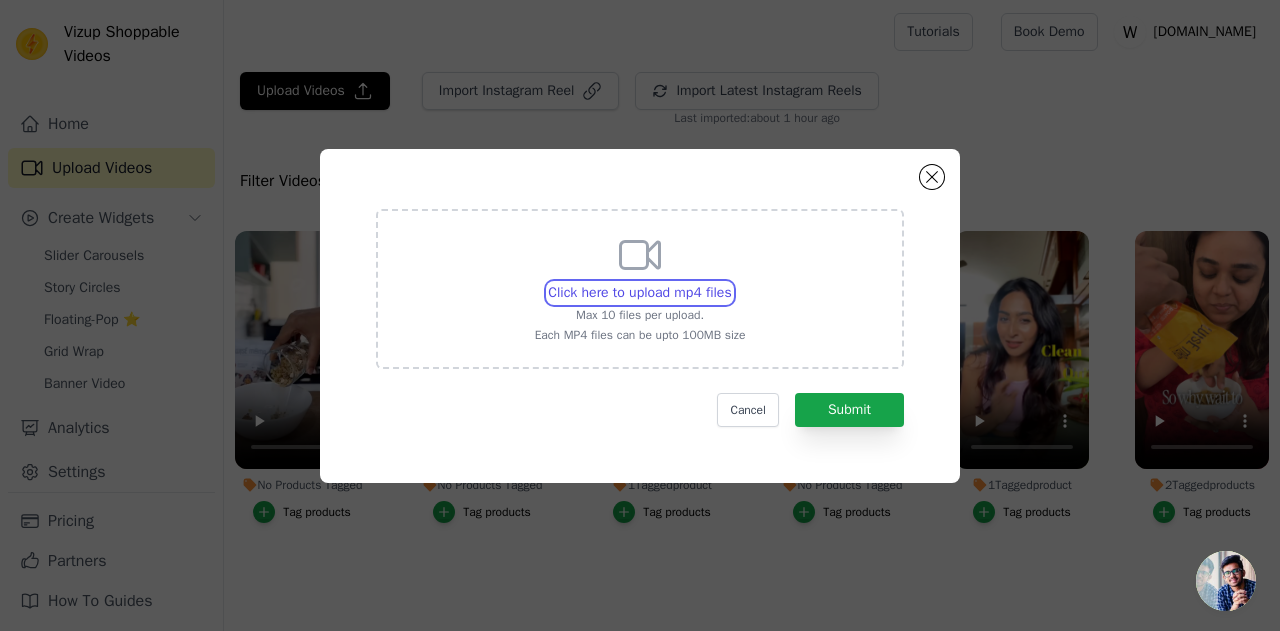 type on "C:\fakepath\🌾 Bisi Bele Millet Cereal – A Delicious & Nutritious Twist! 🌾Millets aren’t just healthy—they’.mp4" 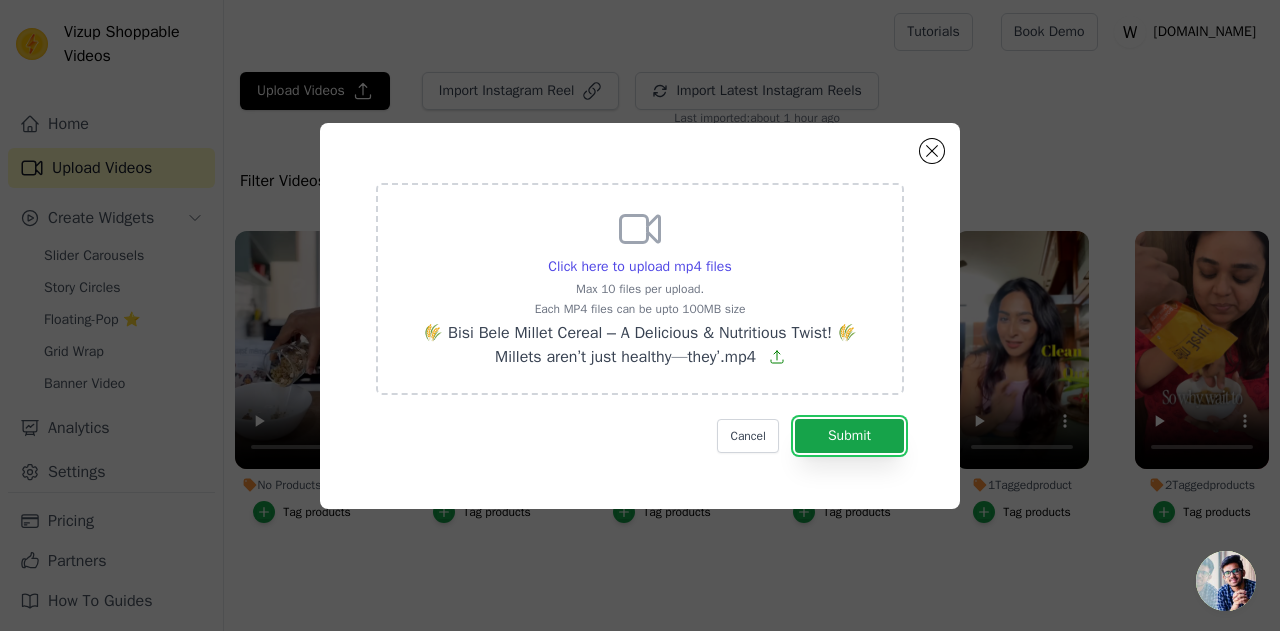 click on "Submit" at bounding box center [849, 436] 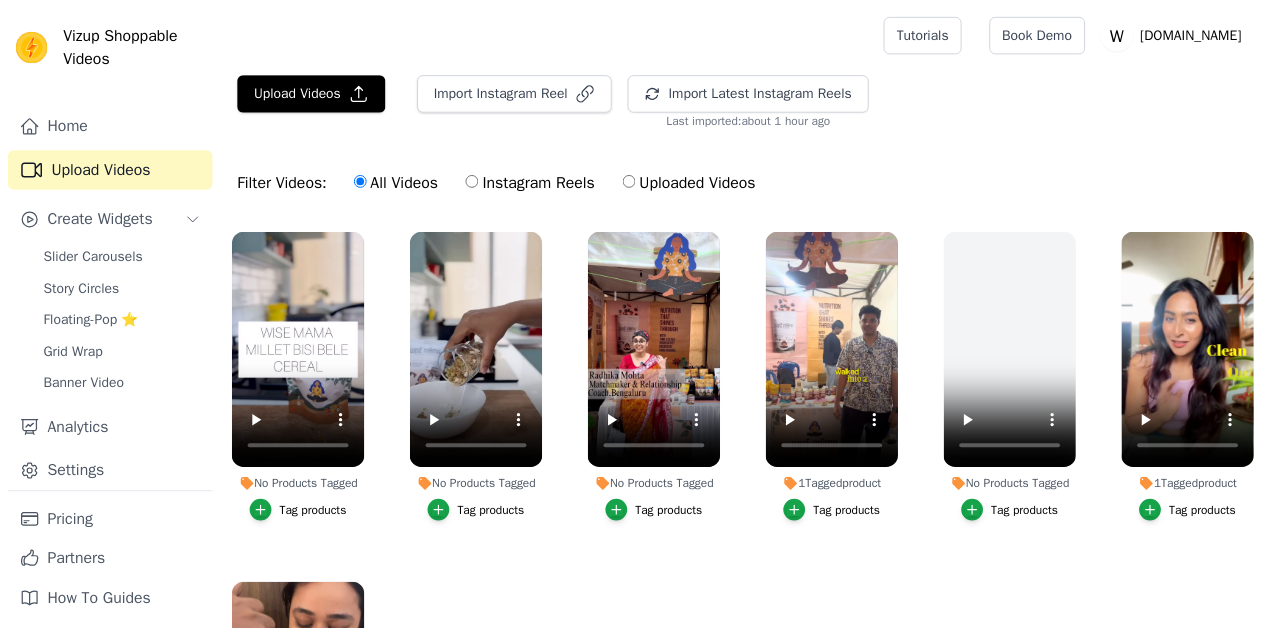 scroll, scrollTop: 0, scrollLeft: 0, axis: both 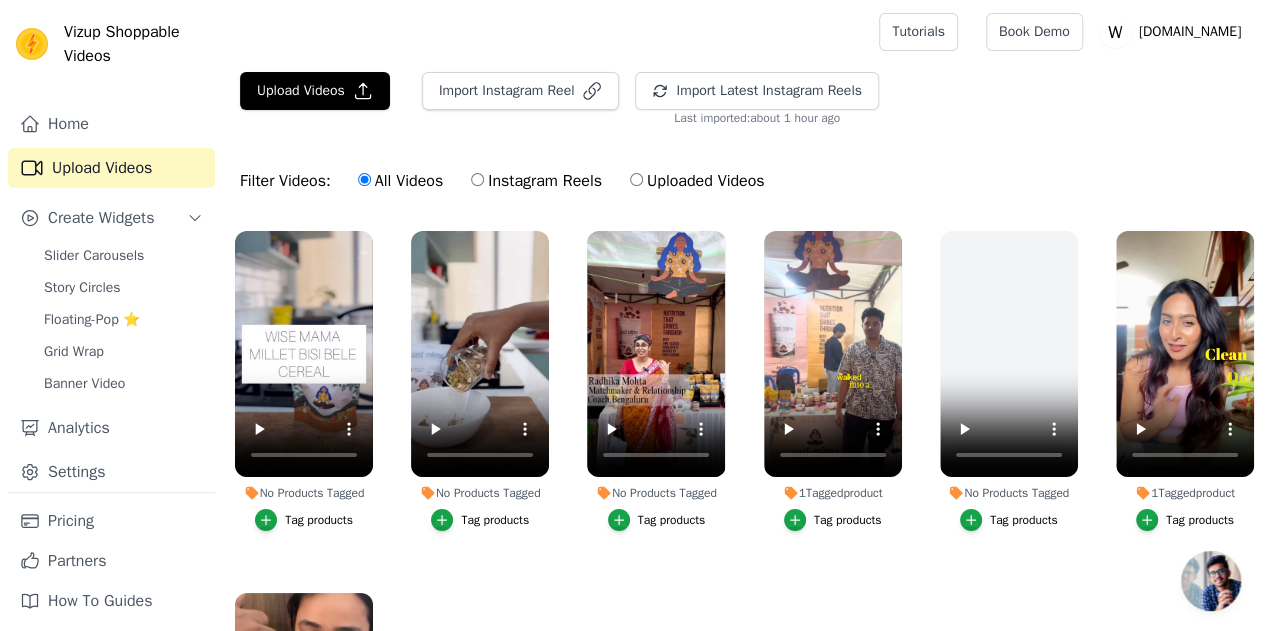 click on "Slider Carousels" at bounding box center [94, 256] 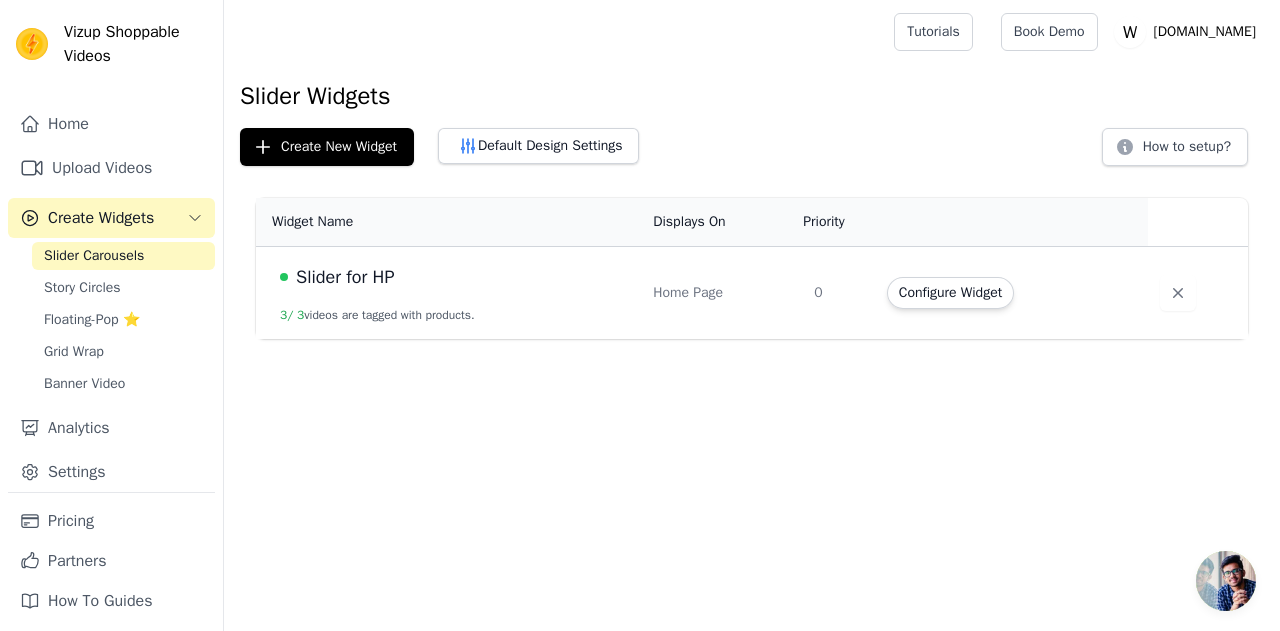 click on "Slider for HP" at bounding box center [345, 277] 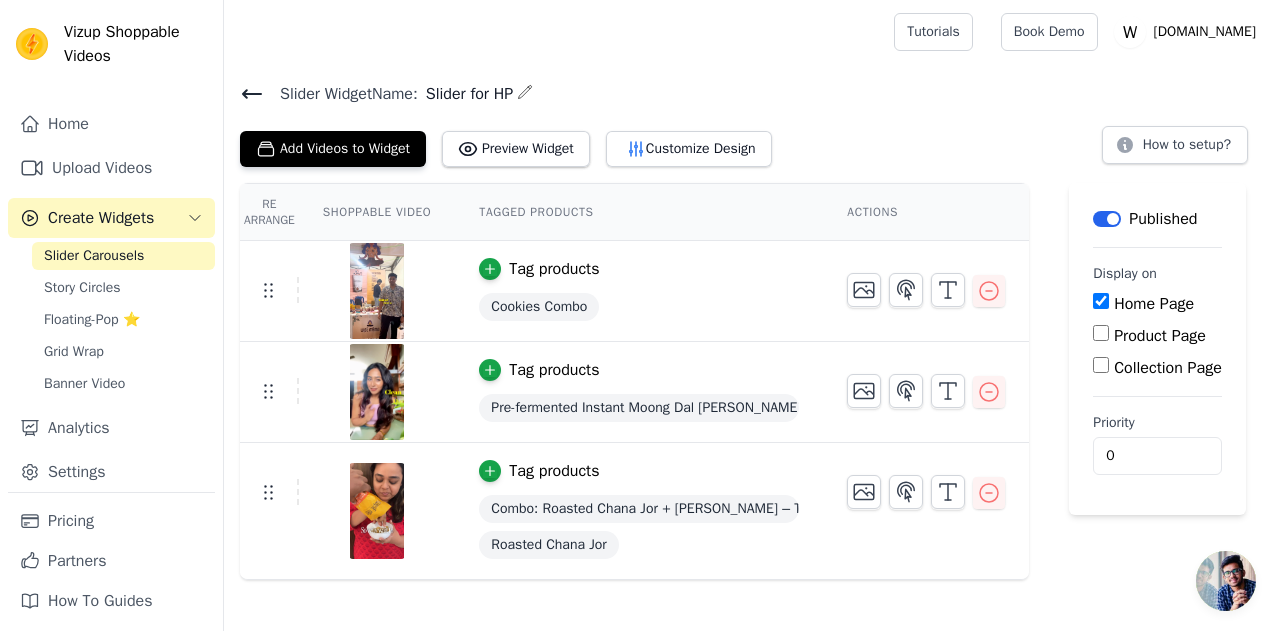 click 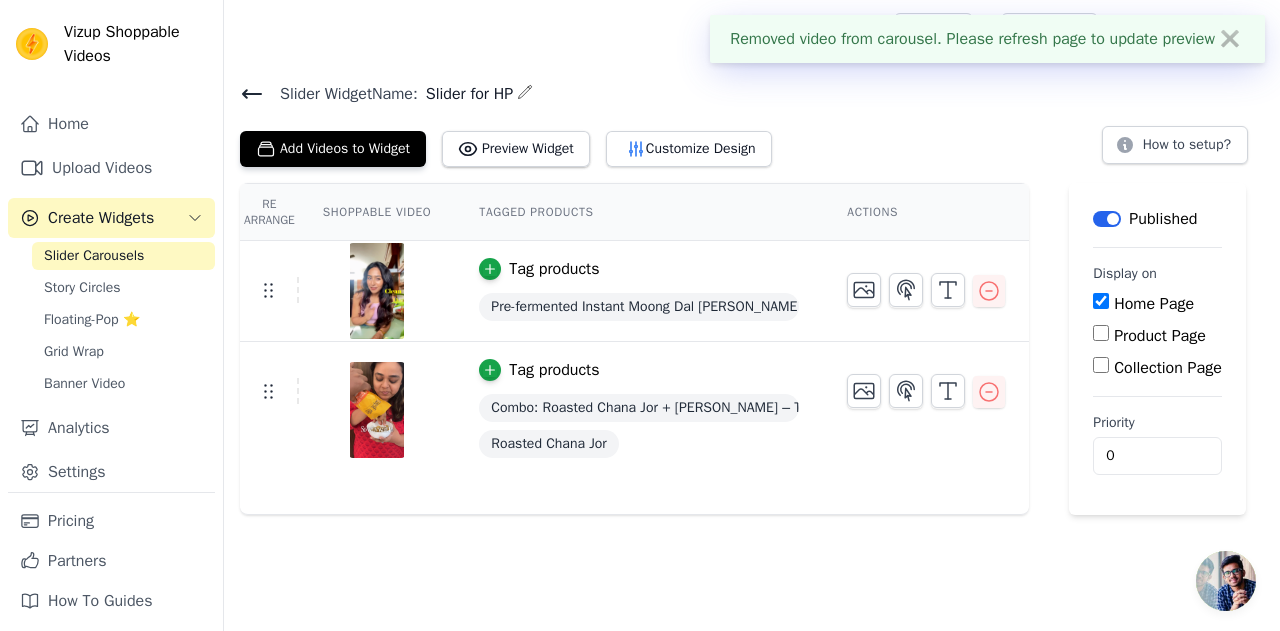 click on "Add Videos to Widget" at bounding box center [333, 149] 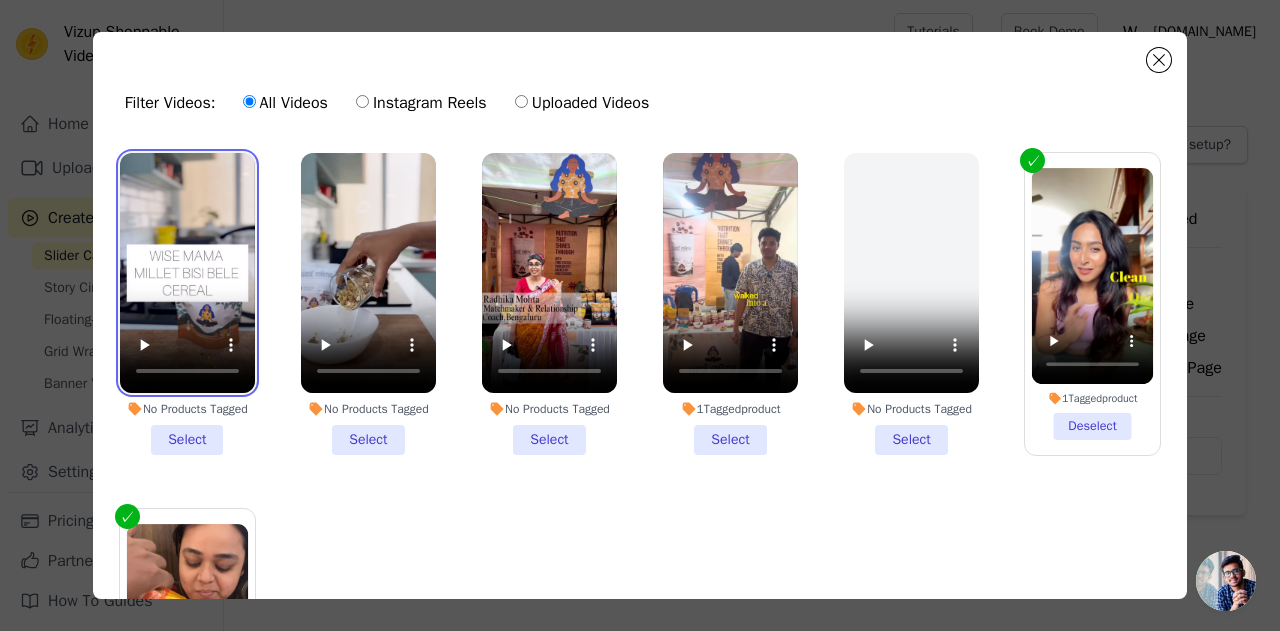 click at bounding box center [187, 273] 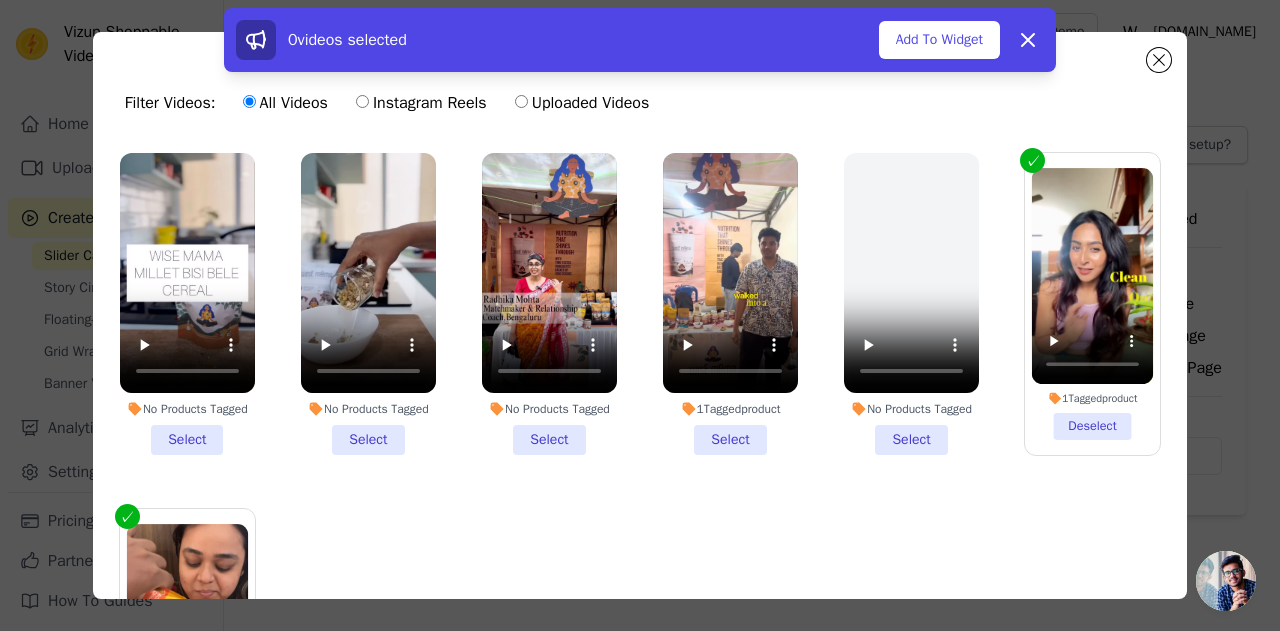 click on "No Products Tagged     Select" at bounding box center (187, 304) 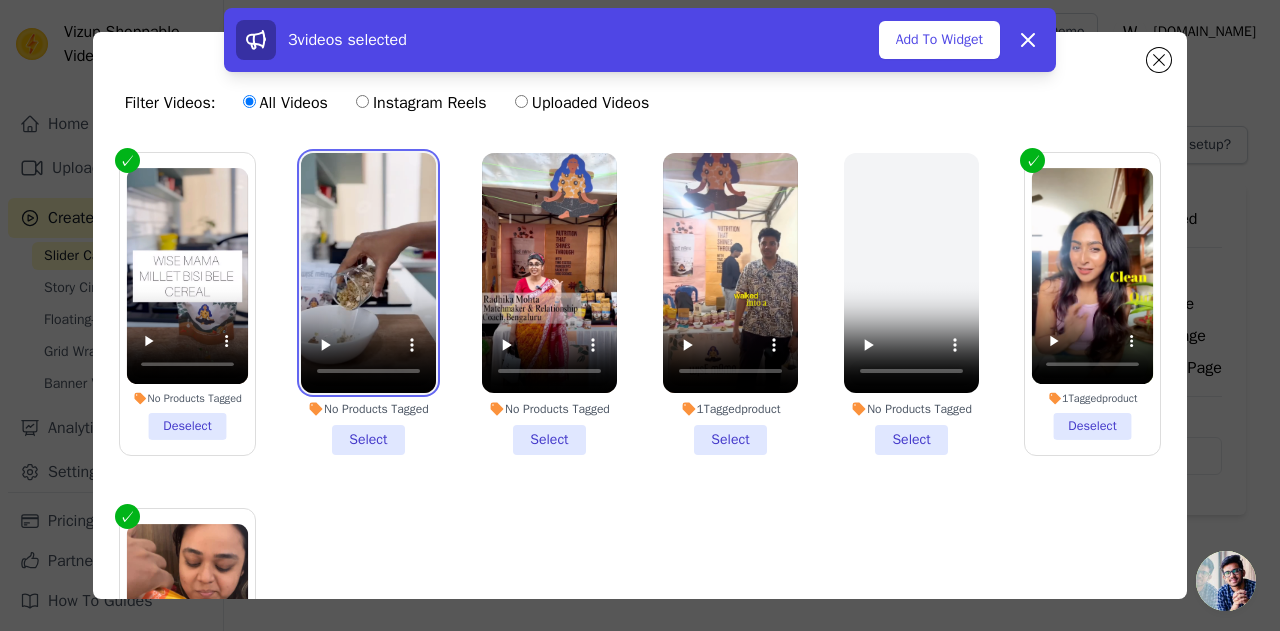 click at bounding box center [368, 273] 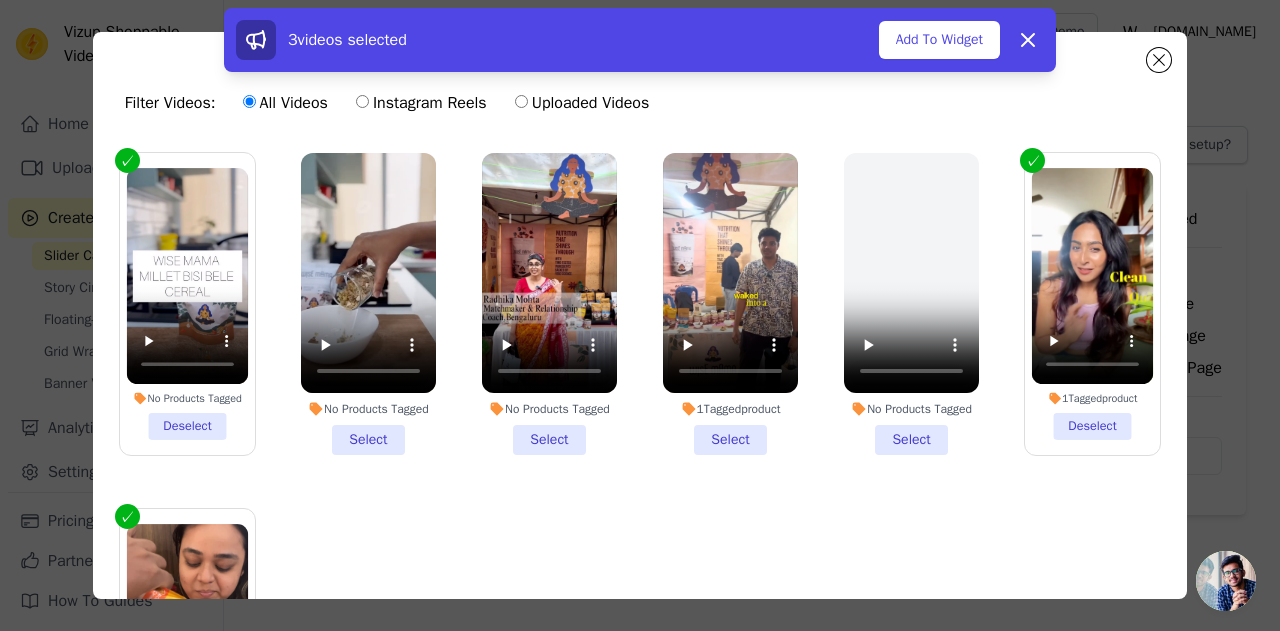 click on "No Products Tagged     Select" at bounding box center [368, 304] 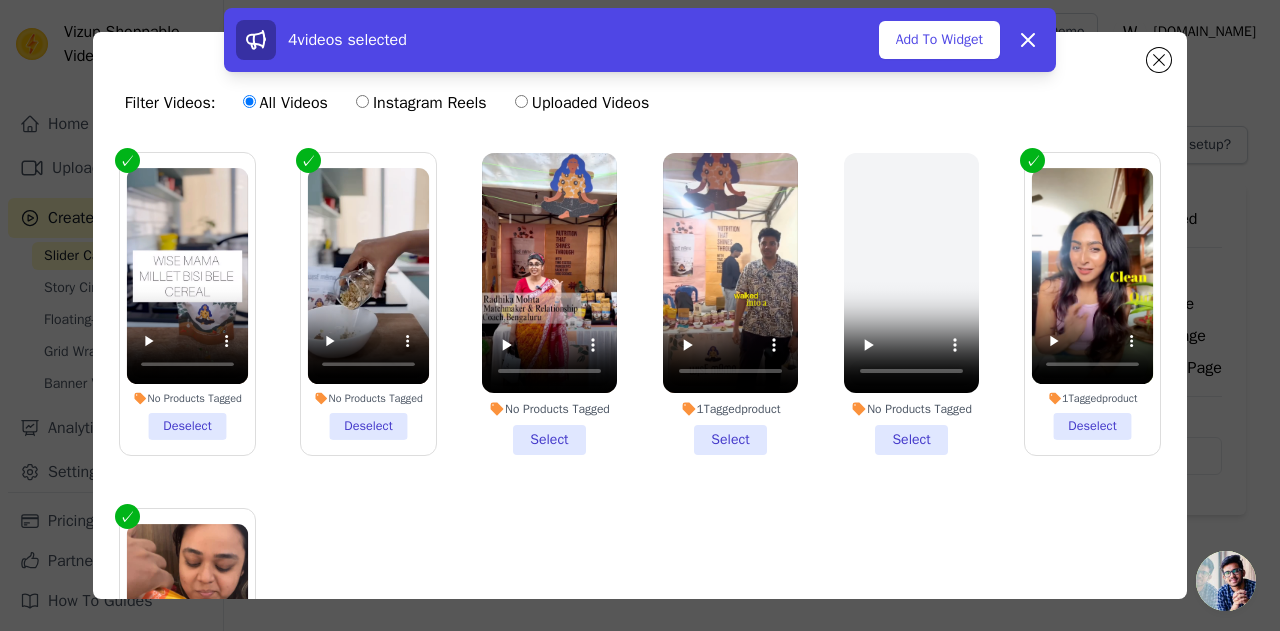 click on "Add To Widget" at bounding box center (939, 40) 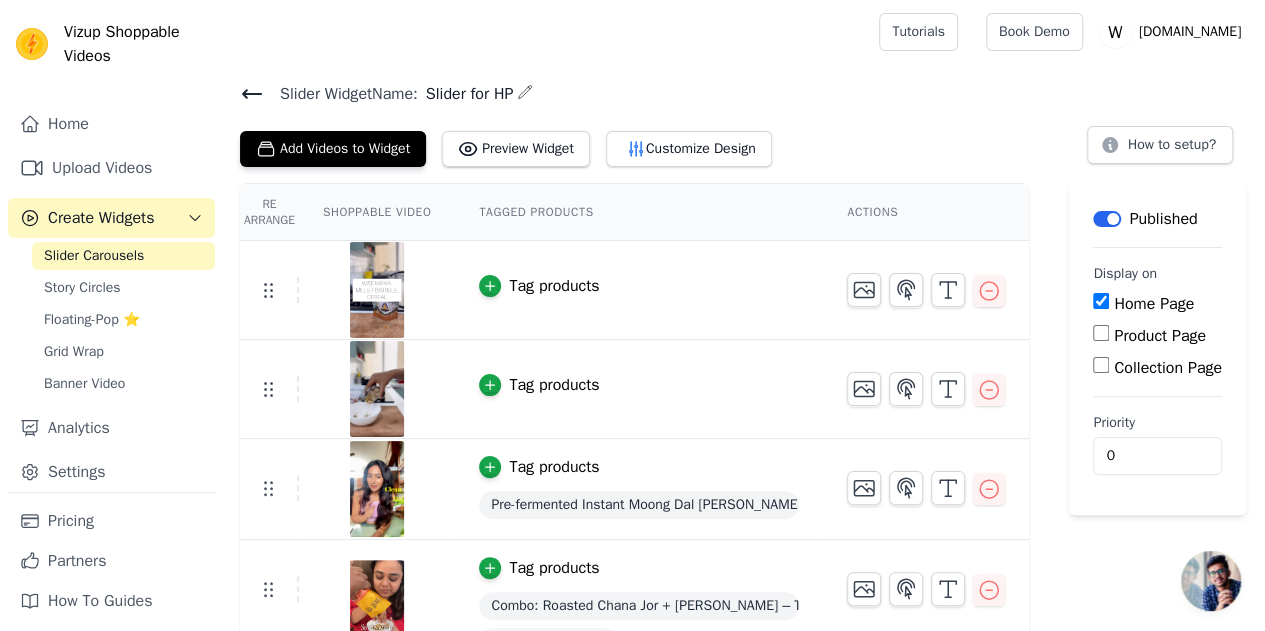 scroll, scrollTop: 42, scrollLeft: 0, axis: vertical 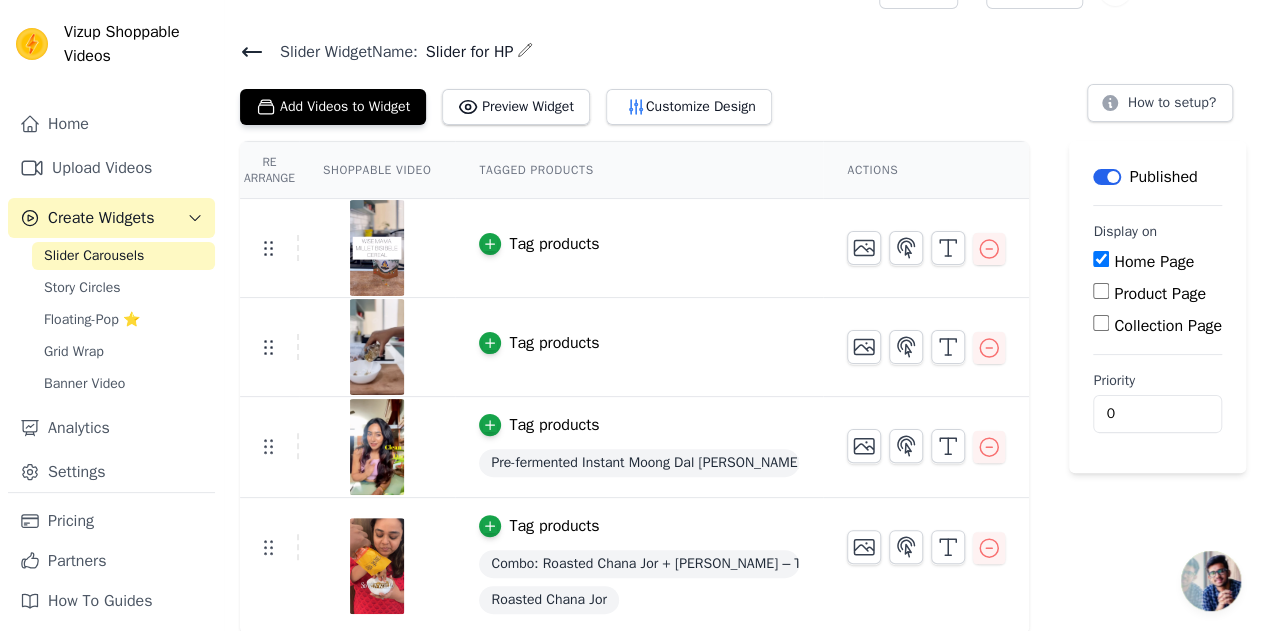 click 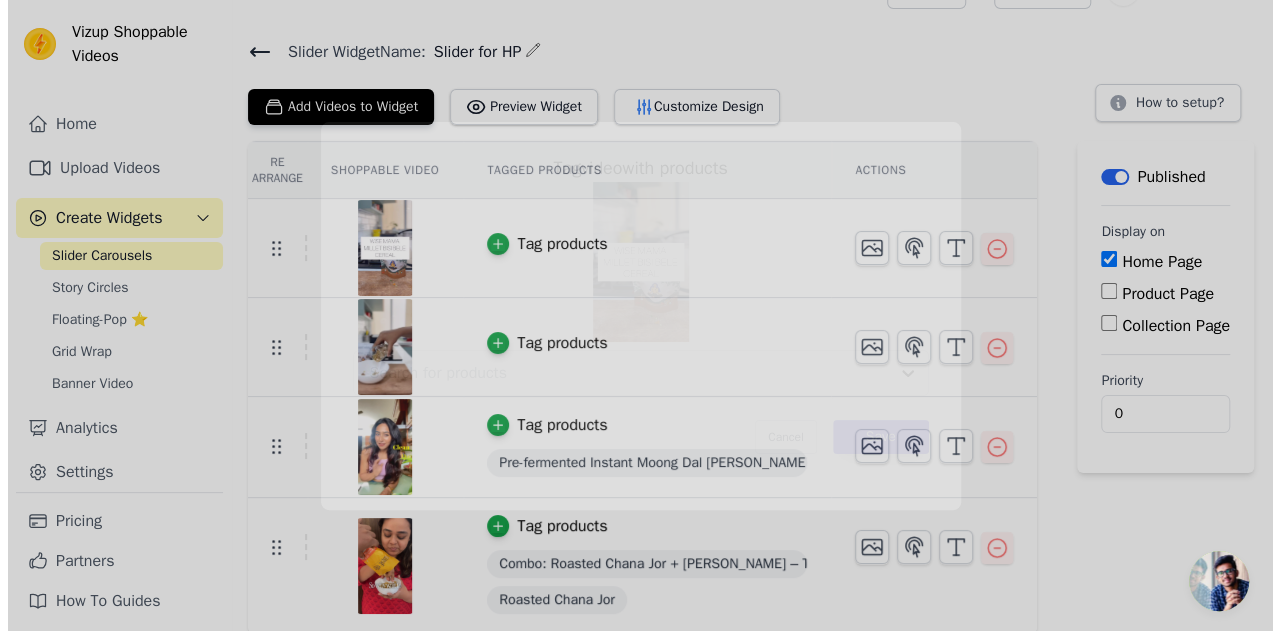 scroll, scrollTop: 0, scrollLeft: 0, axis: both 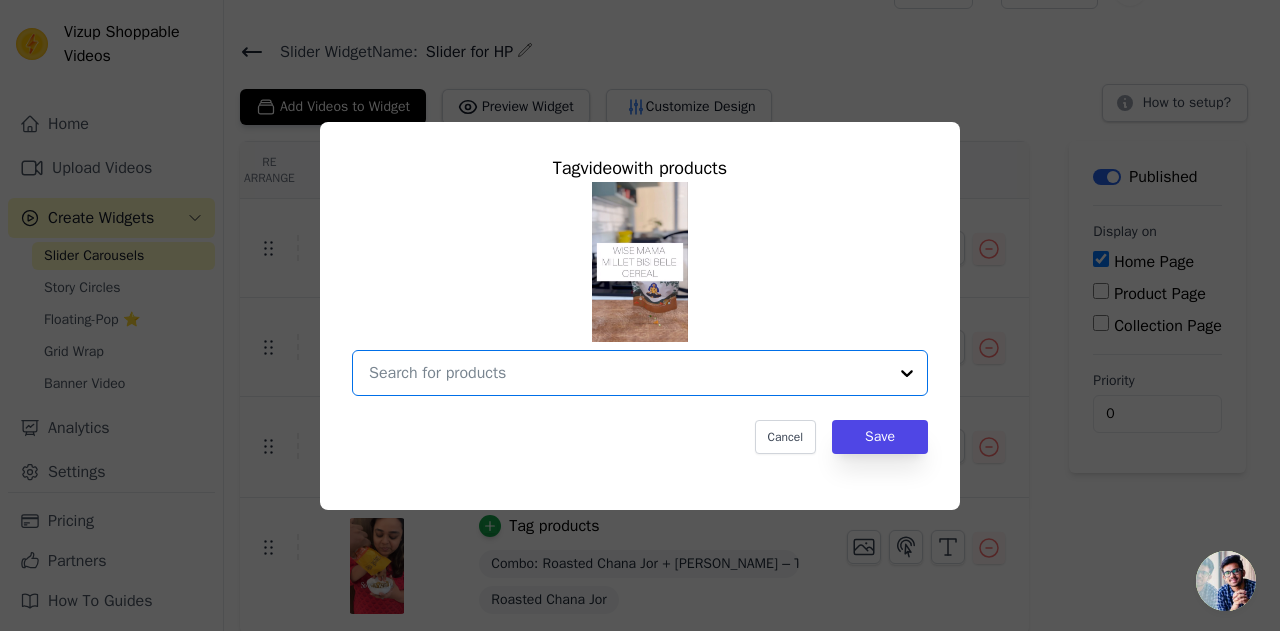 click at bounding box center [628, 373] 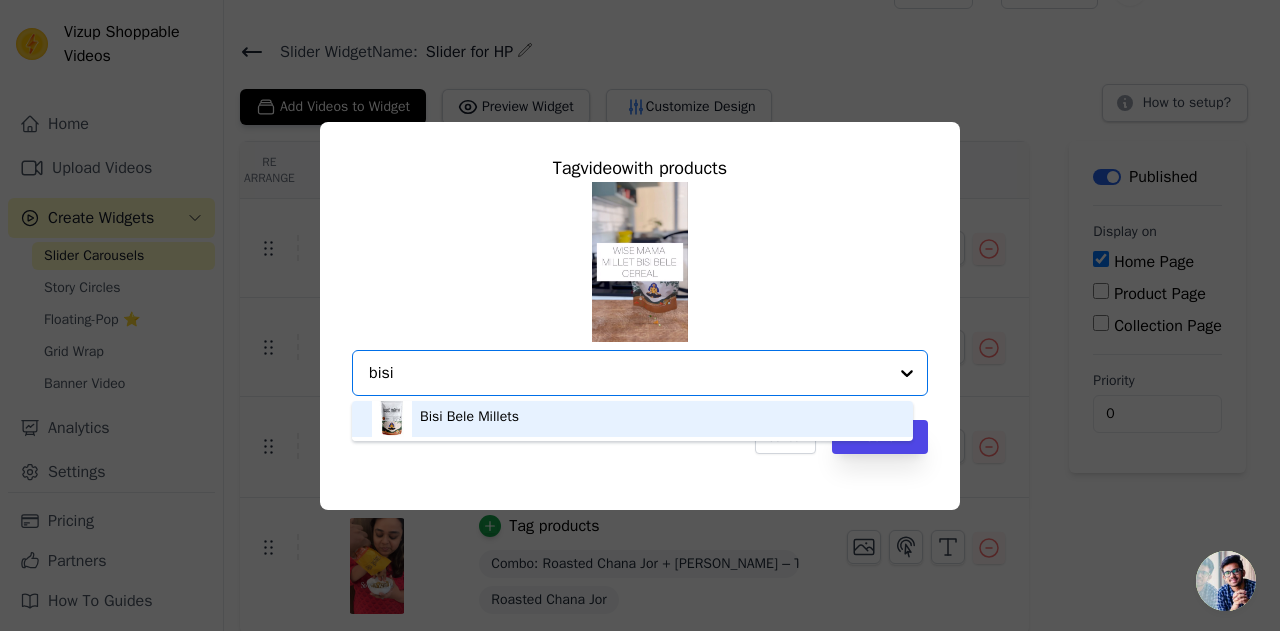 scroll, scrollTop: 5, scrollLeft: 0, axis: vertical 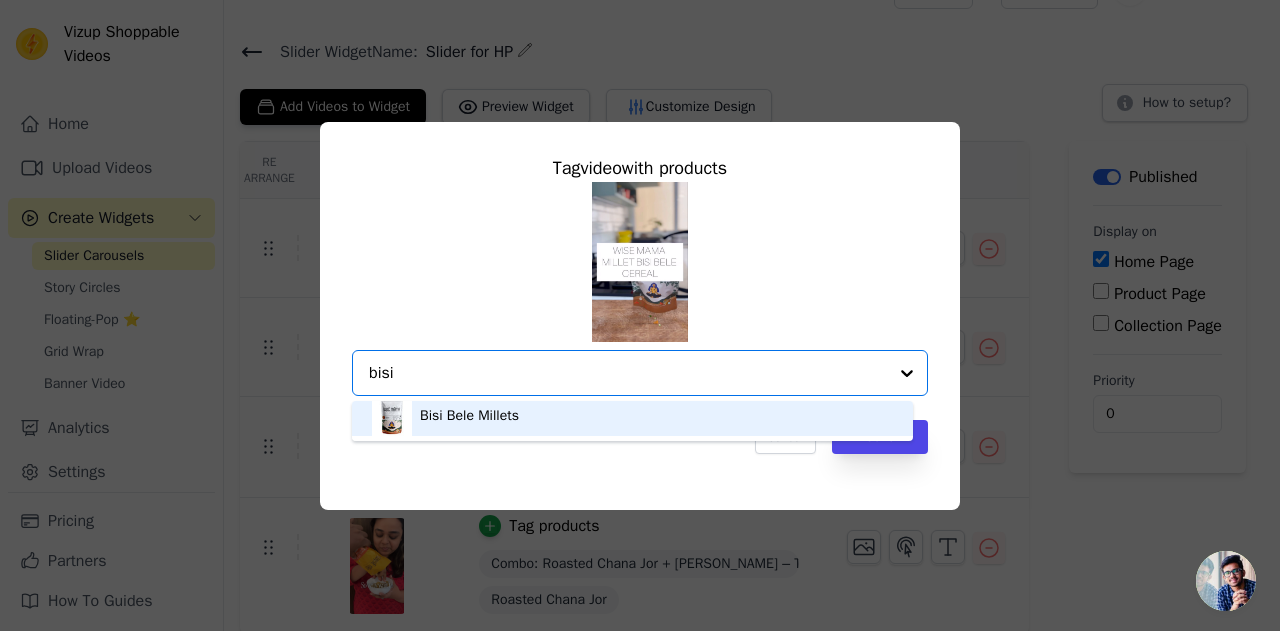 type on "bisi" 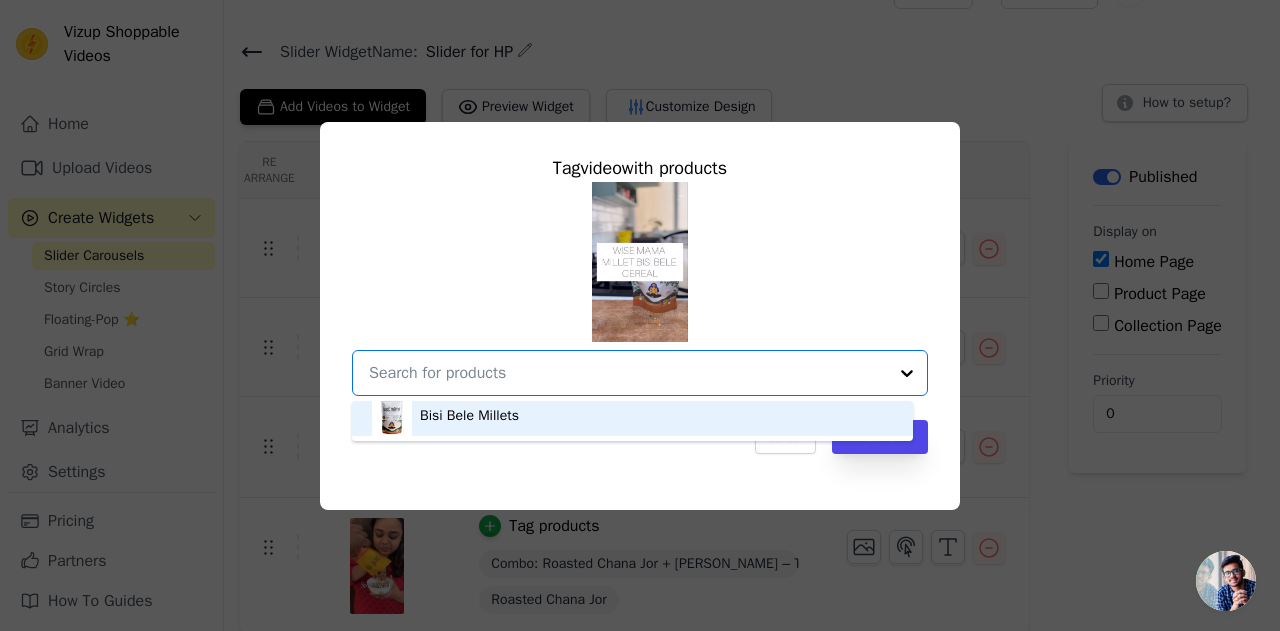 click on "Tag  video  with products         Bisi Bele Millets       Option undefined, selected.   You are currently focused on option Bisi Bele Millets. There are 1 results available.                   Cancel   Save" at bounding box center (640, 304) 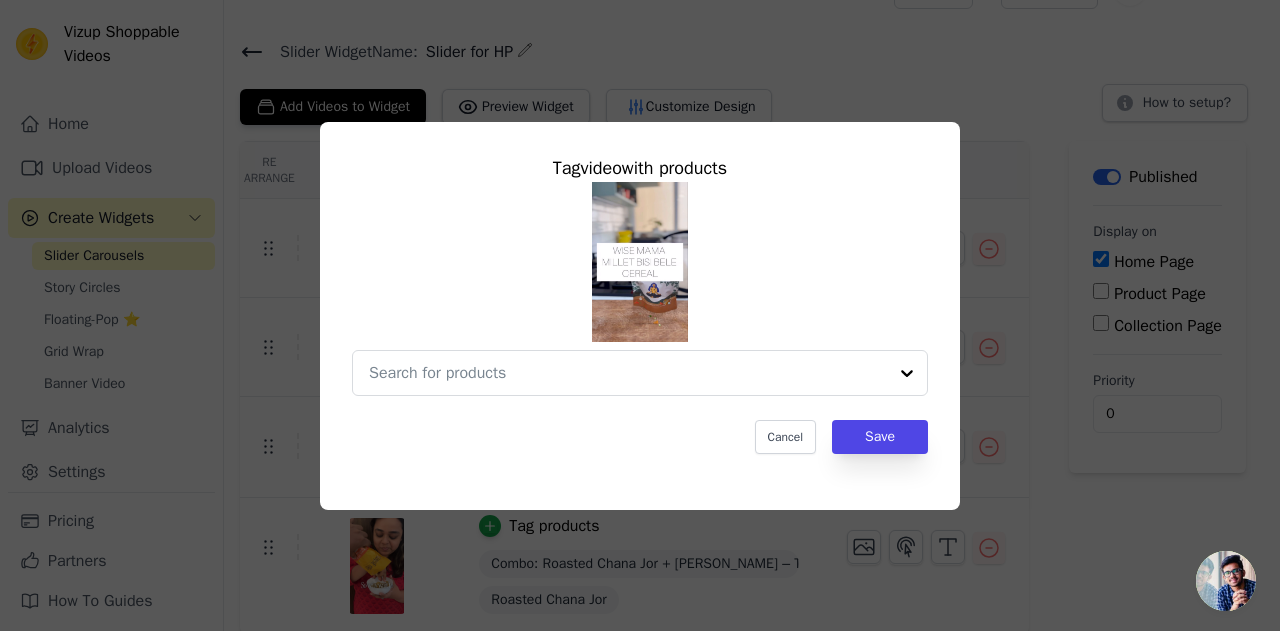 click at bounding box center (628, 373) 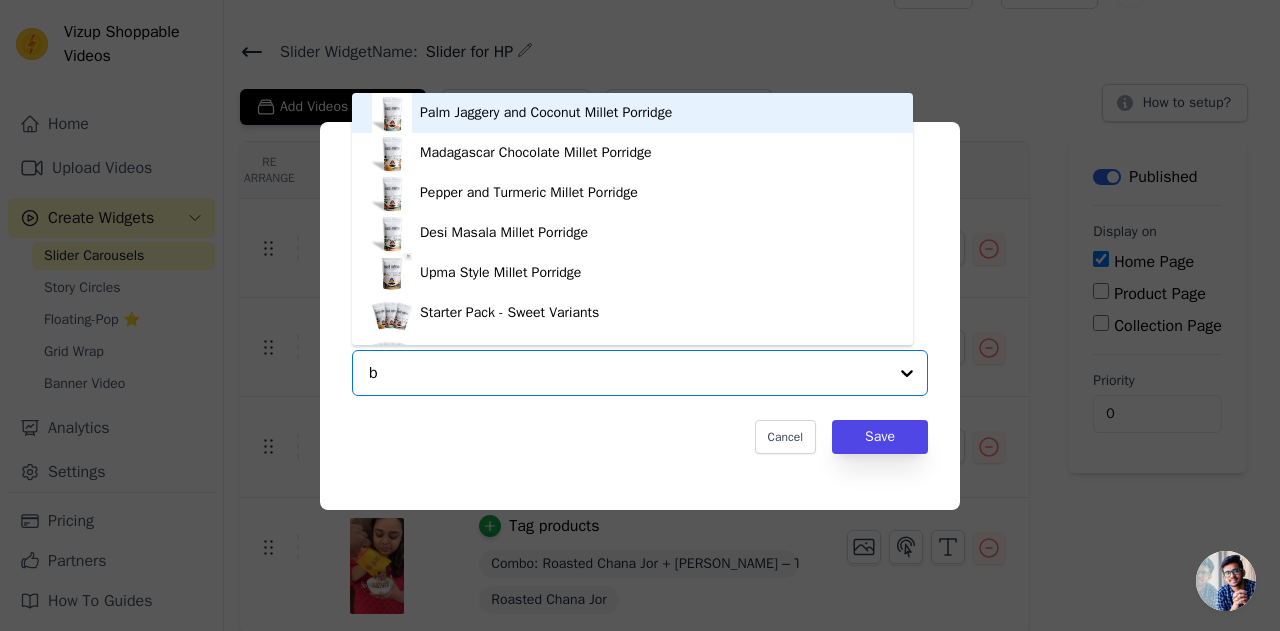 type on "bi" 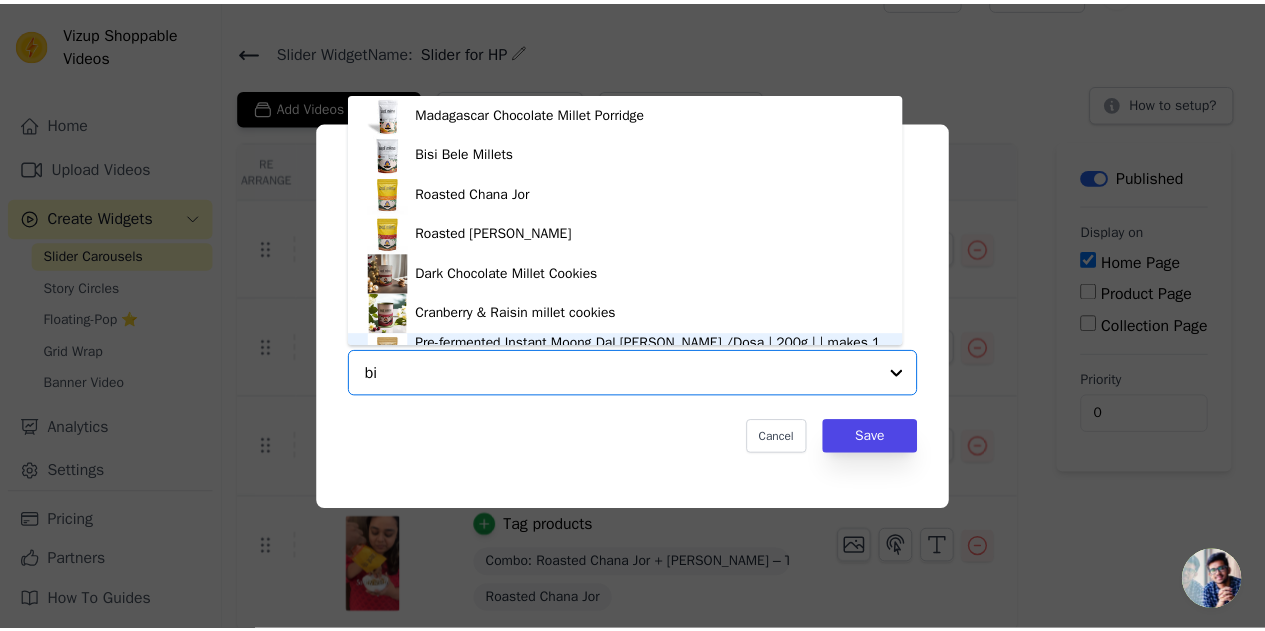 scroll, scrollTop: 28, scrollLeft: 0, axis: vertical 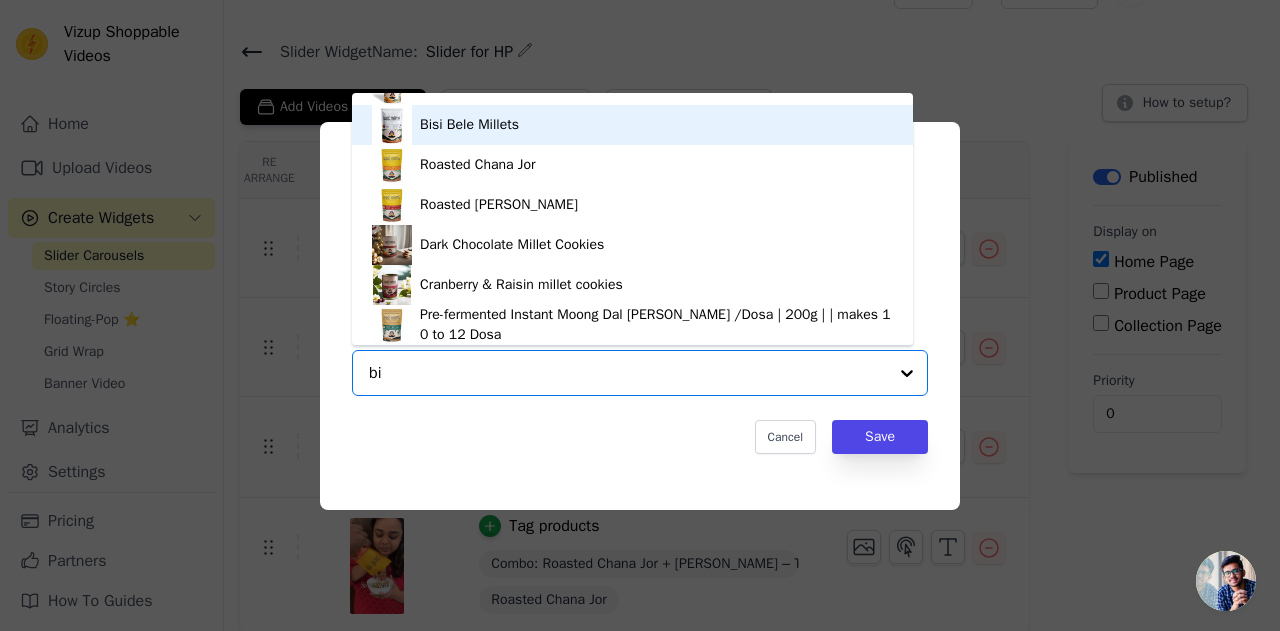 click on "Bisi Bele Millets" at bounding box center [469, 125] 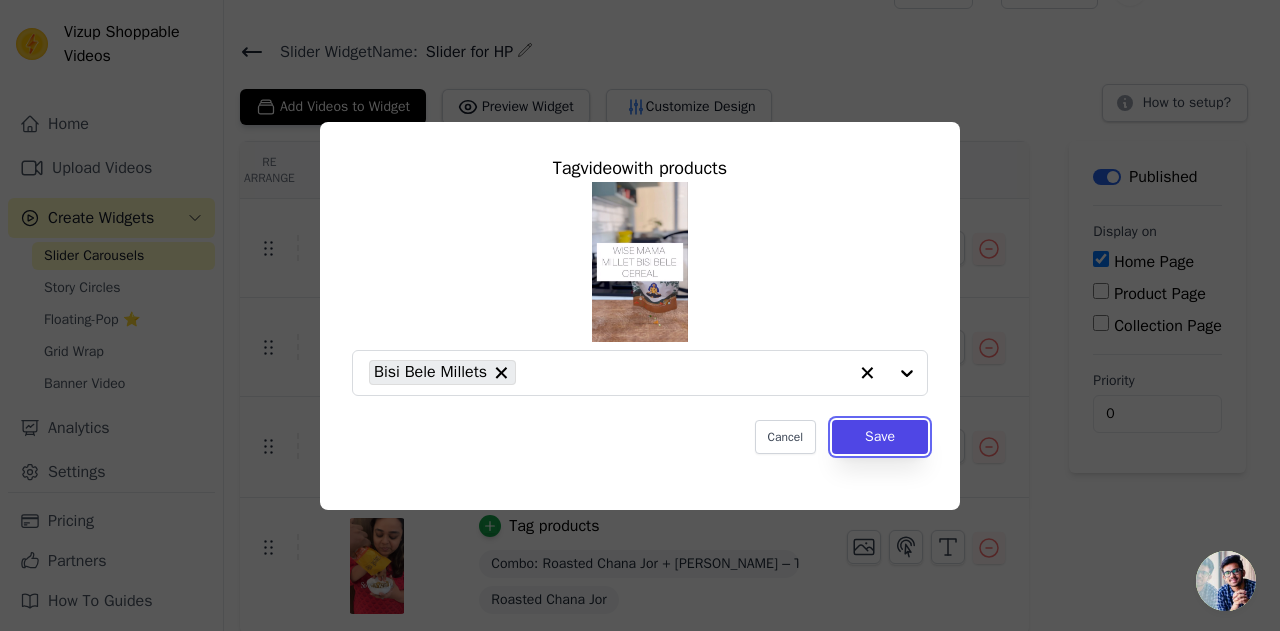 click on "Save" at bounding box center (880, 437) 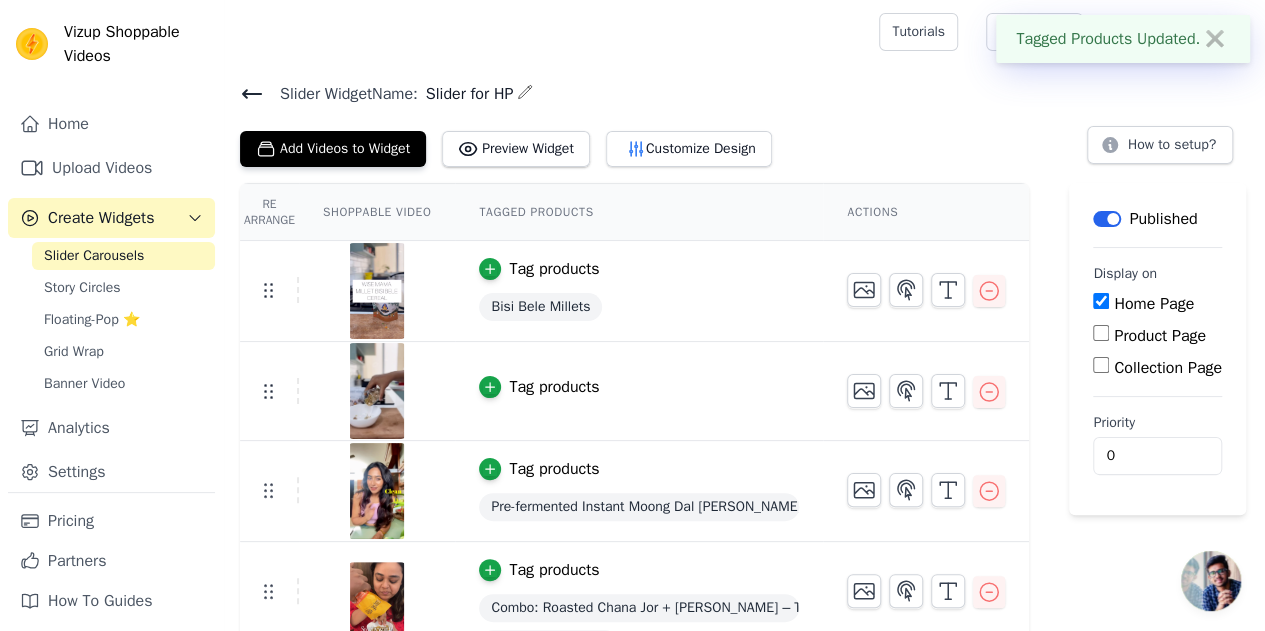 click at bounding box center (490, 387) 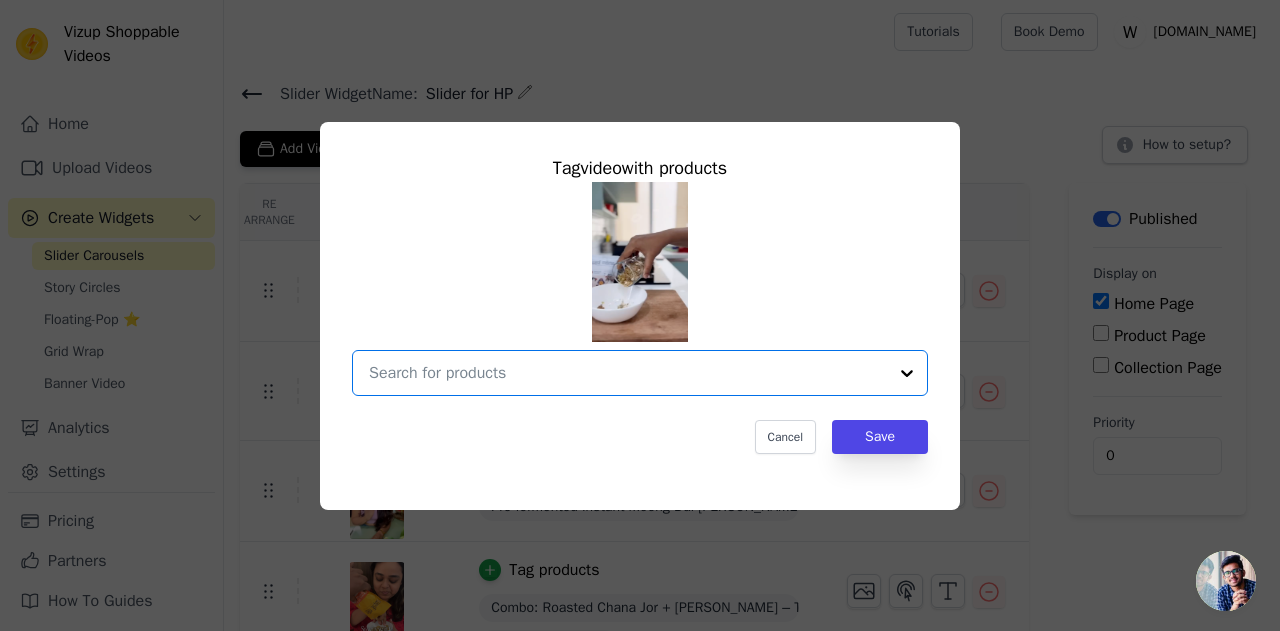 click at bounding box center [628, 373] 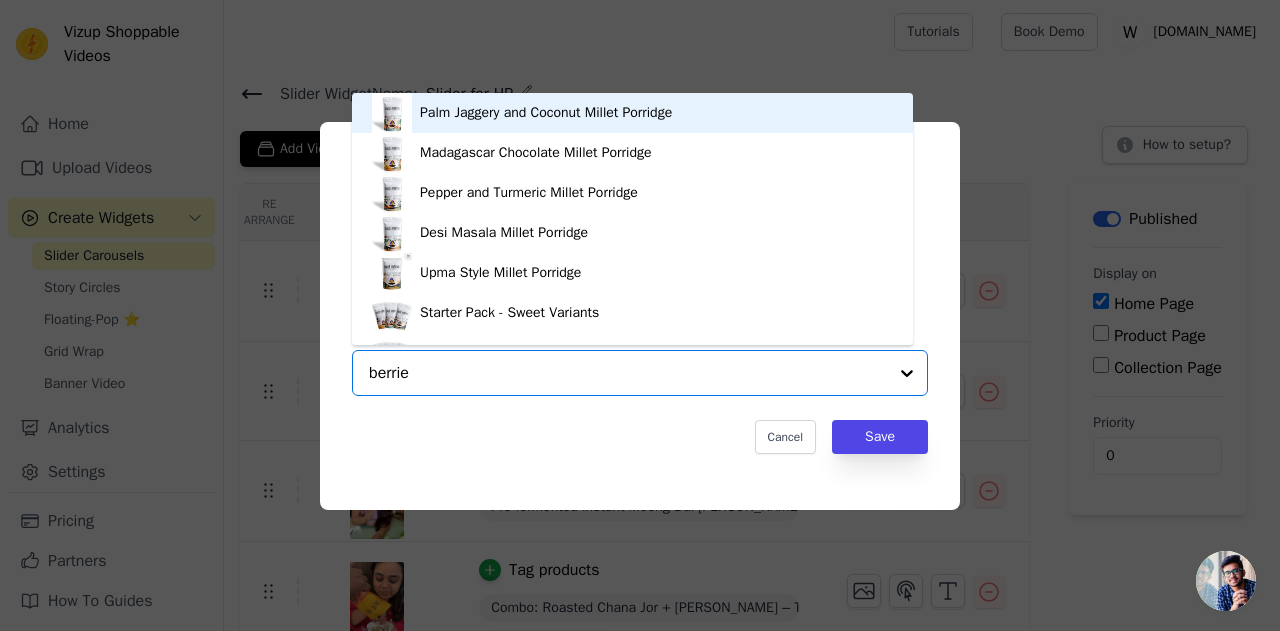 type on "berries" 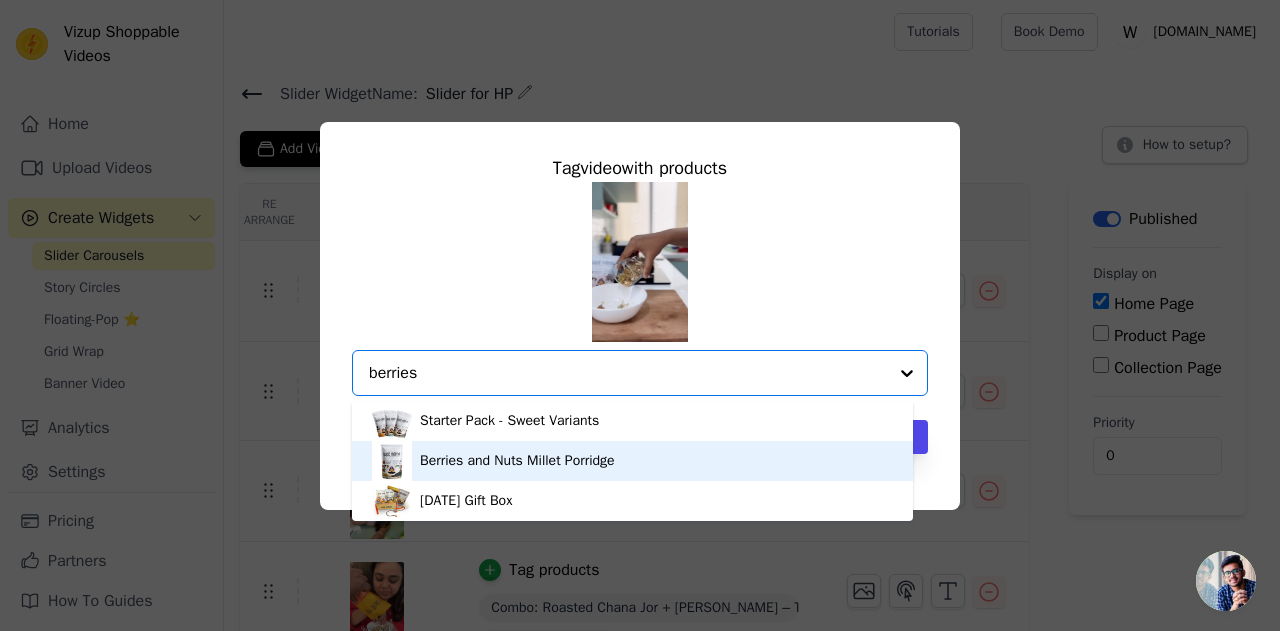 click on "Berries and Nuts Millet Porridge" at bounding box center [517, 461] 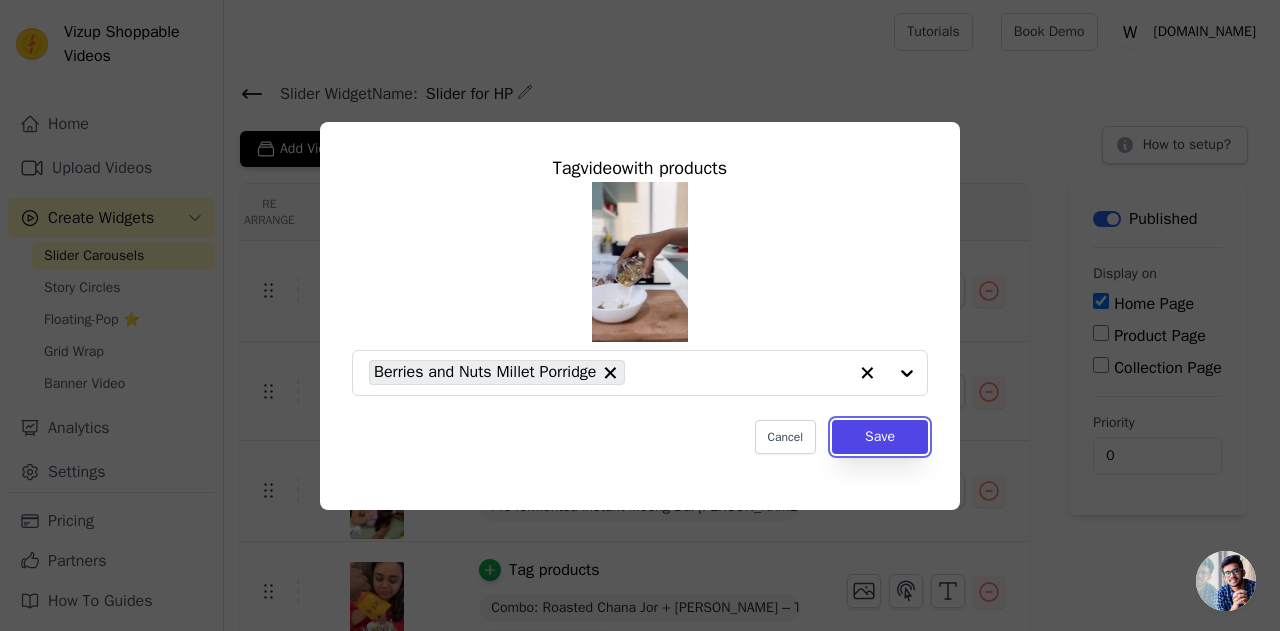 click on "Save" at bounding box center [880, 437] 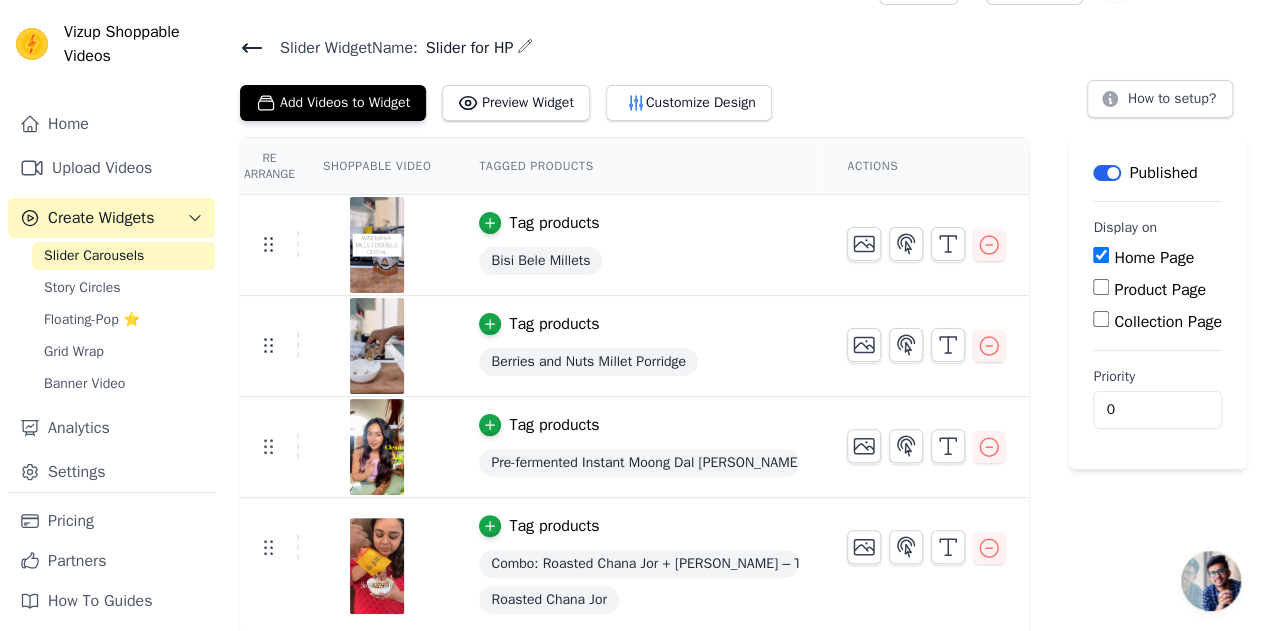 scroll, scrollTop: 0, scrollLeft: 0, axis: both 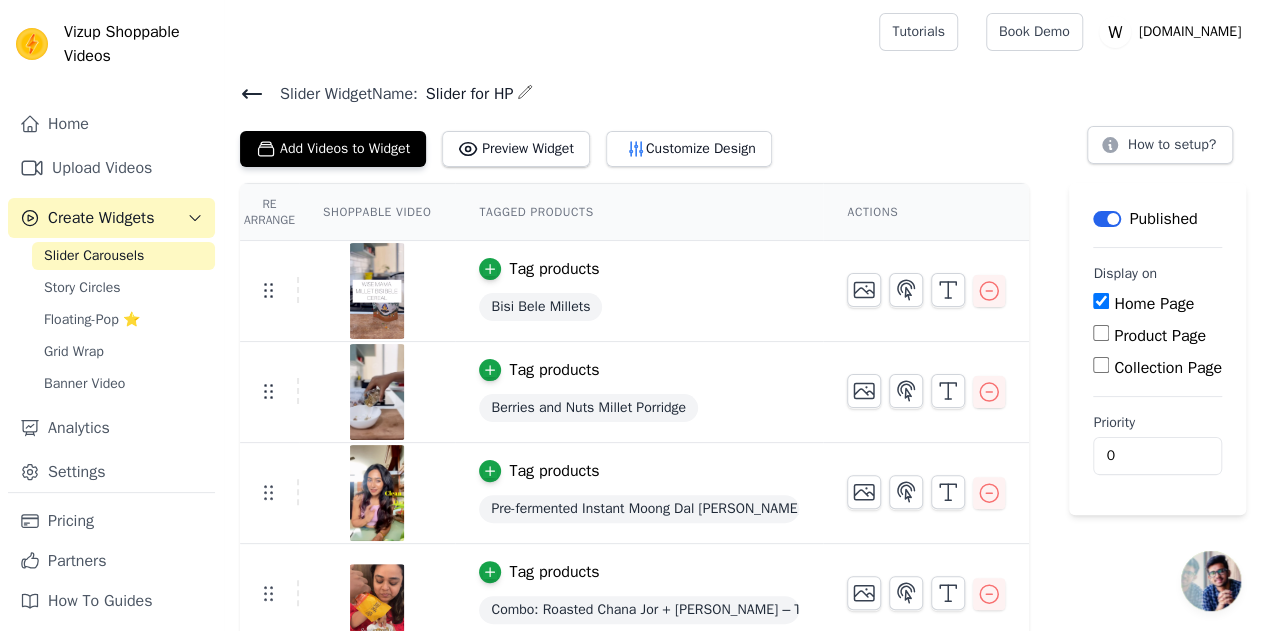 click on "Upload Videos" at bounding box center [111, 168] 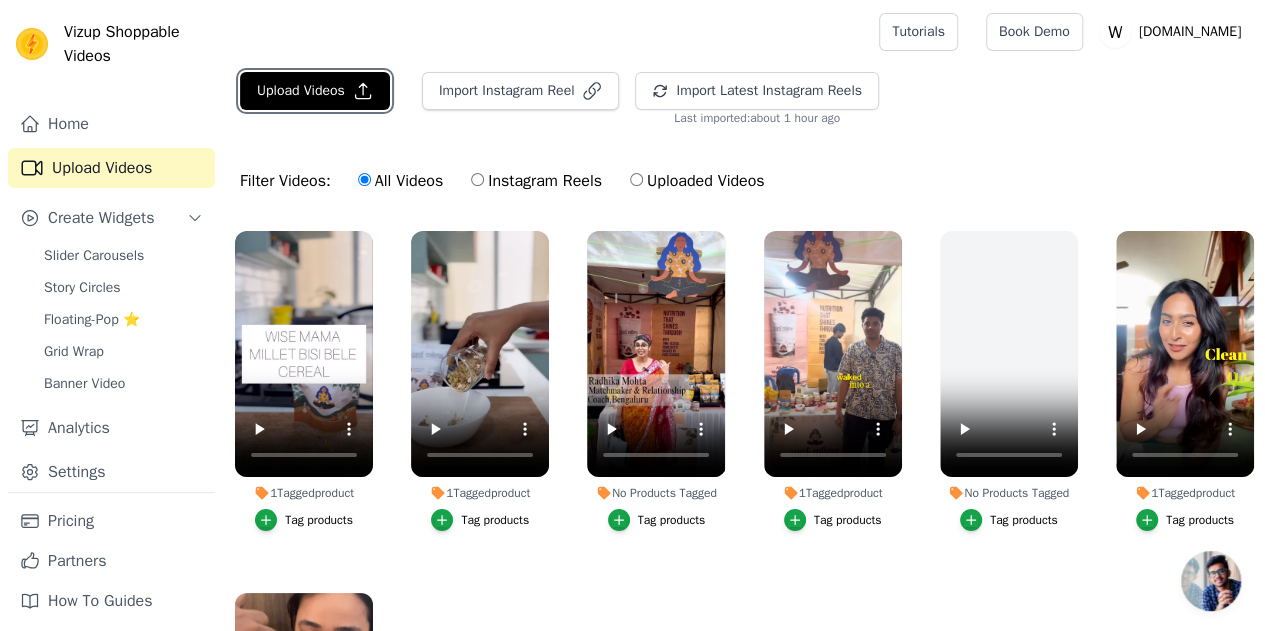 click on "Upload Videos" at bounding box center [315, 91] 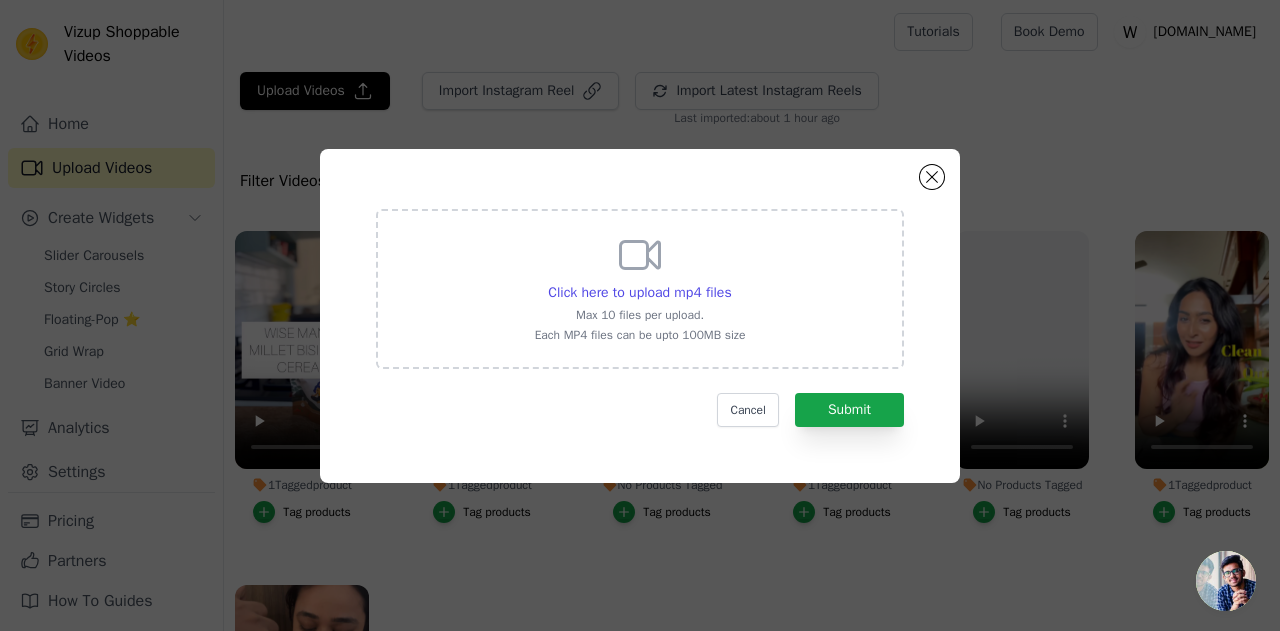 click on "Click here to upload mp4 files" at bounding box center (639, 292) 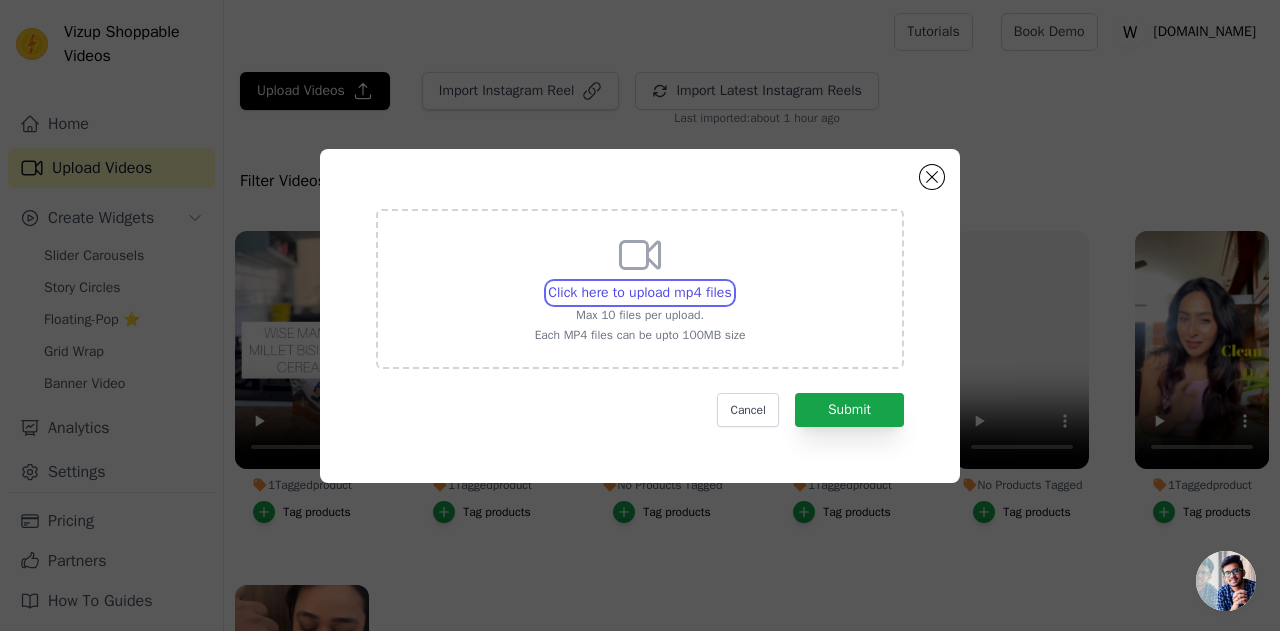 click on "Click here to upload mp4 files     Max 10 files per upload.   Each MP4 files can be upto 100MB size" at bounding box center (731, 282) 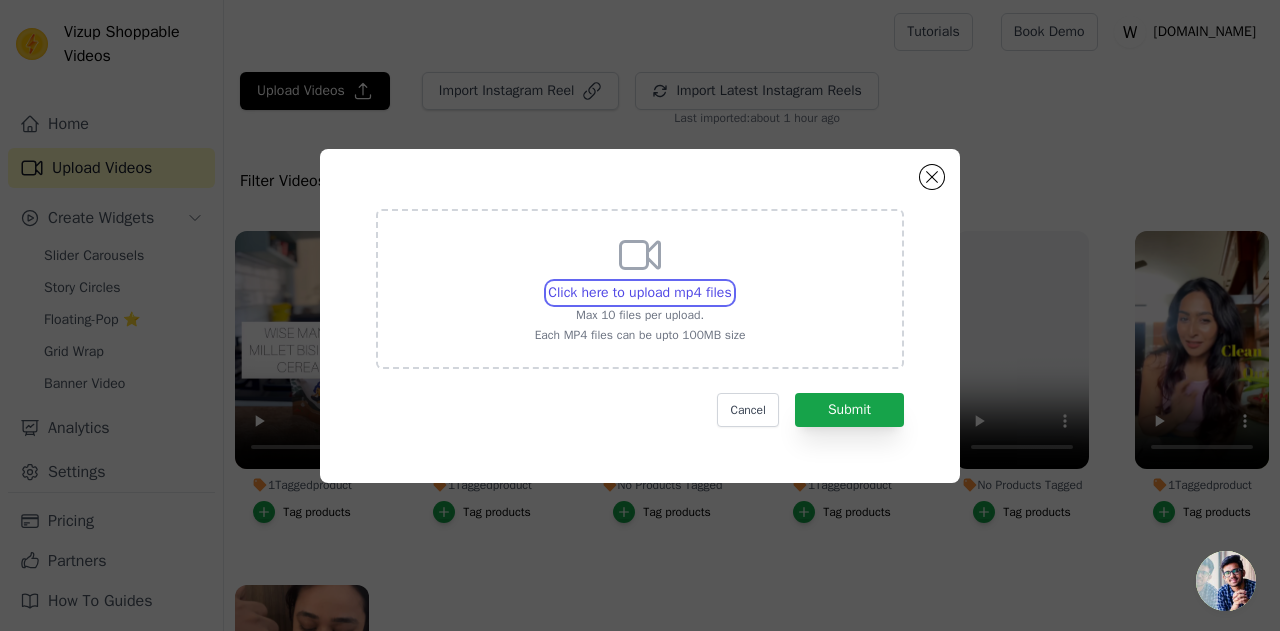 type on "C:\fakepath\Recently,I can across @wisemama.in almond millet cookies, which are completely made of millets, .mp4" 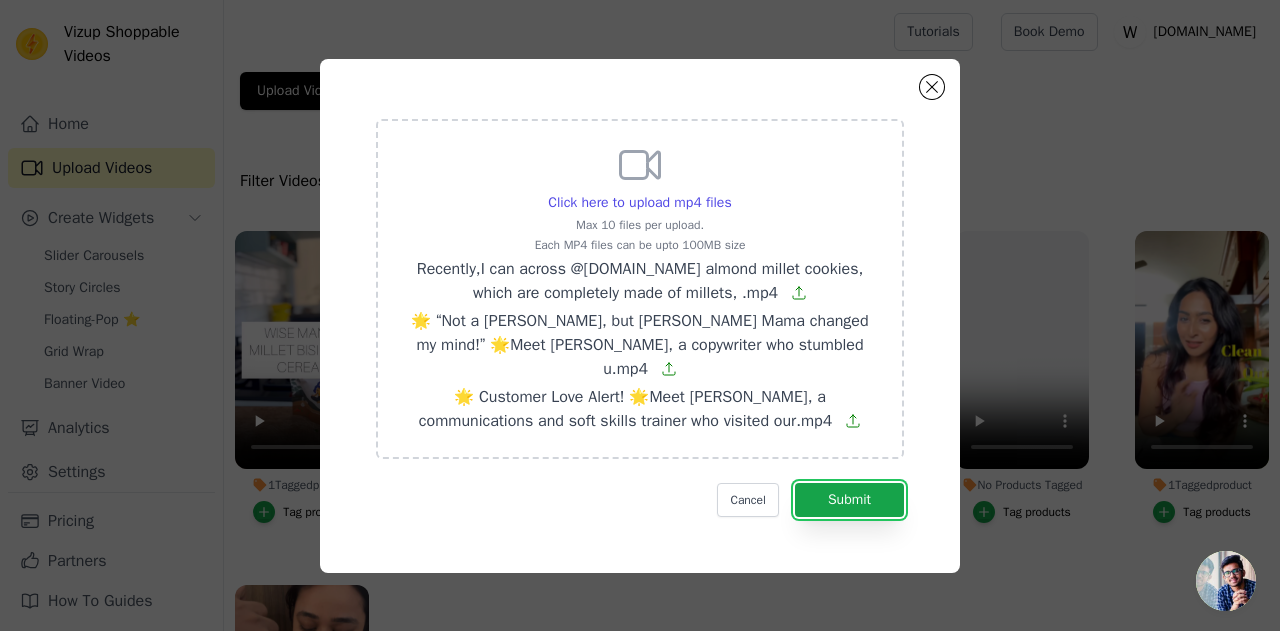 click on "Submit" at bounding box center [849, 500] 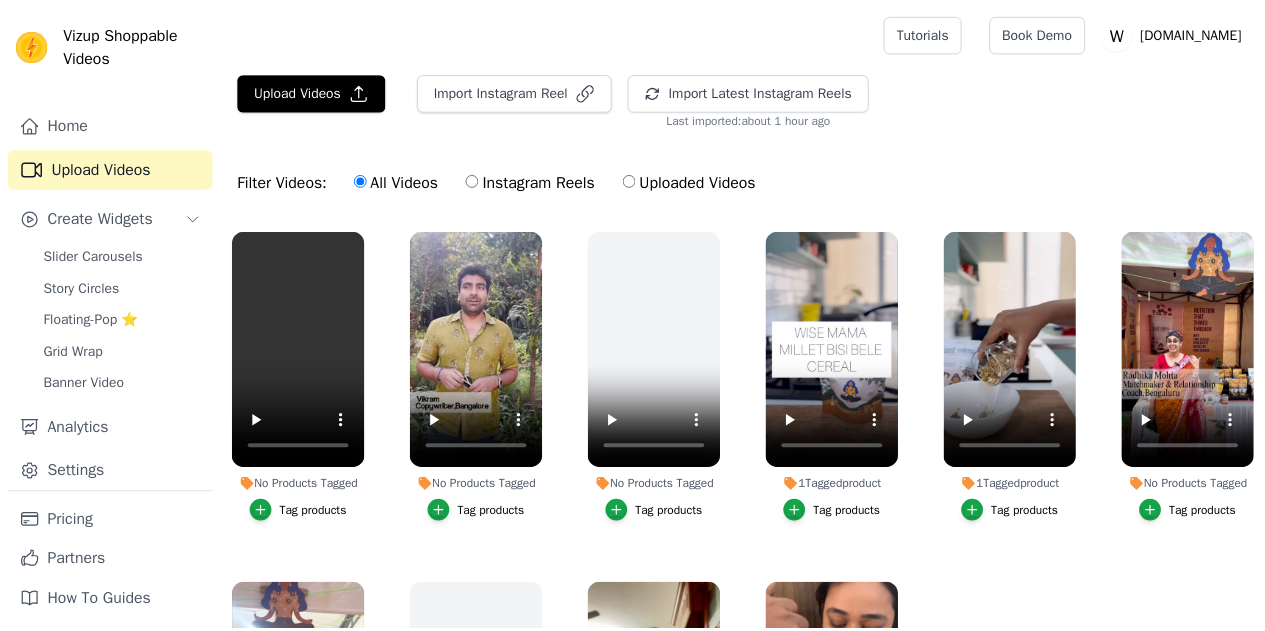 scroll, scrollTop: 0, scrollLeft: 0, axis: both 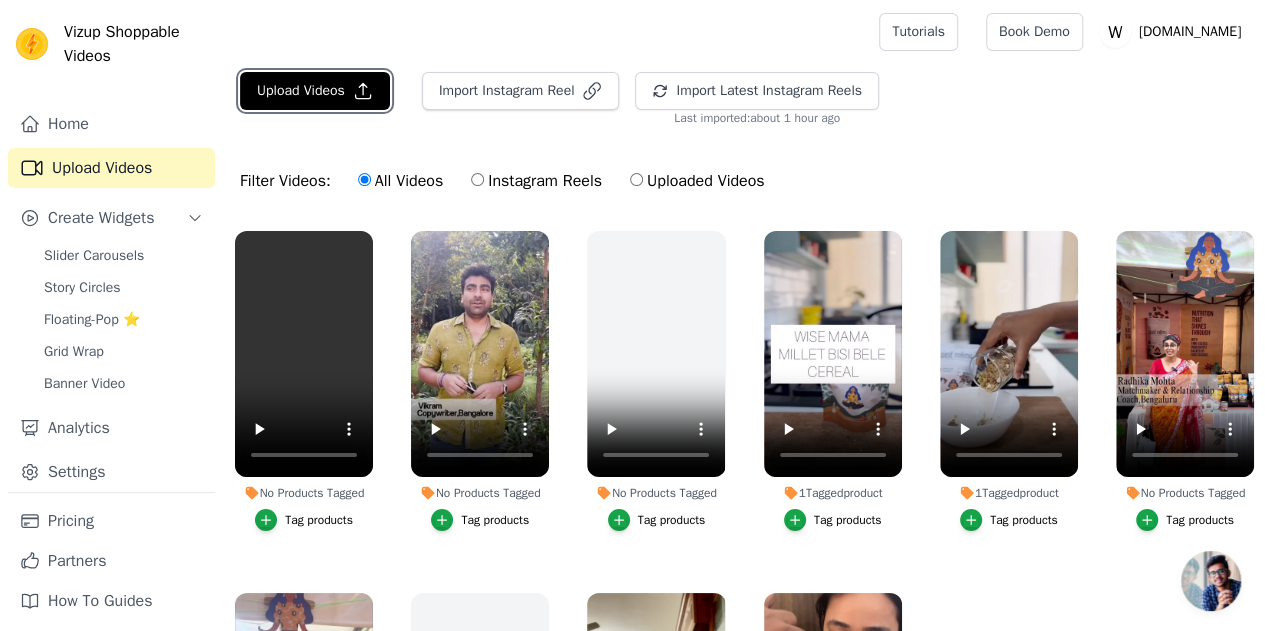 click on "Upload Videos" at bounding box center (315, 91) 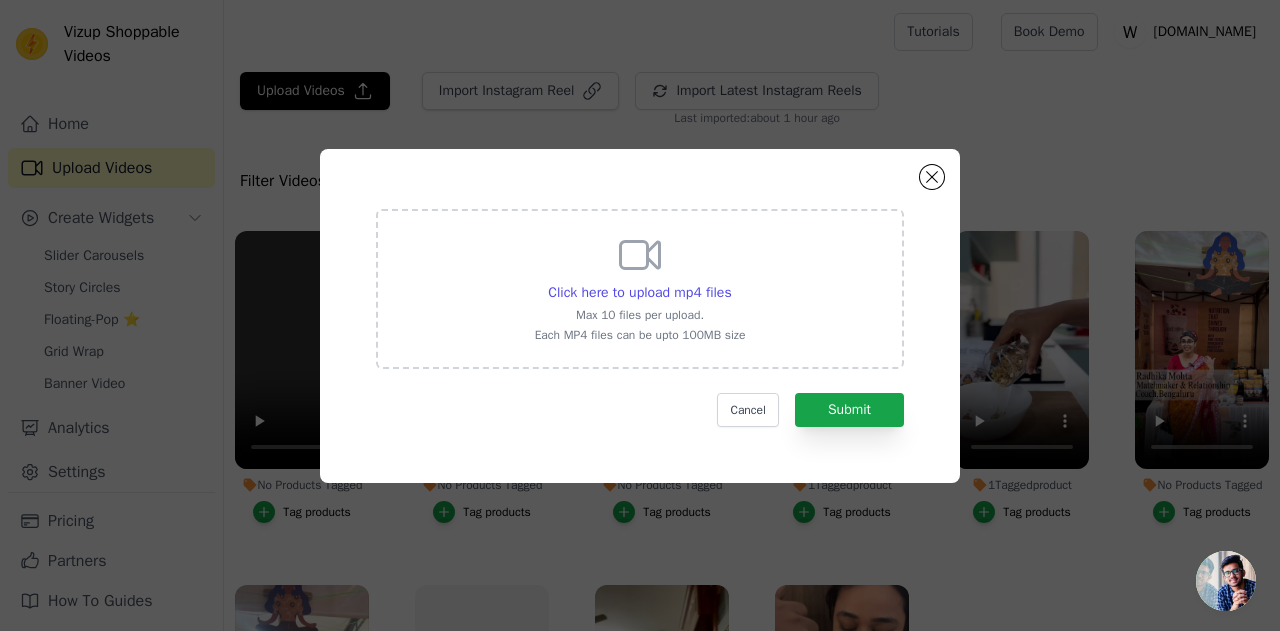 click on "Click here to upload mp4 files" at bounding box center (639, 292) 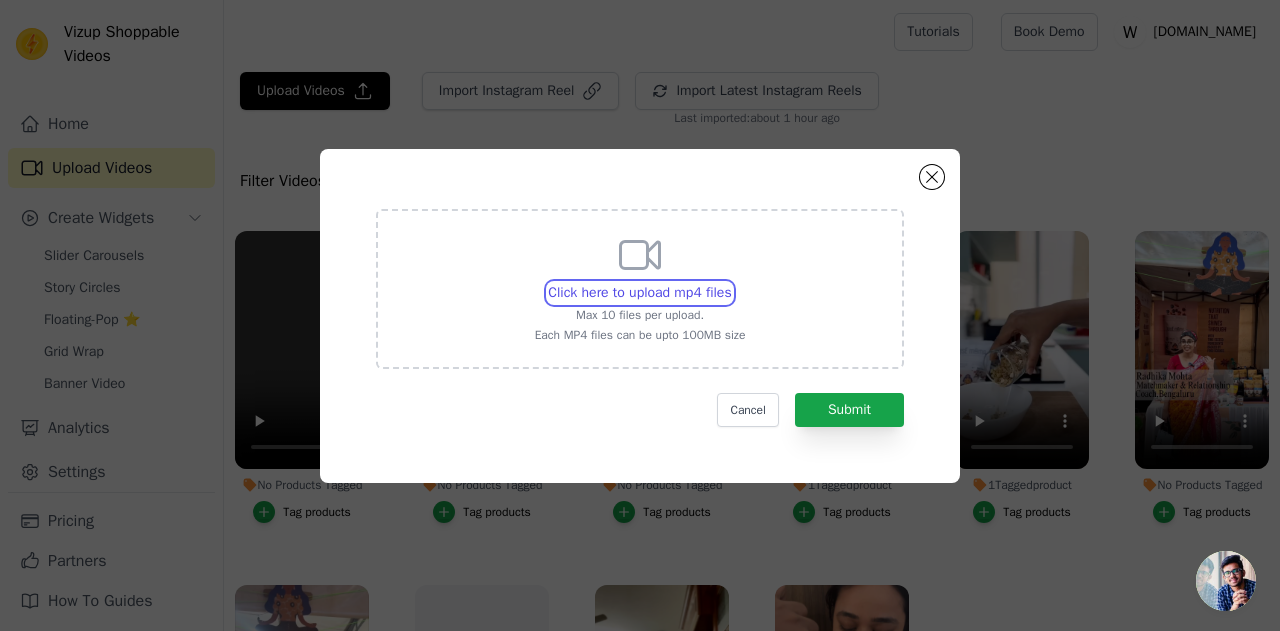 click on "Click here to upload mp4 files     Max 10 files per upload.   Each MP4 files can be upto 100MB size" at bounding box center (731, 282) 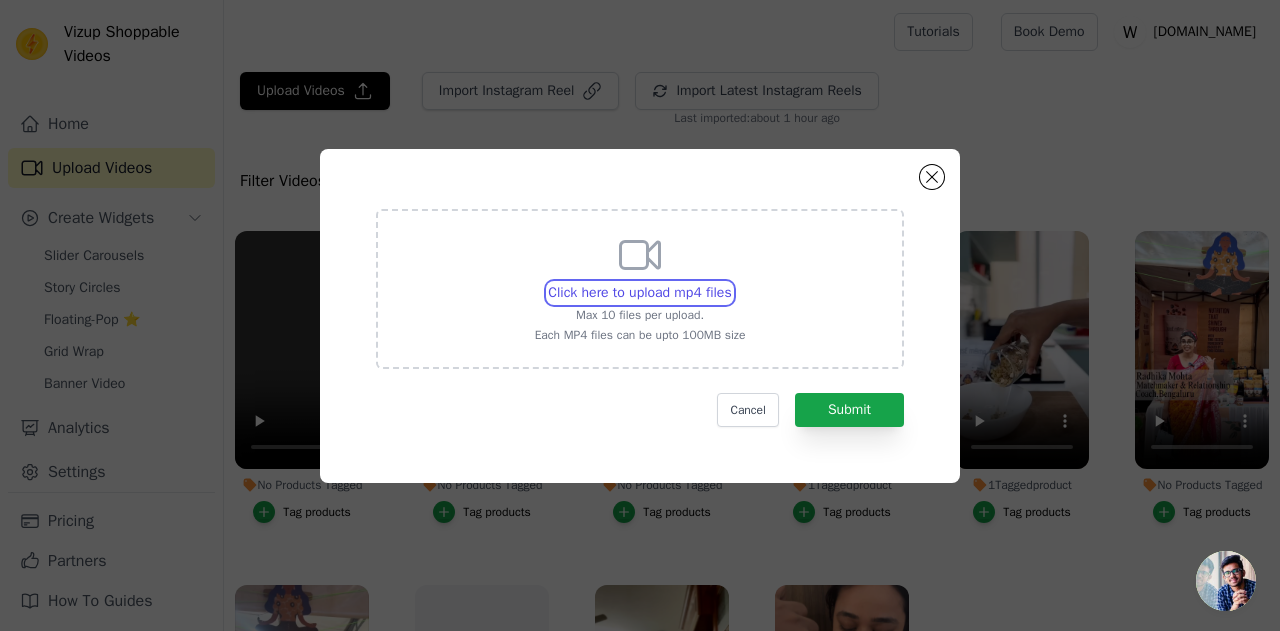 type on "C:\fakepath\Wise Mama Millets Cookies 🍪 DM @[DOMAIN_NAME] to get yours now!.mp4" 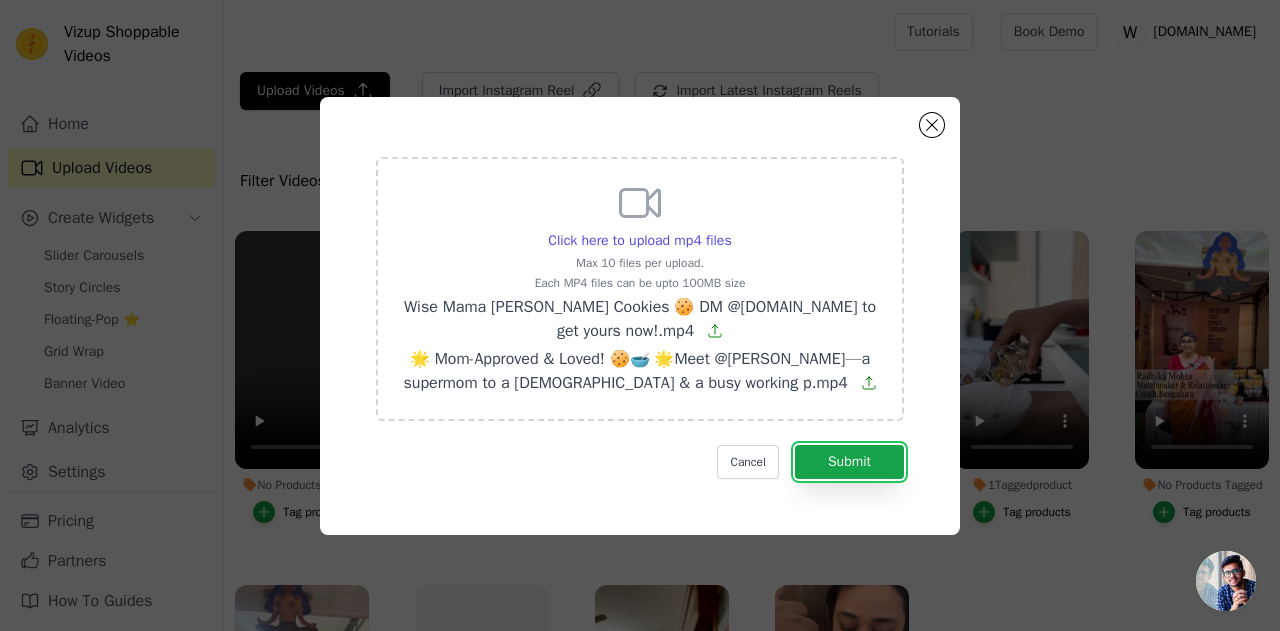 click on "Submit" at bounding box center (849, 462) 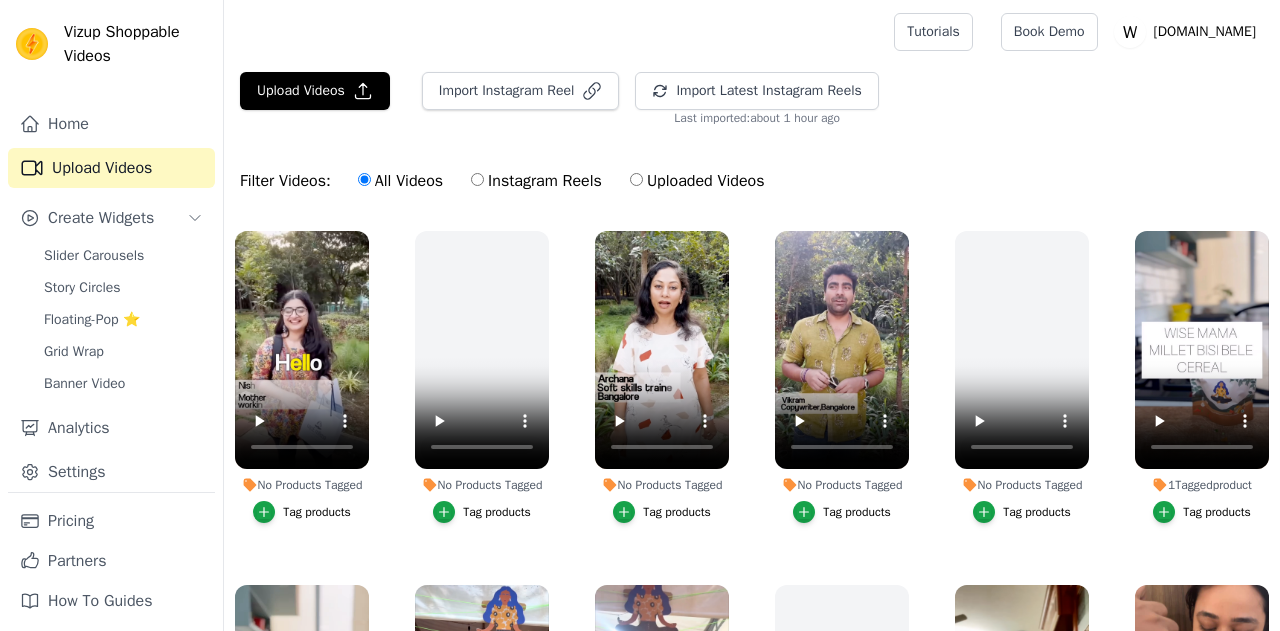scroll, scrollTop: 0, scrollLeft: 0, axis: both 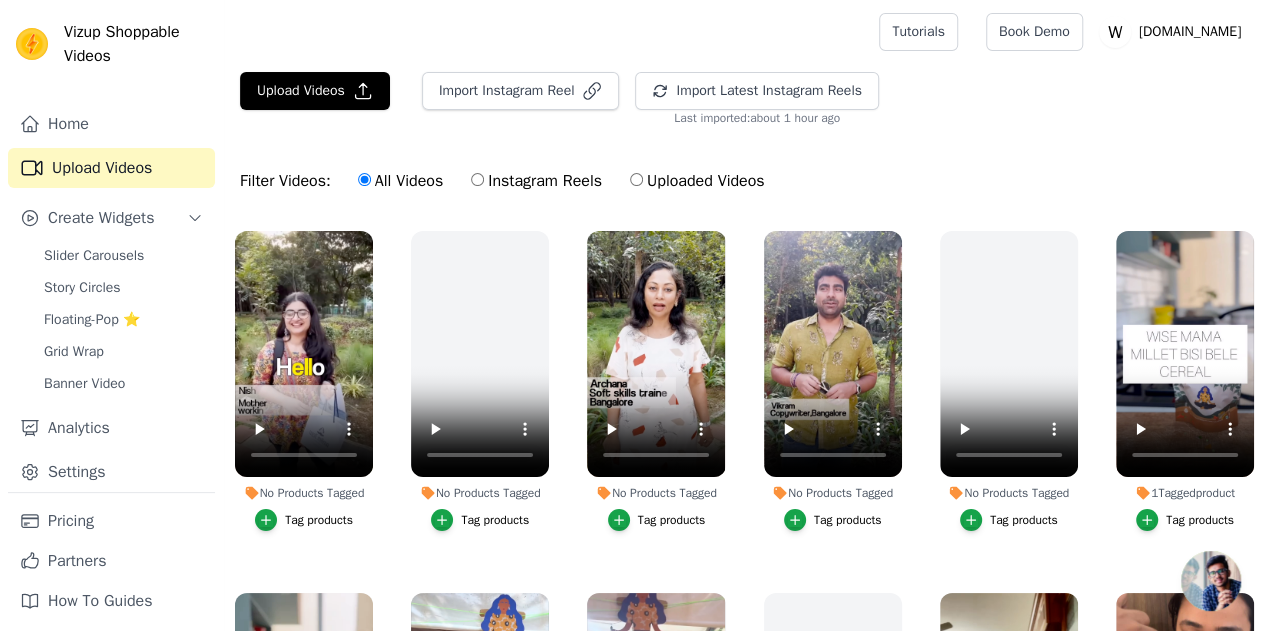 click on "Grid Wrap" at bounding box center [74, 352] 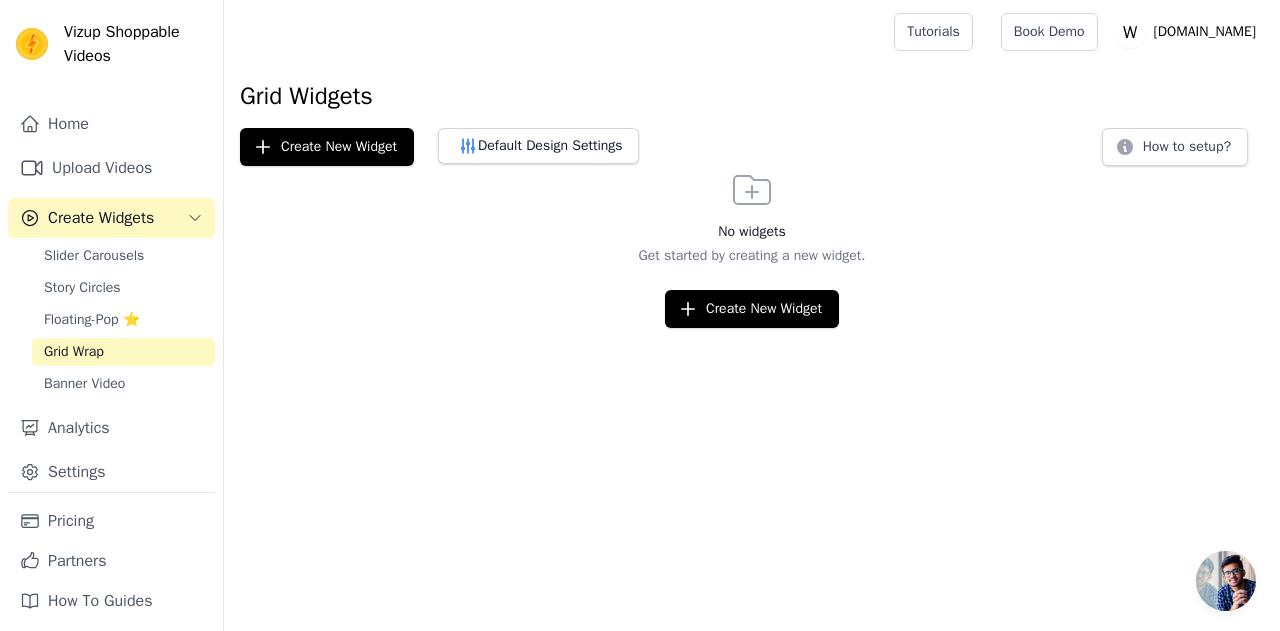 click on "Slider Carousels" at bounding box center (94, 256) 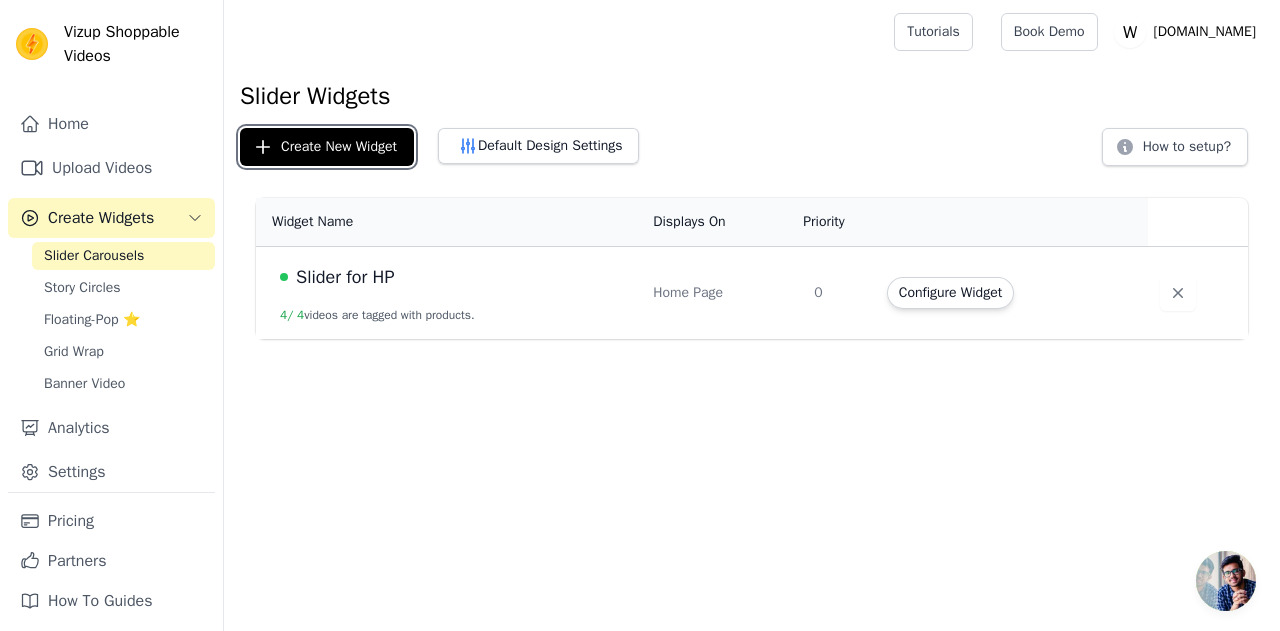 click on "Create New Widget" at bounding box center (327, 147) 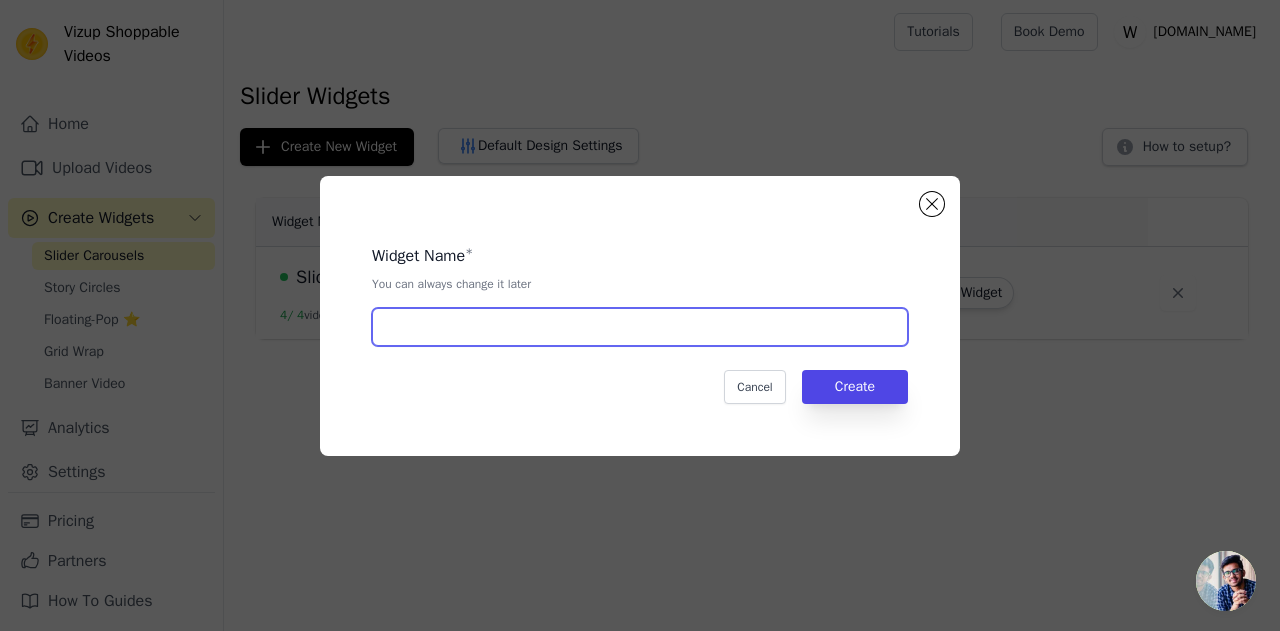 click at bounding box center [640, 327] 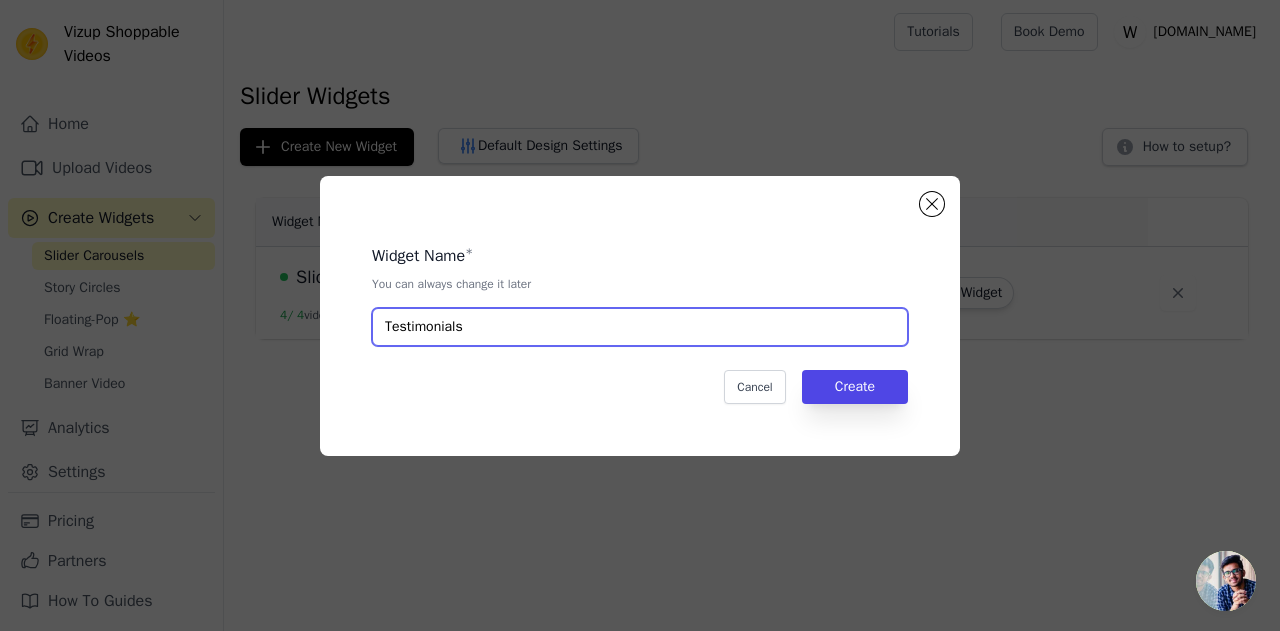 type on "Testimonials" 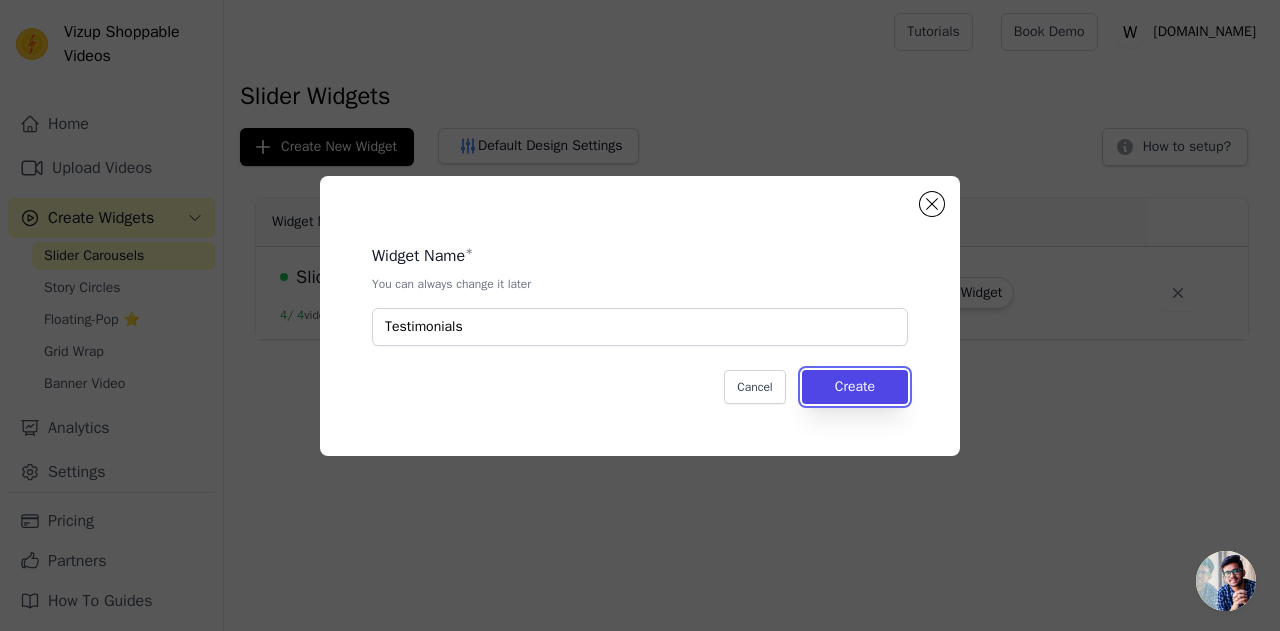 click on "Create" at bounding box center (855, 387) 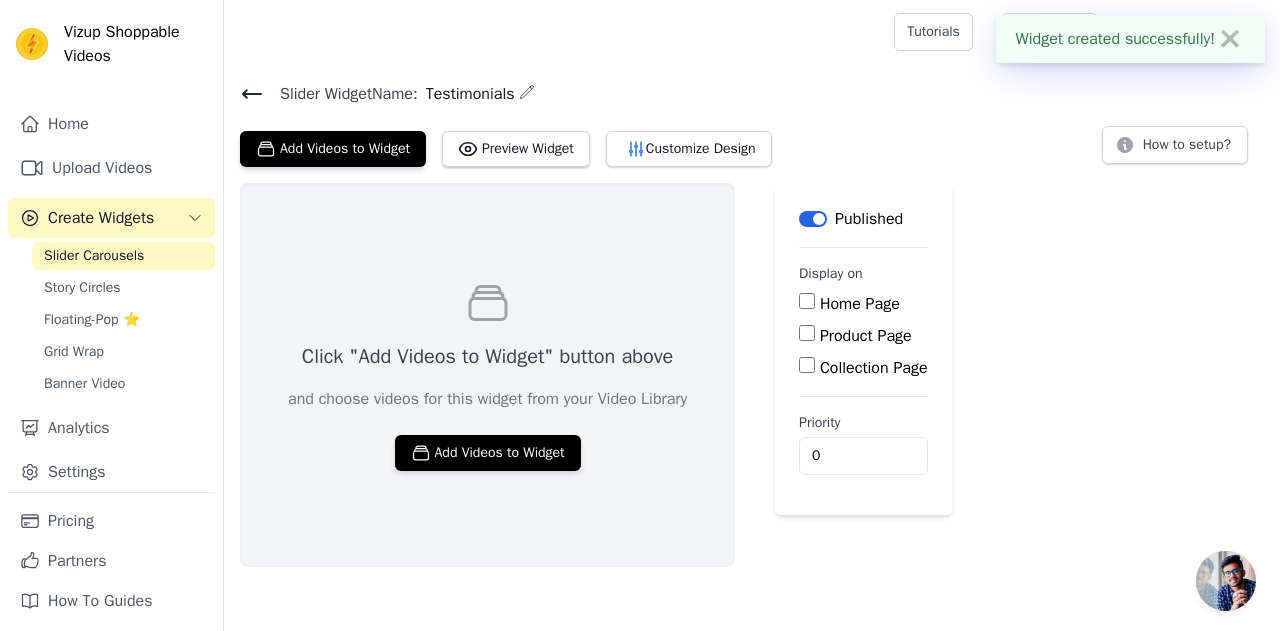 click on "Home Page" at bounding box center [807, 301] 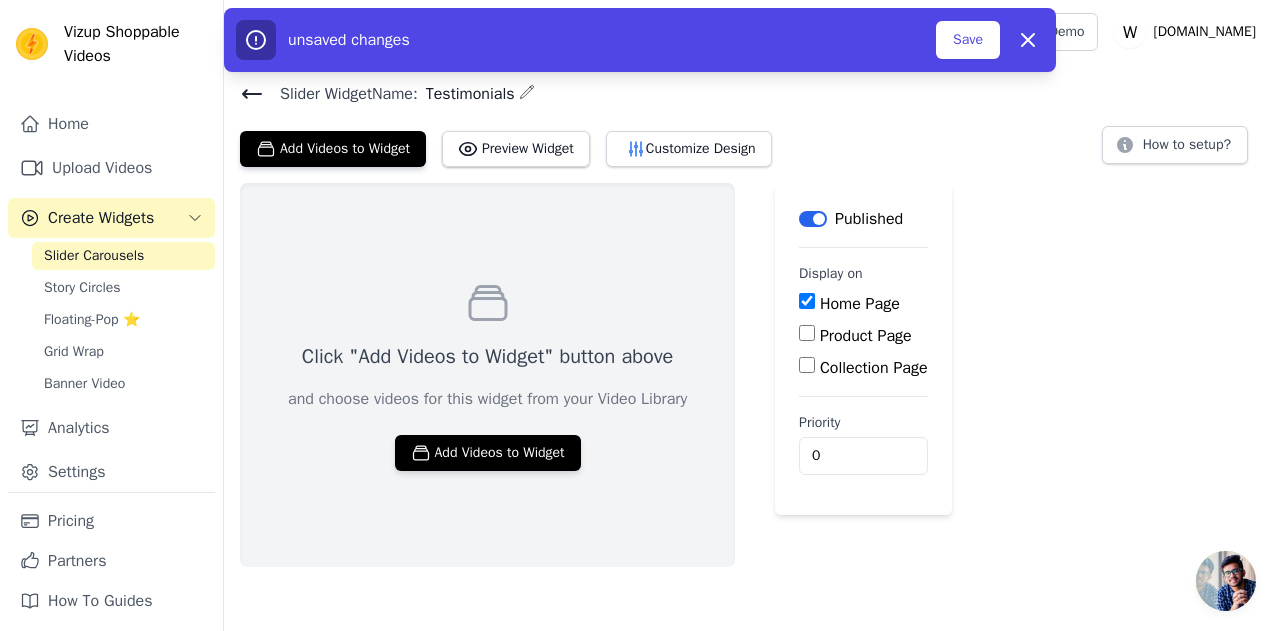 click on "Save" at bounding box center [968, 40] 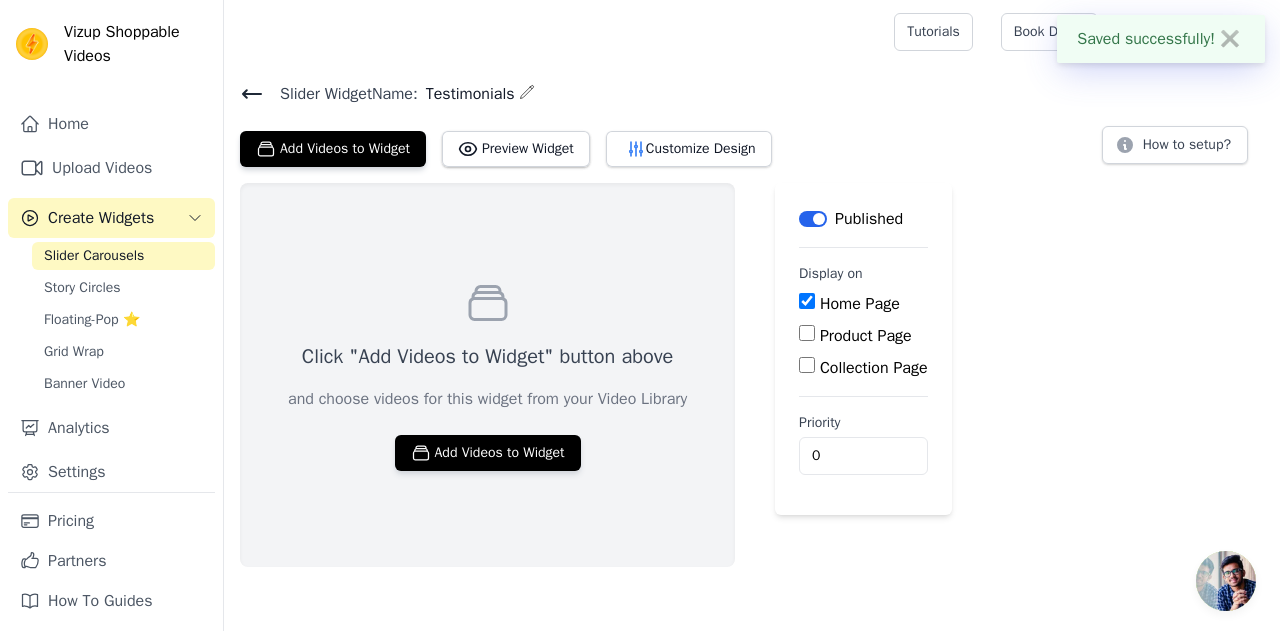 click on "Add Videos to Widget" at bounding box center (488, 453) 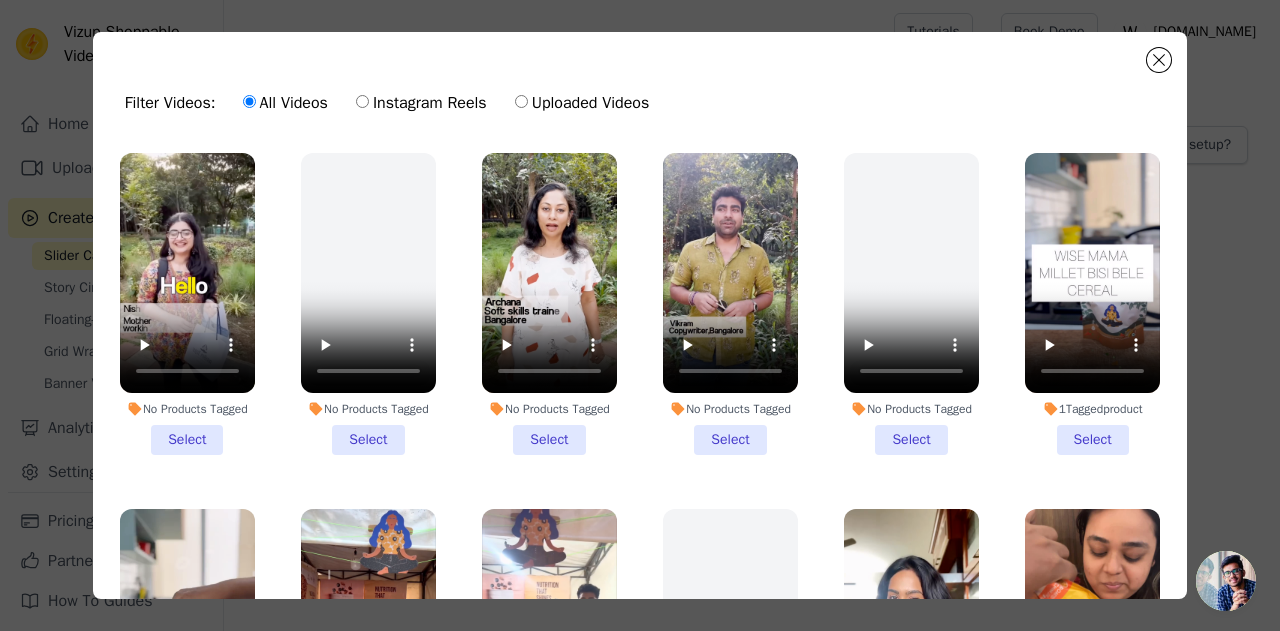 click on "No Products Tagged     Select" at bounding box center (187, 304) 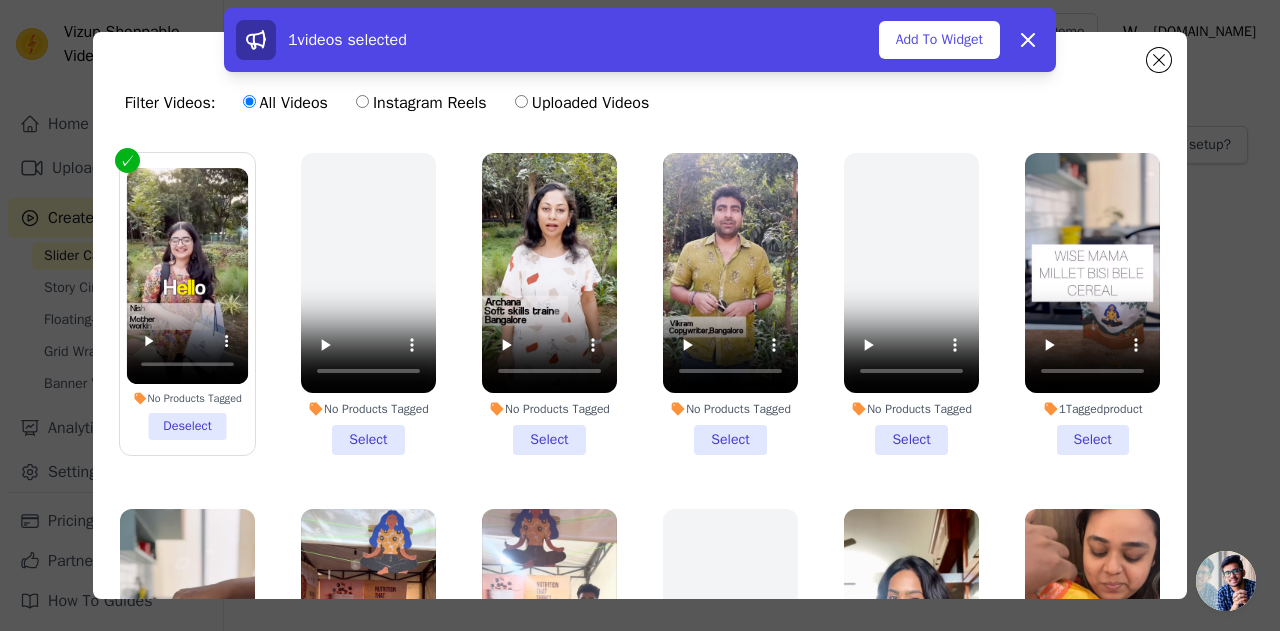 click on "No Products Tagged     Select" at bounding box center (549, 304) 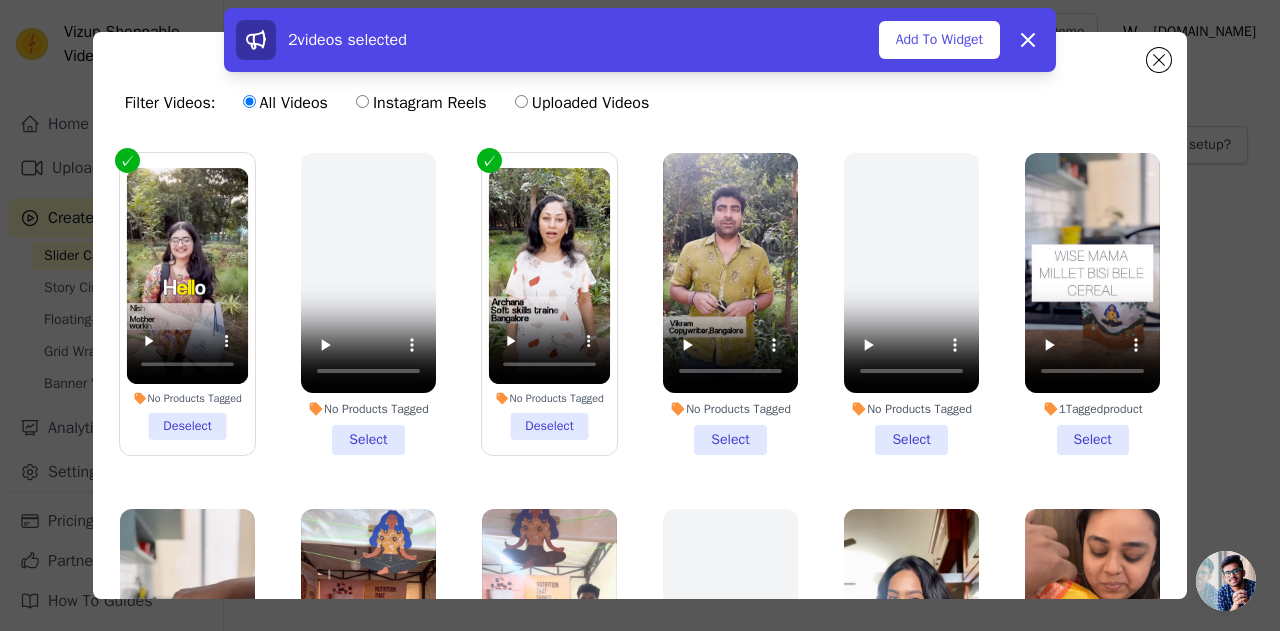 click on "No Products Tagged     Select" at bounding box center (730, 304) 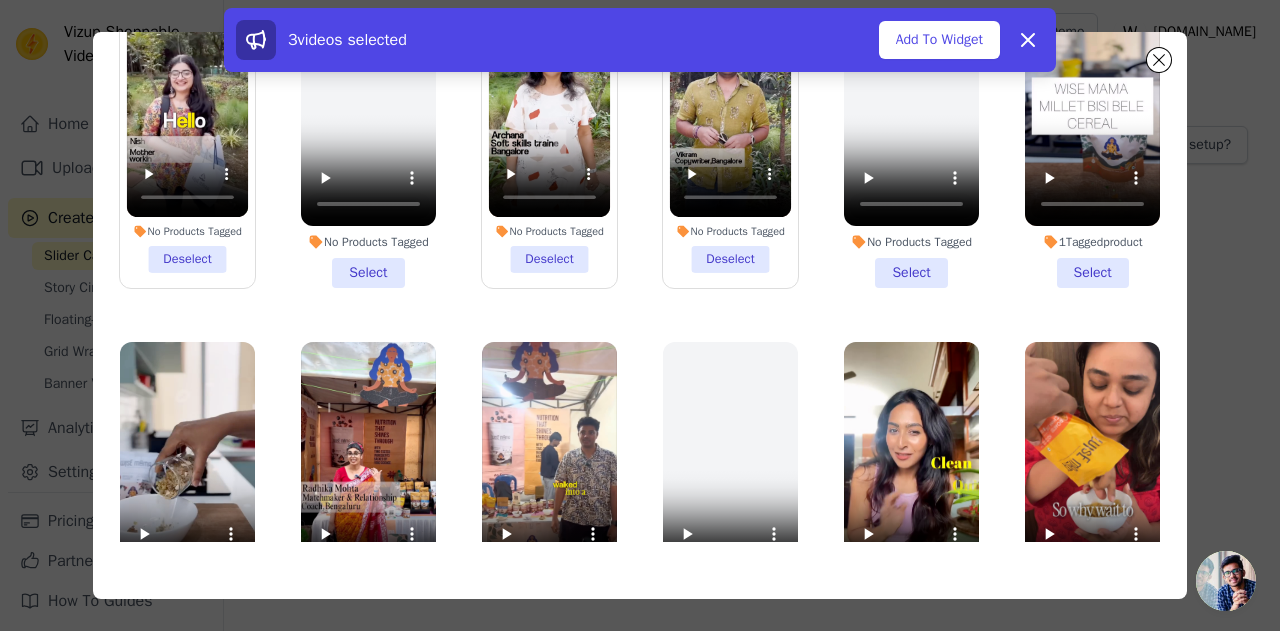 scroll, scrollTop: 172, scrollLeft: 0, axis: vertical 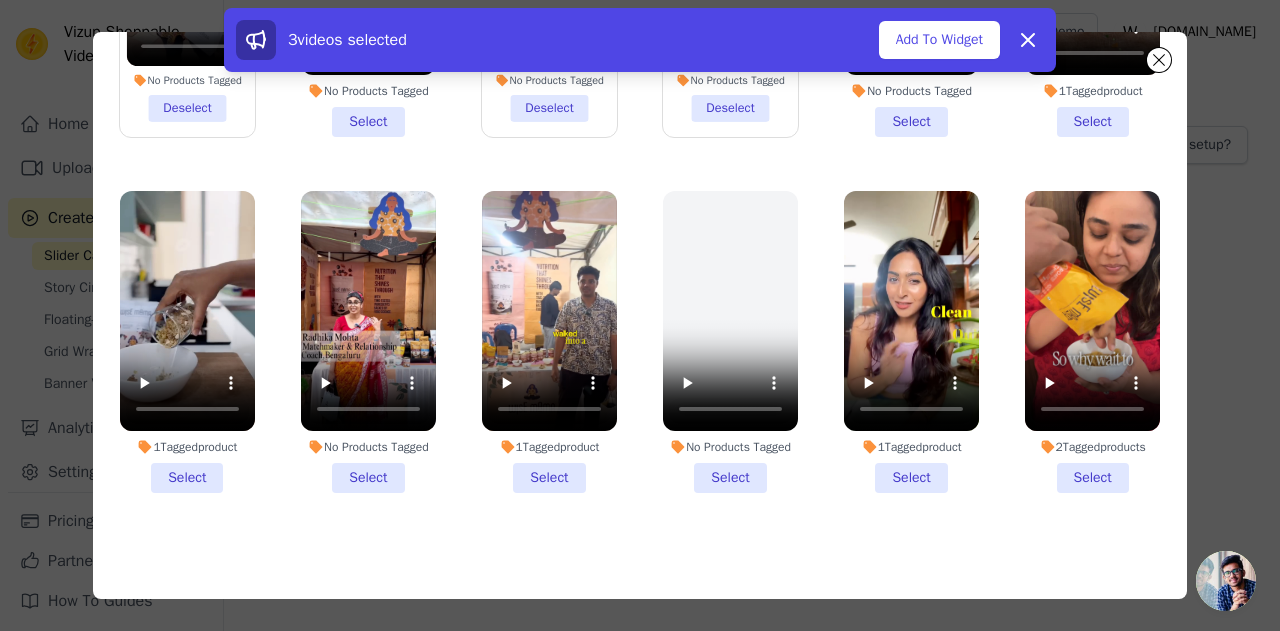 click on "No Products Tagged     Select" at bounding box center (368, 342) 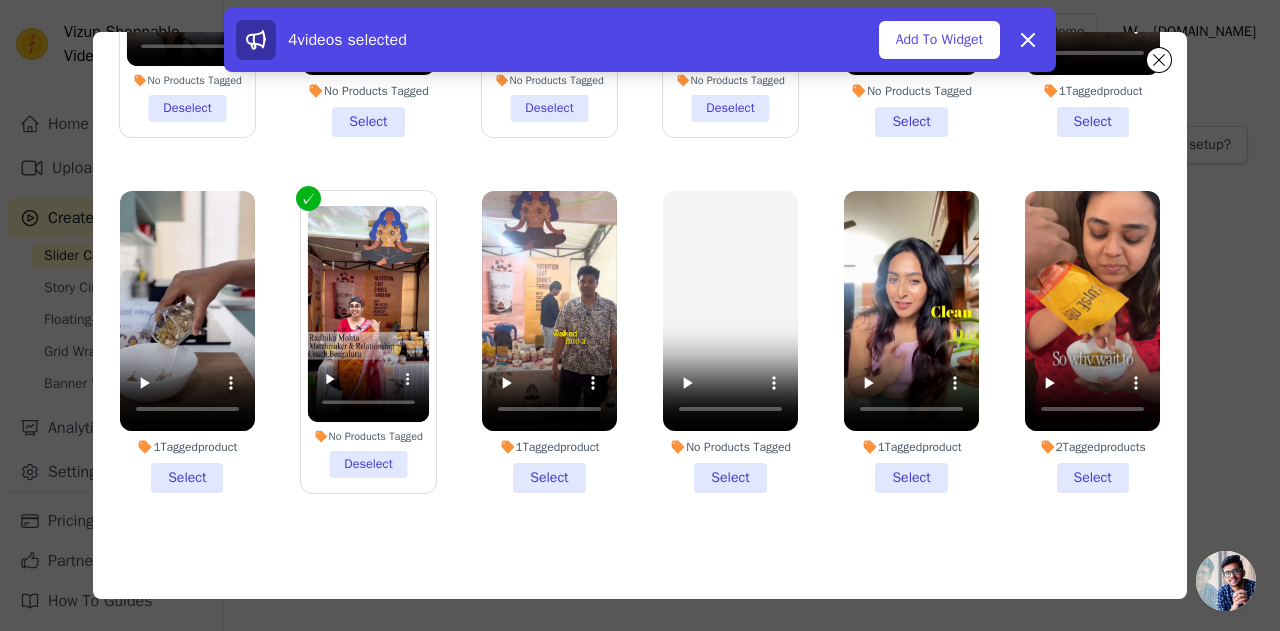 click on "1  Tagged  product     Select" at bounding box center (549, 342) 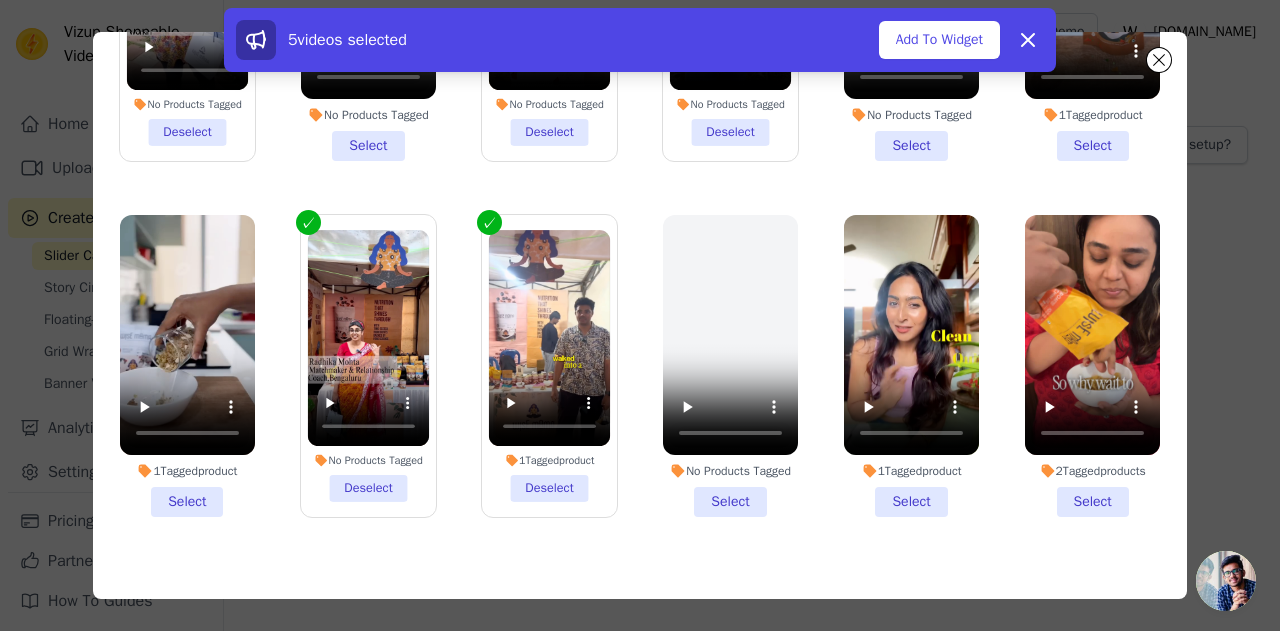 scroll, scrollTop: 171, scrollLeft: 0, axis: vertical 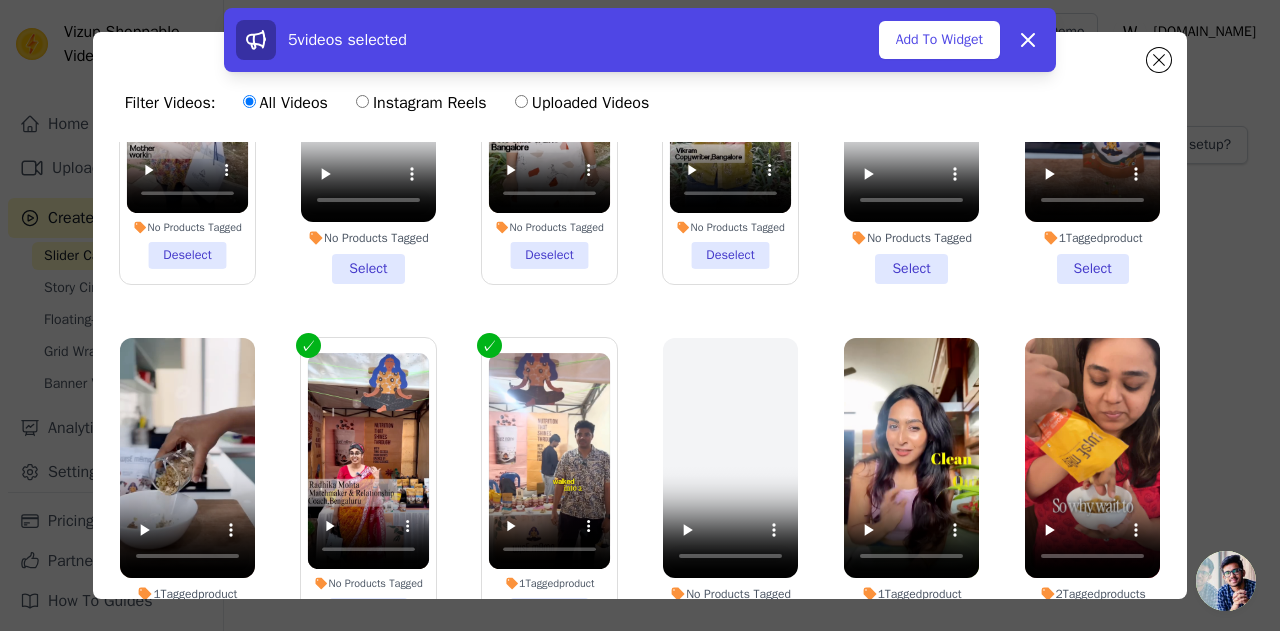 click on "Add To Widget" at bounding box center (939, 40) 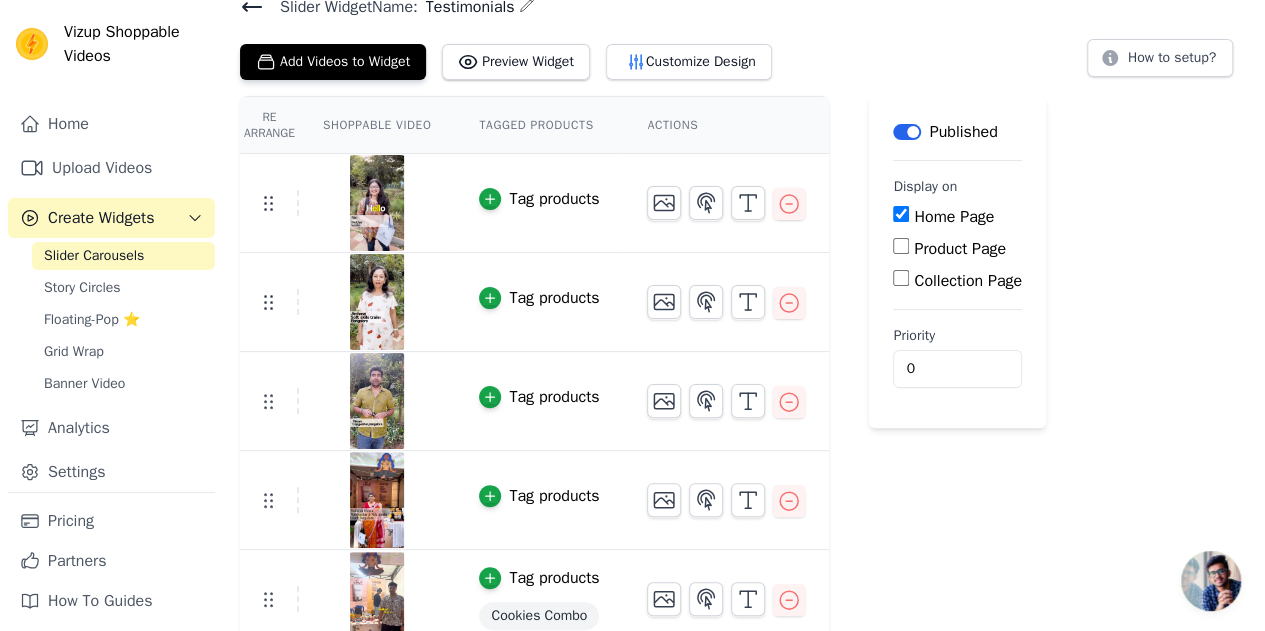 scroll, scrollTop: 102, scrollLeft: 0, axis: vertical 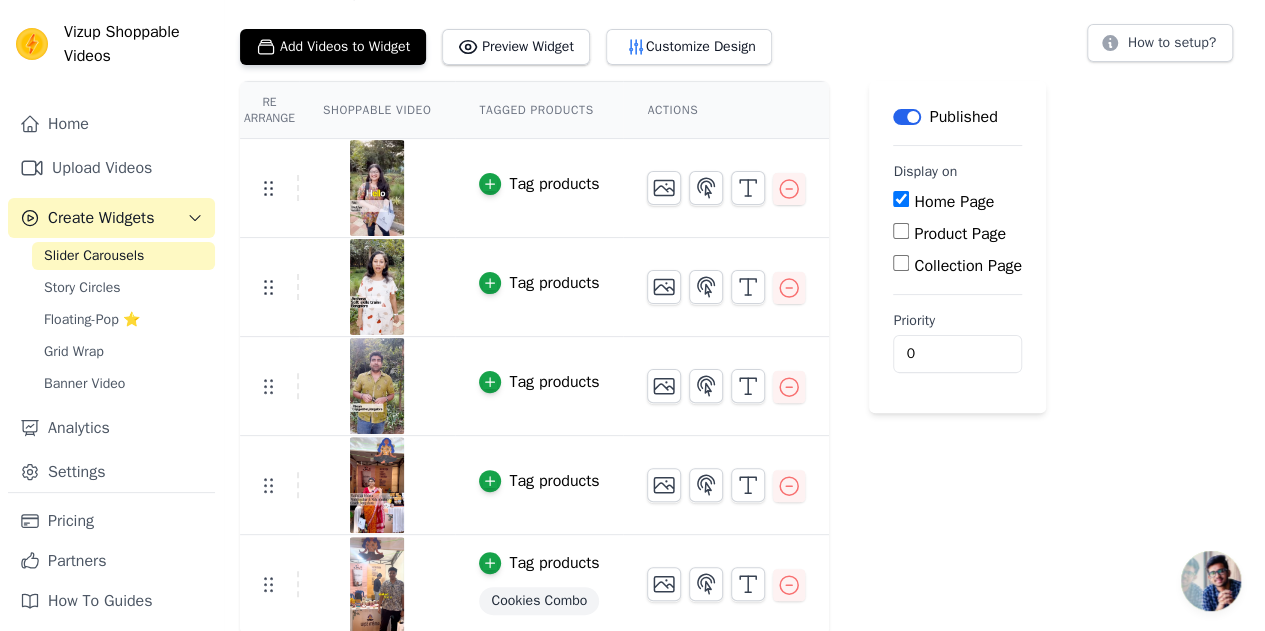 click on "Slider Carousels" at bounding box center [94, 256] 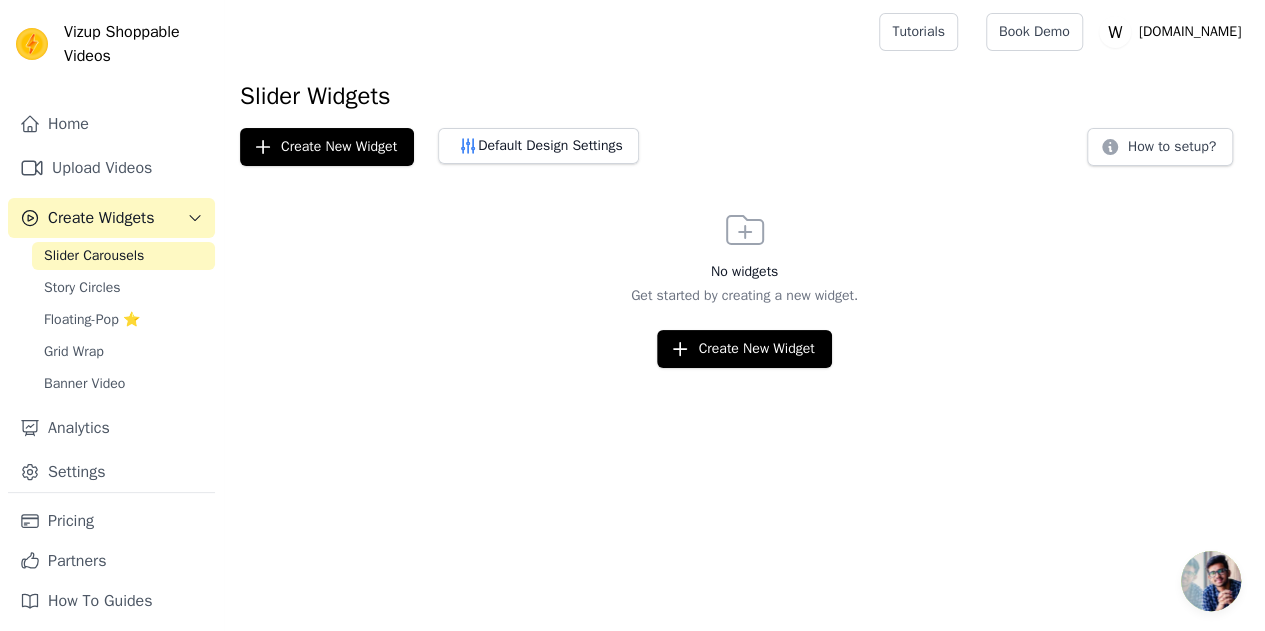scroll, scrollTop: 0, scrollLeft: 0, axis: both 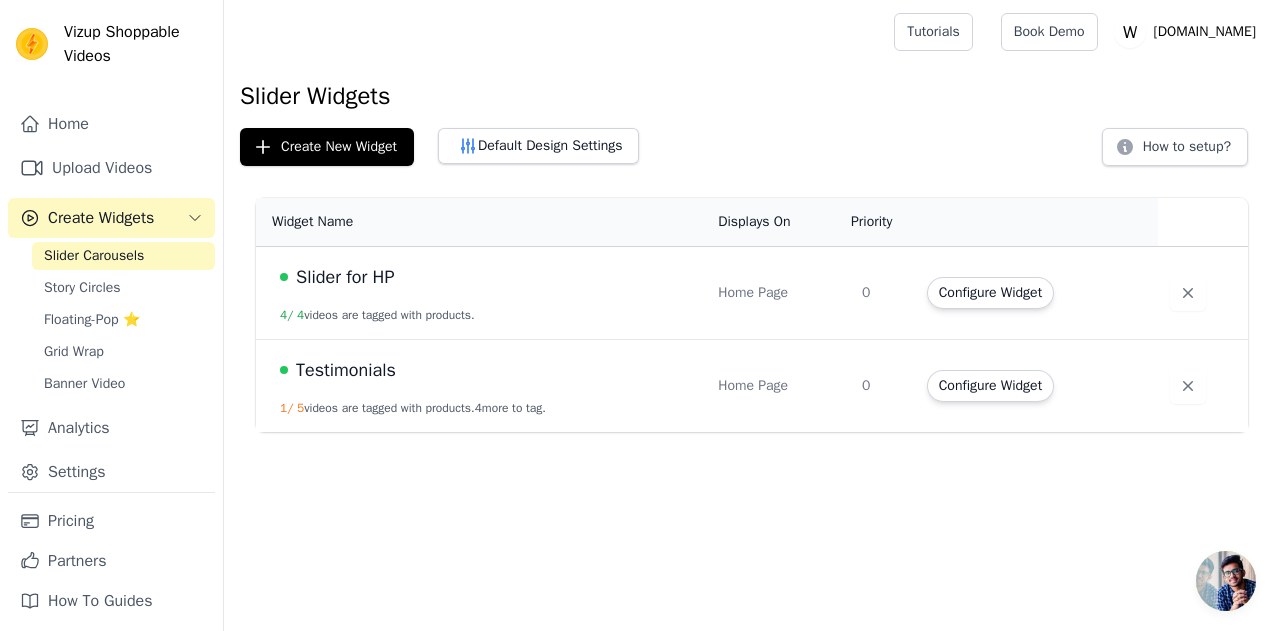 click on "Configure Widget" at bounding box center (990, 386) 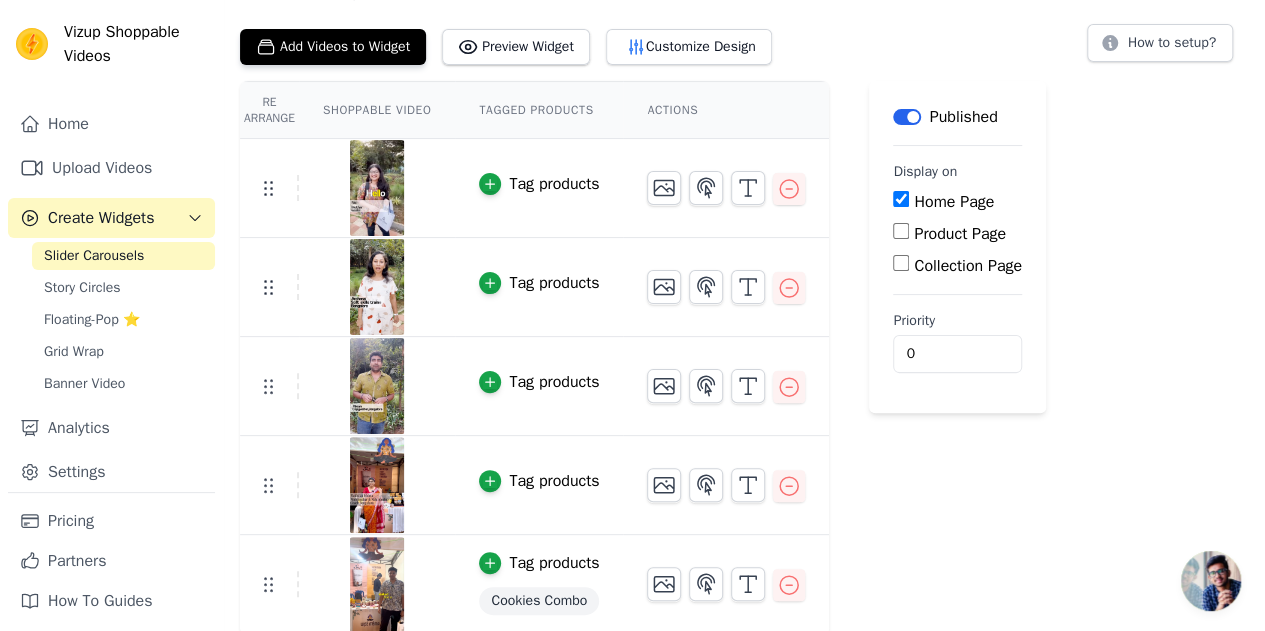 scroll, scrollTop: 0, scrollLeft: 0, axis: both 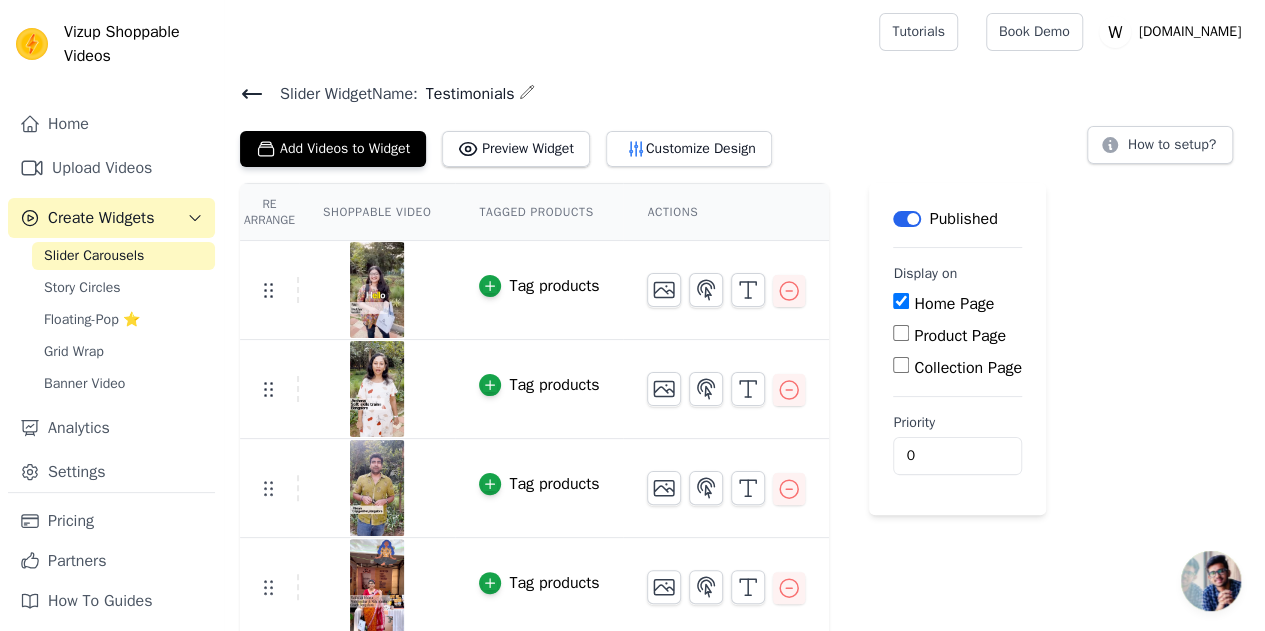click on "Customize Design" at bounding box center (689, 149) 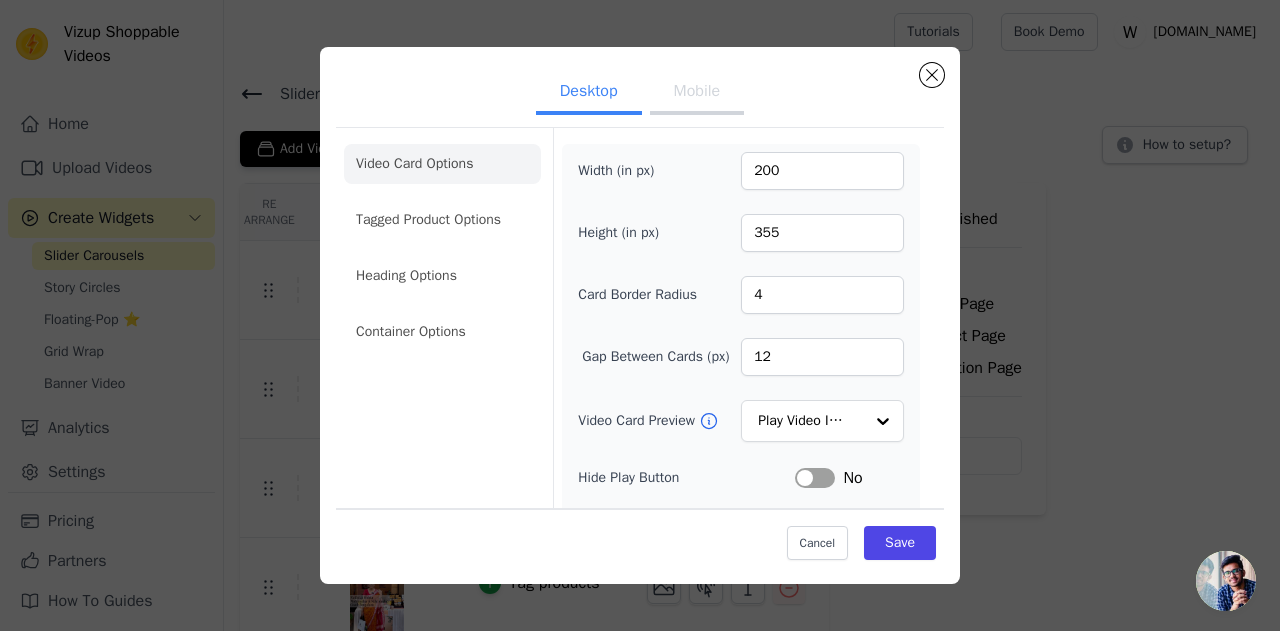 click on "Container Options" 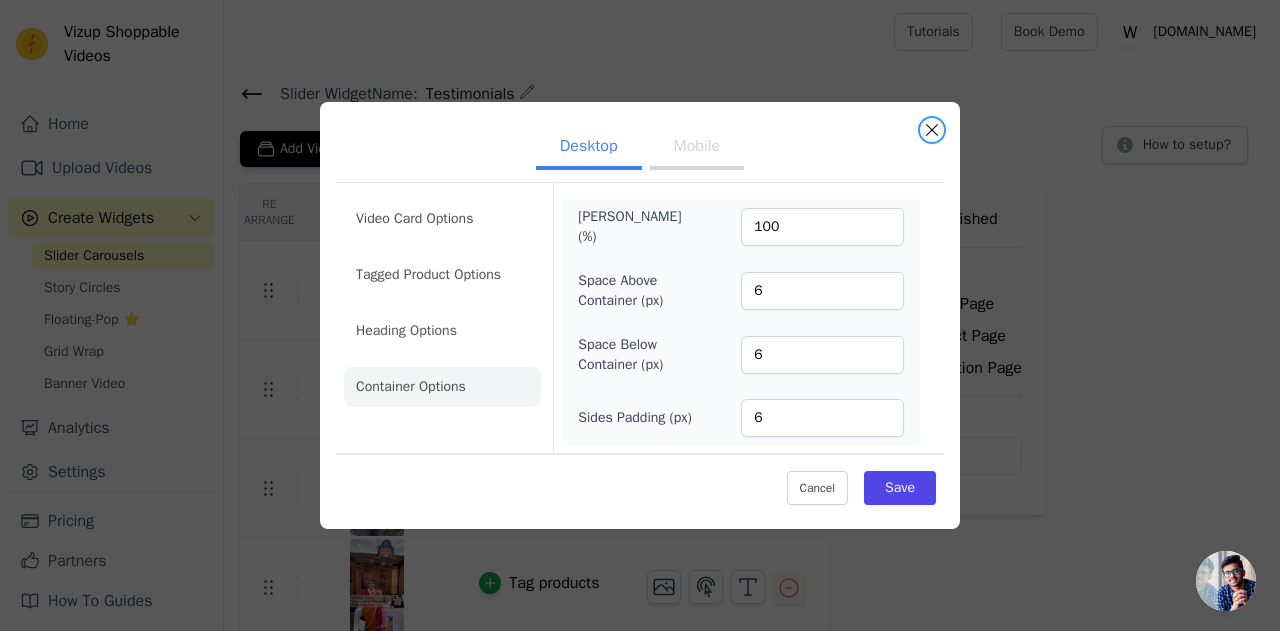 click at bounding box center (932, 130) 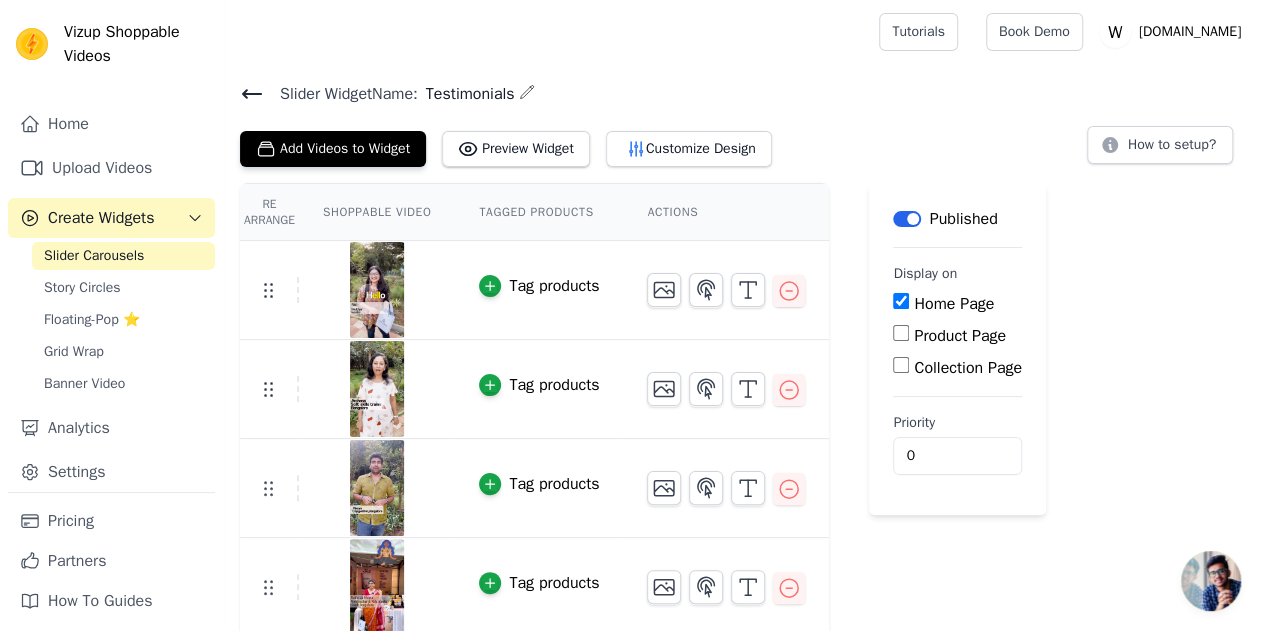 click on "Tutorials" at bounding box center [918, 32] 